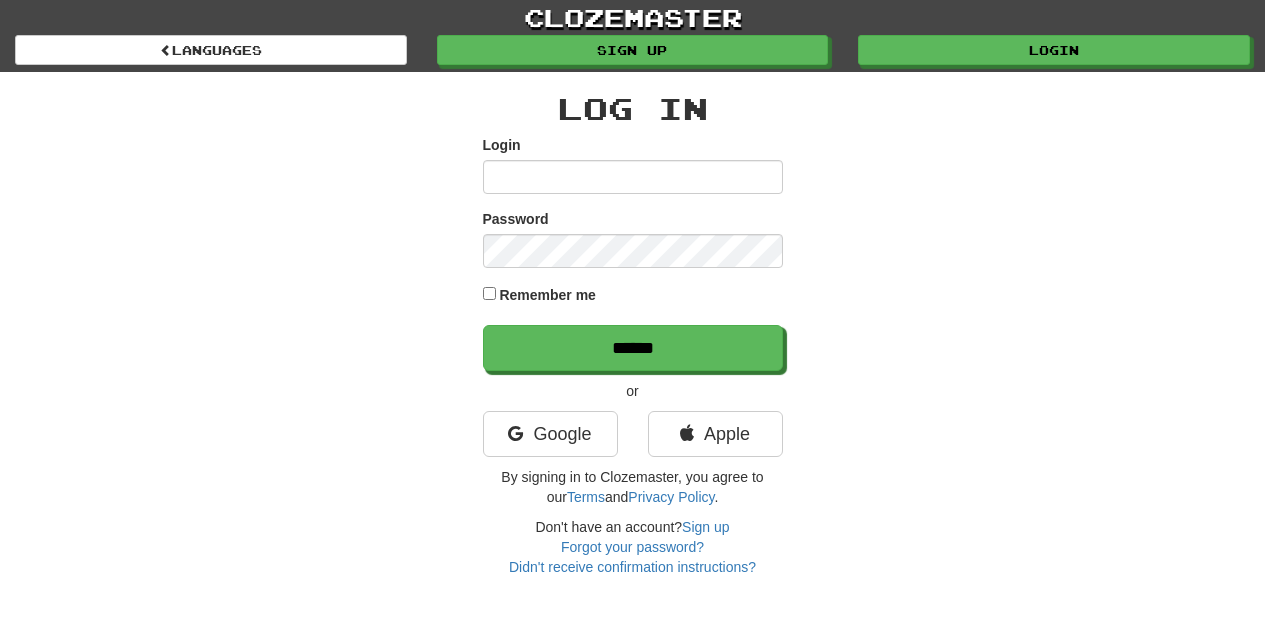 scroll, scrollTop: 0, scrollLeft: 0, axis: both 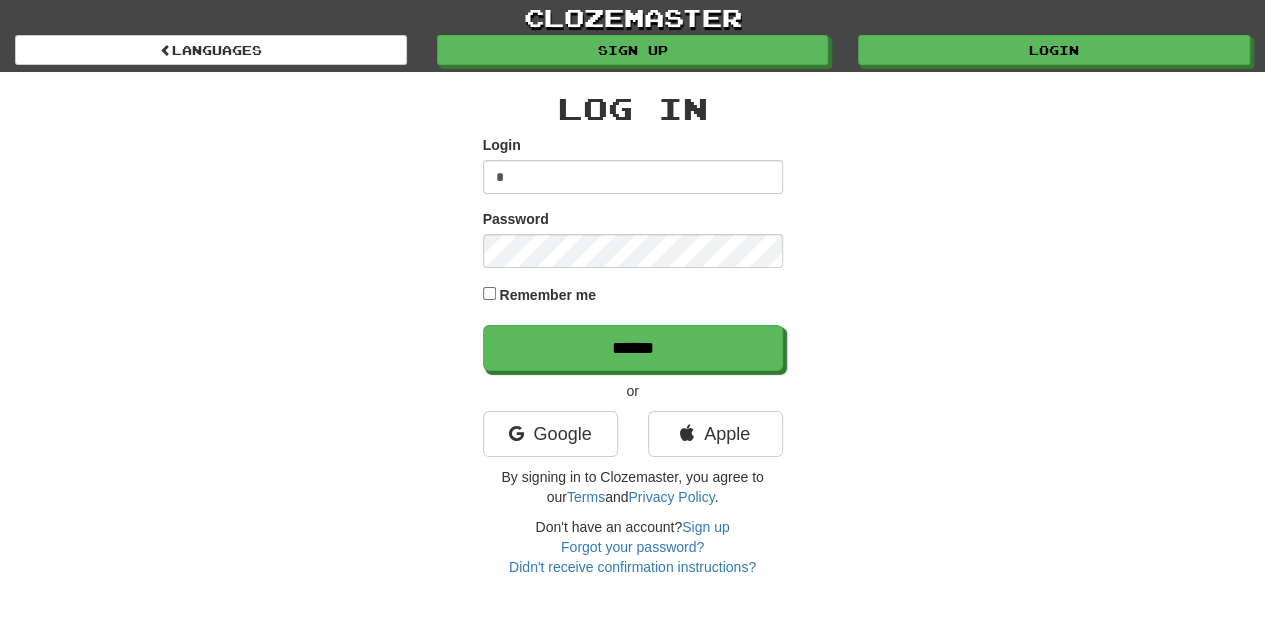 type on "**********" 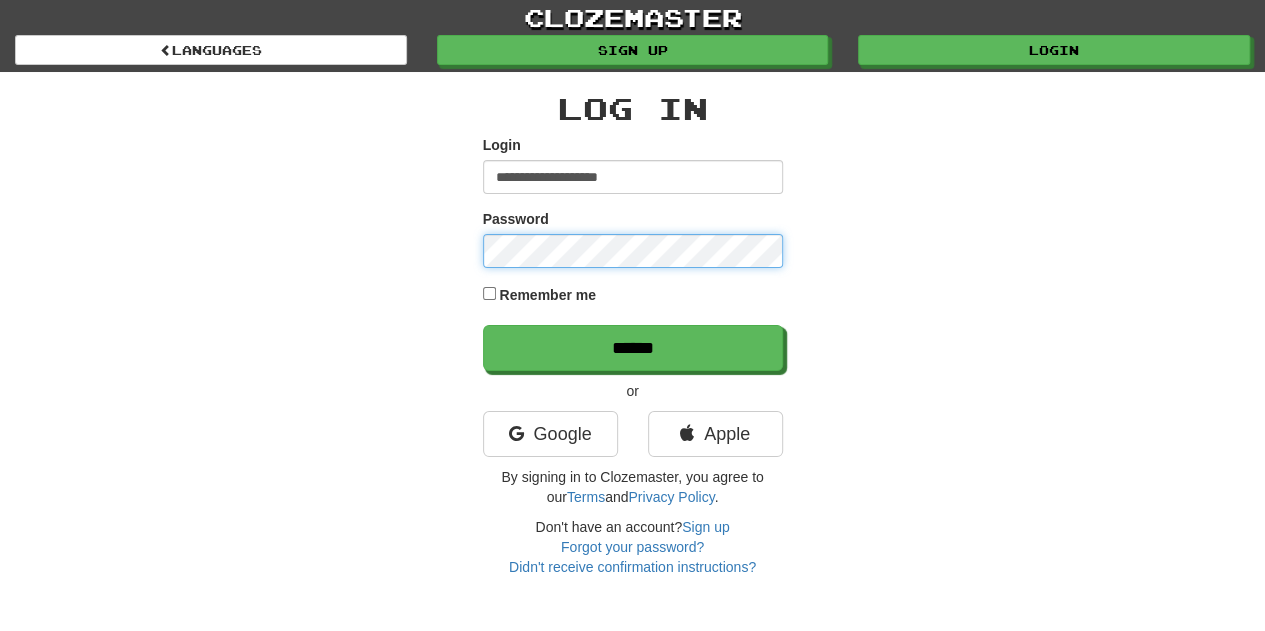 click on "******" at bounding box center (633, 348) 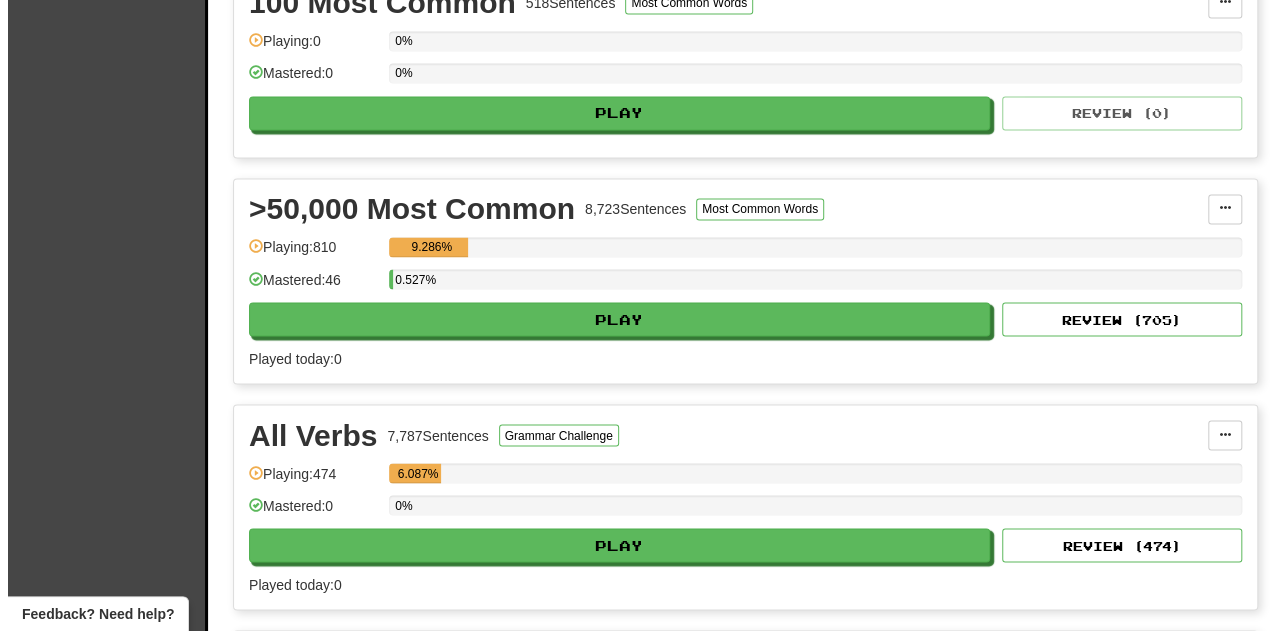 scroll, scrollTop: 1641, scrollLeft: 0, axis: vertical 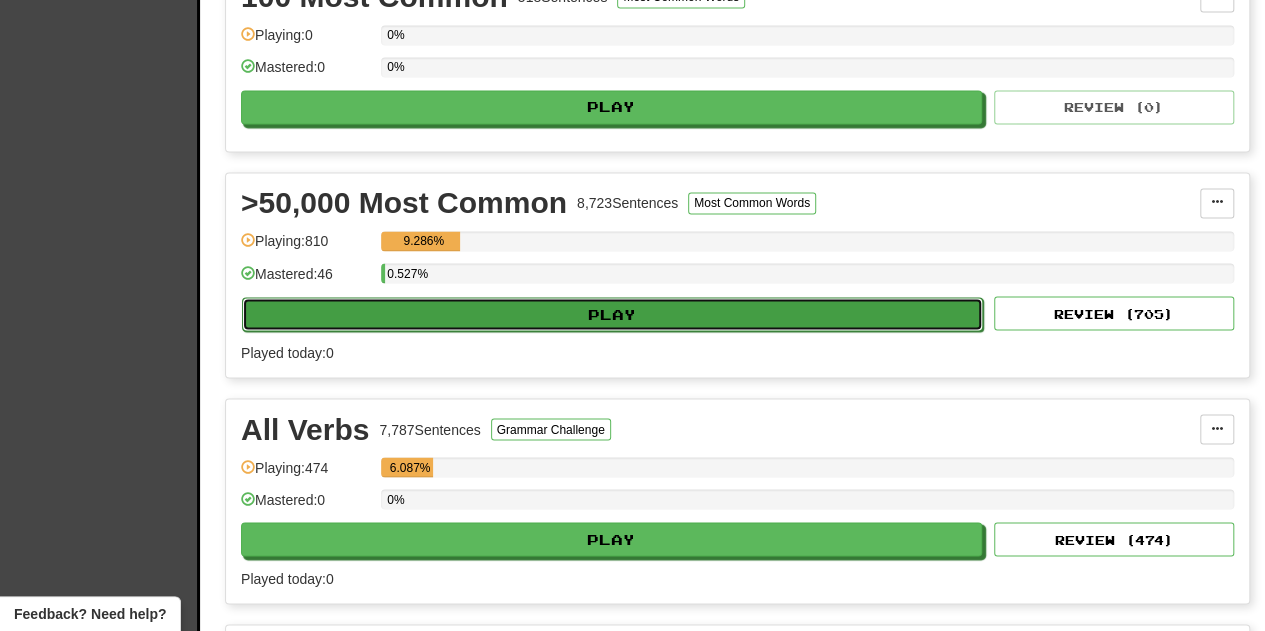click on "Play" at bounding box center (612, 314) 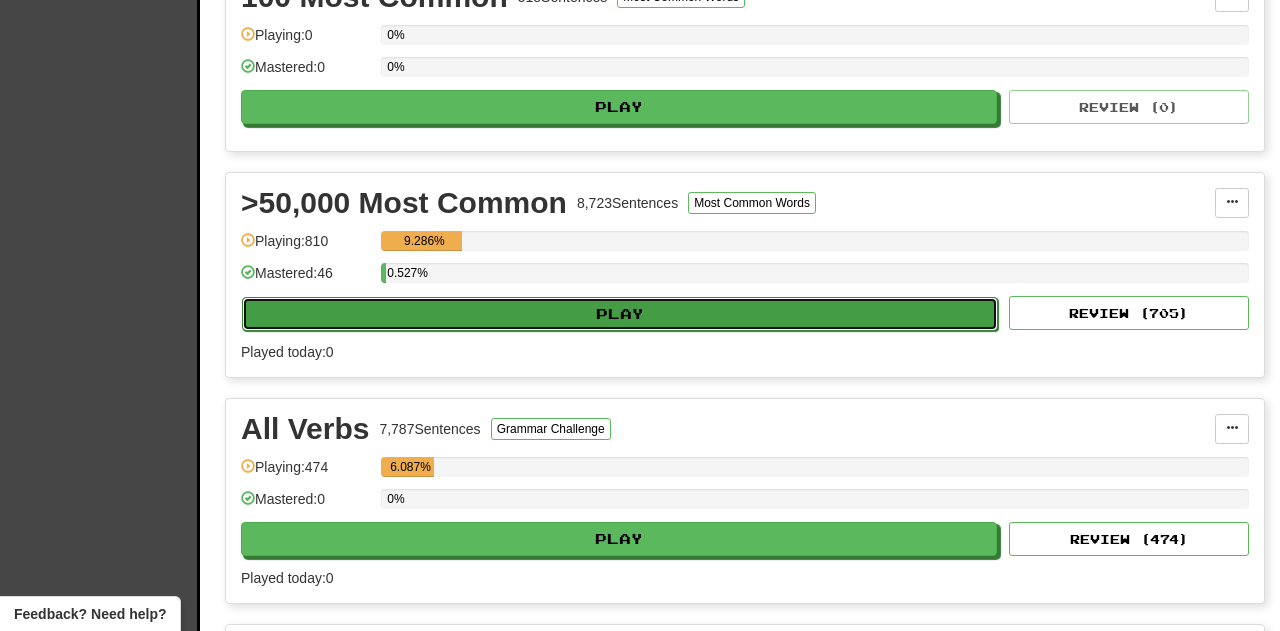 select on "**" 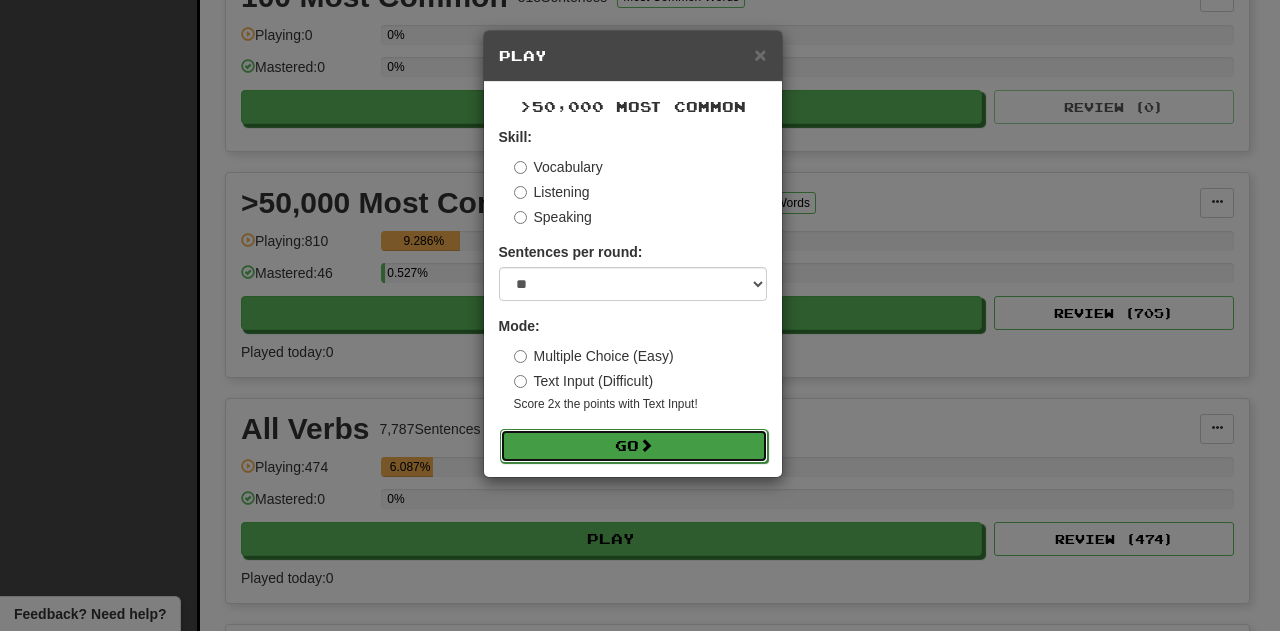 click on "Go" at bounding box center (634, 446) 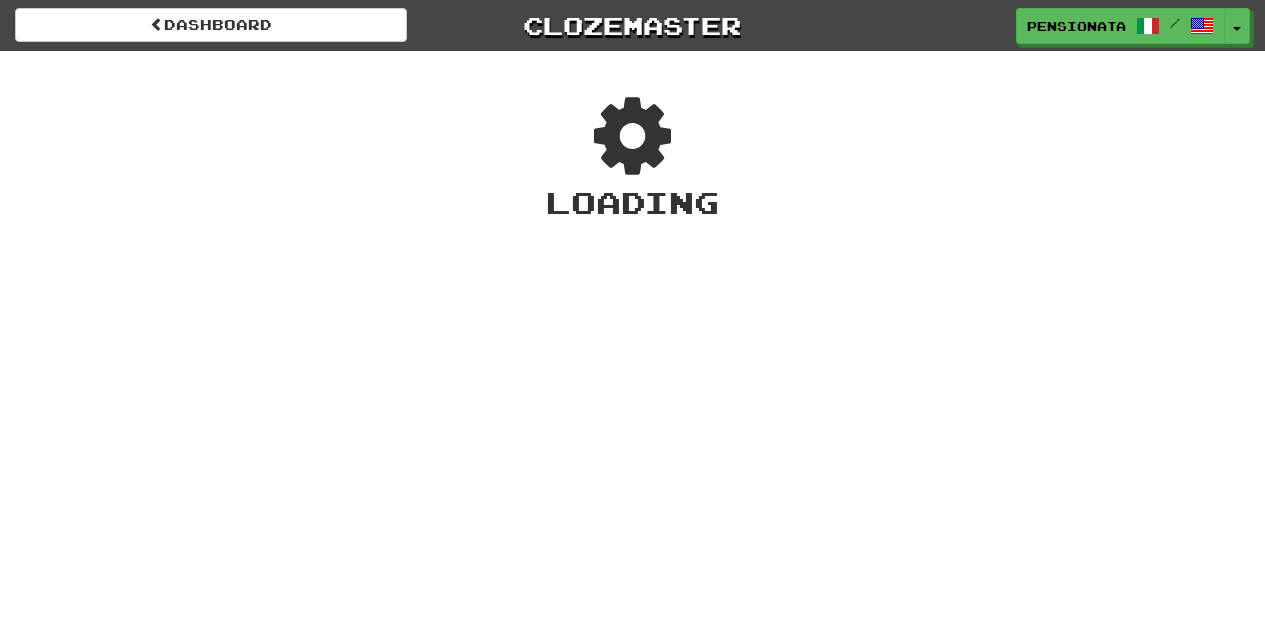 scroll, scrollTop: 0, scrollLeft: 0, axis: both 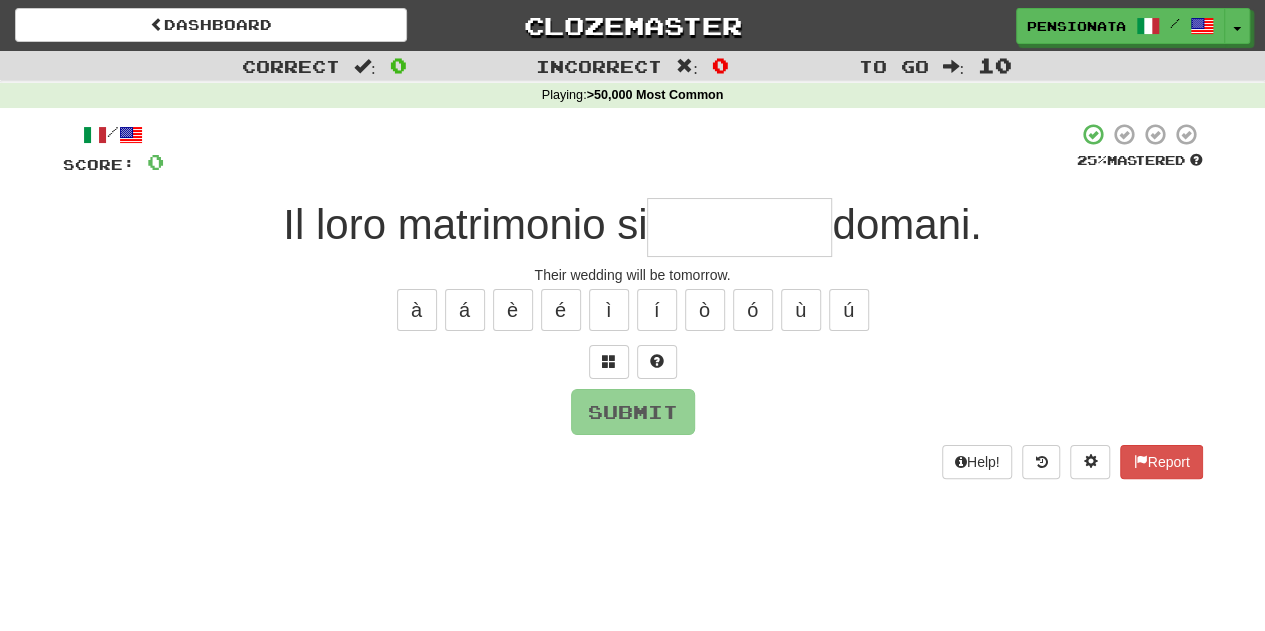 type on "*" 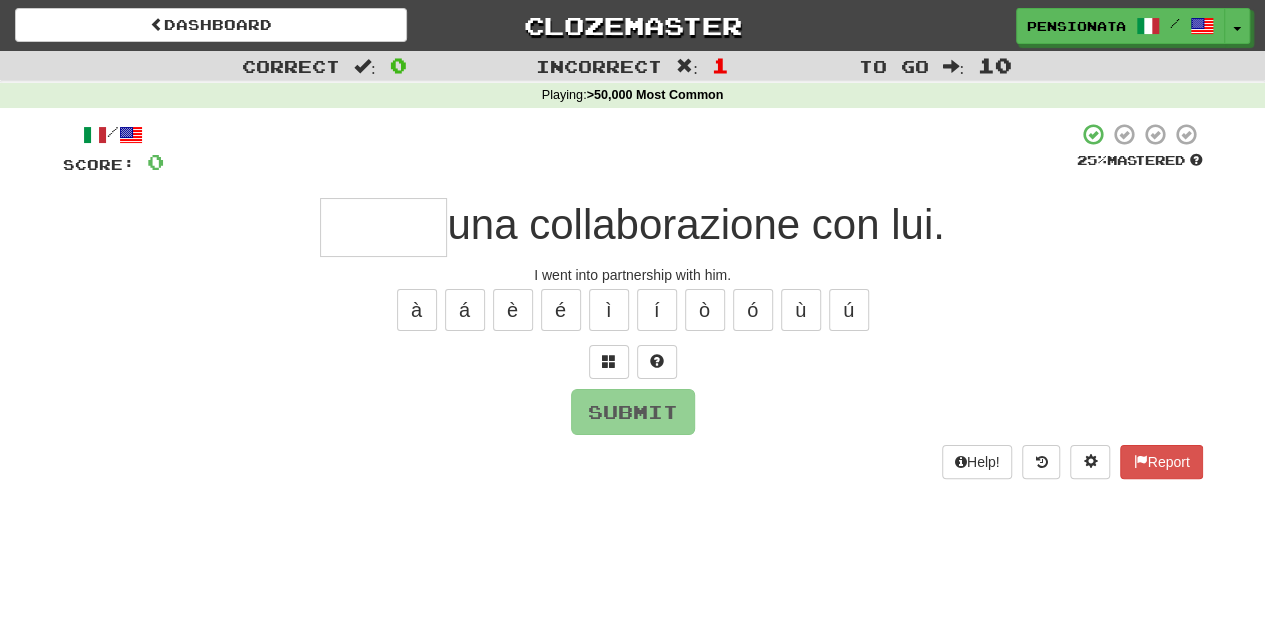 type on "*" 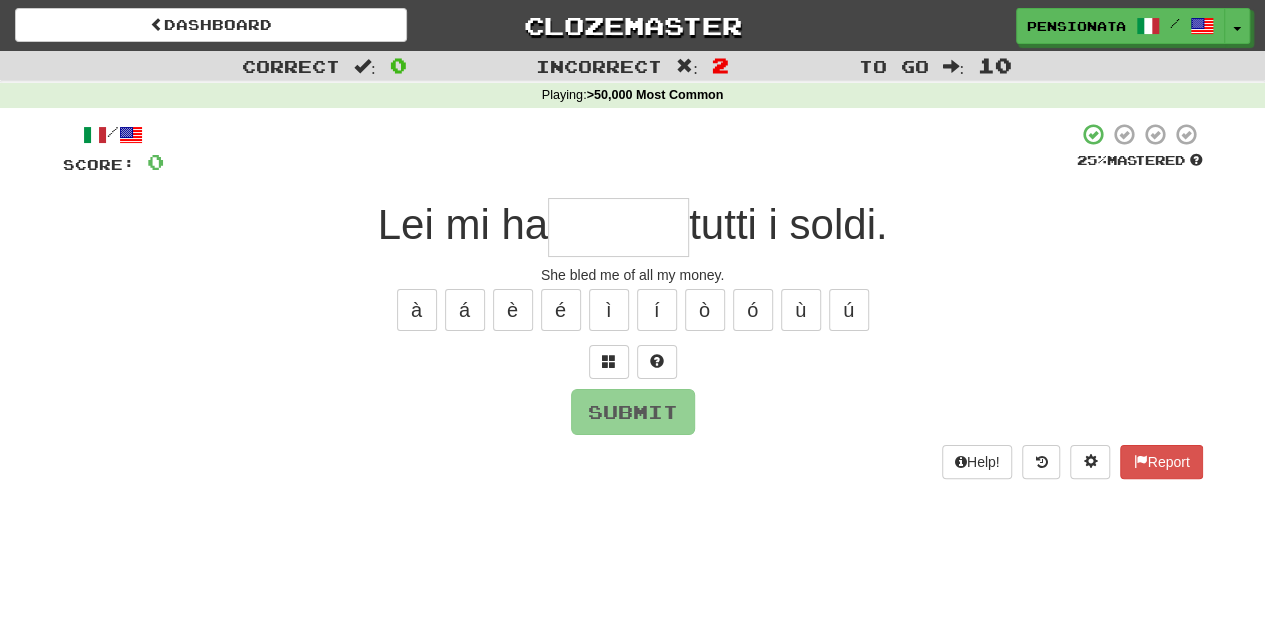 type on "*" 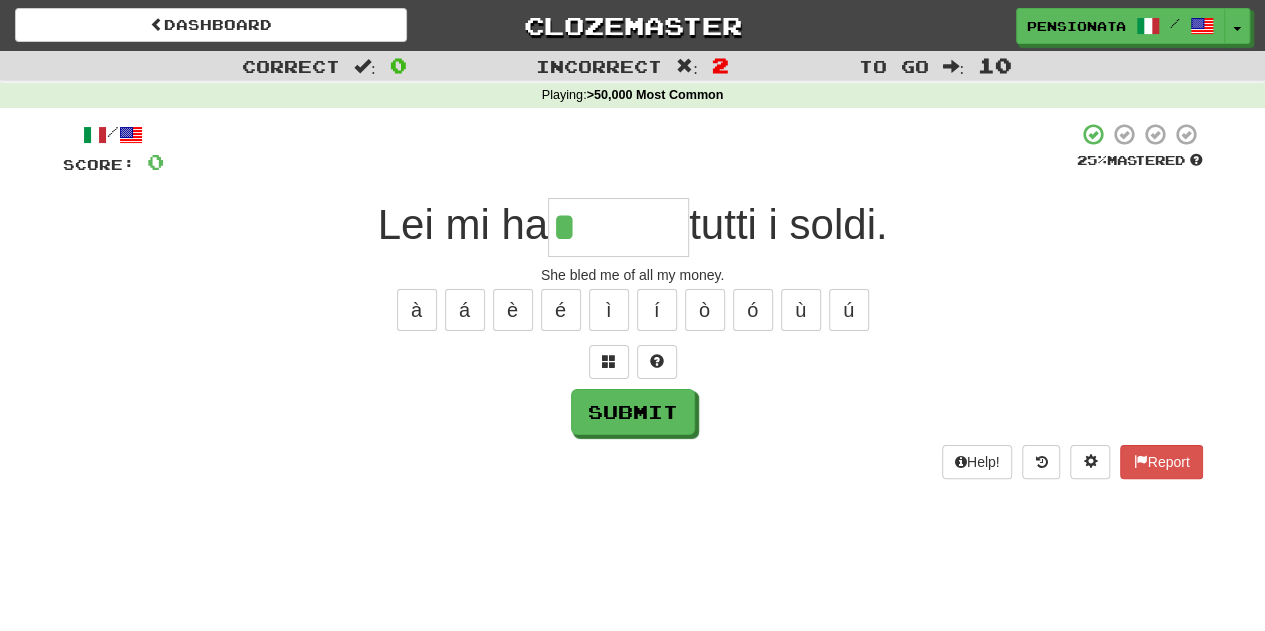 type on "********" 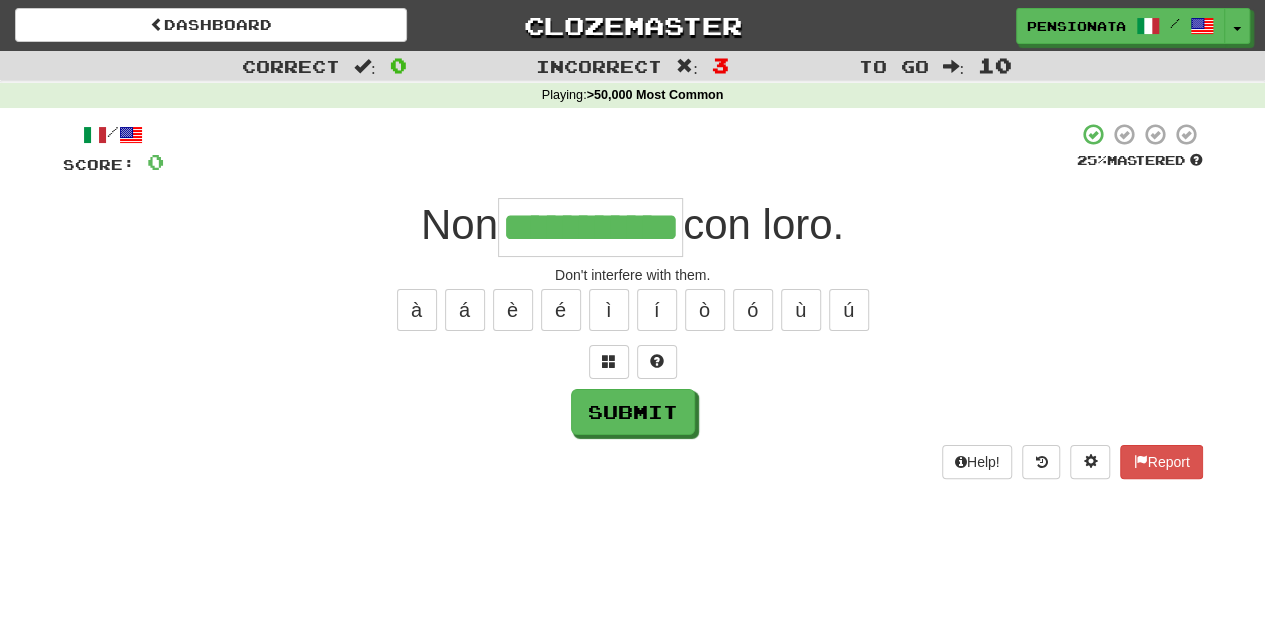 type on "**********" 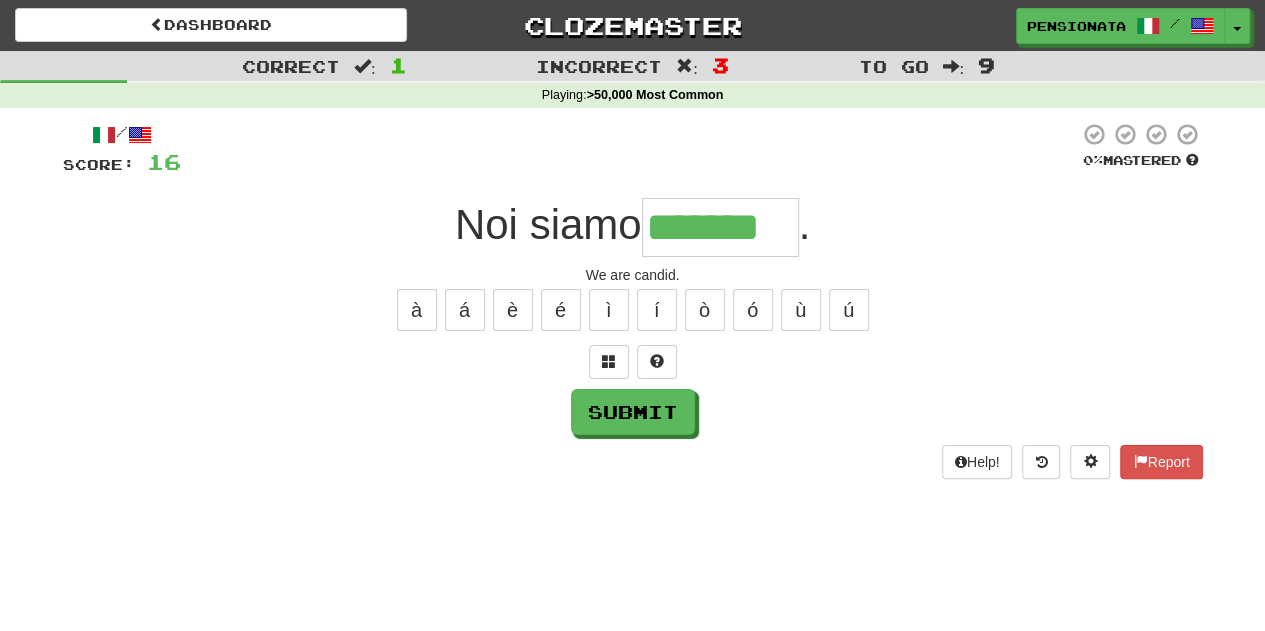type on "*******" 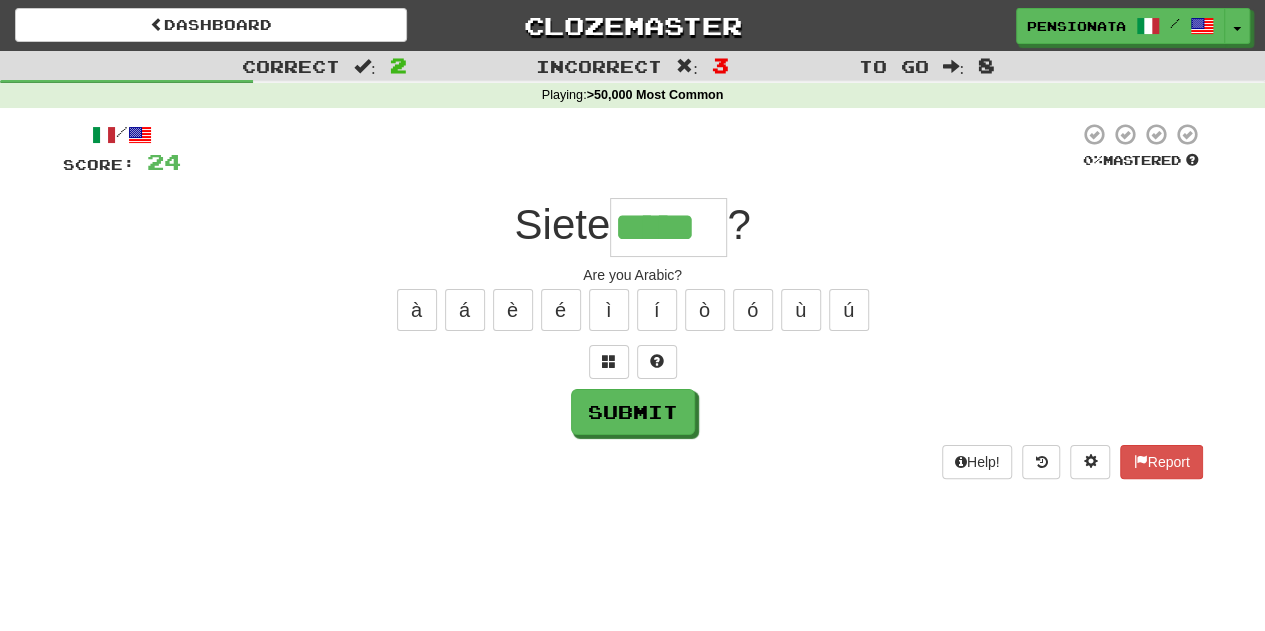 type on "*****" 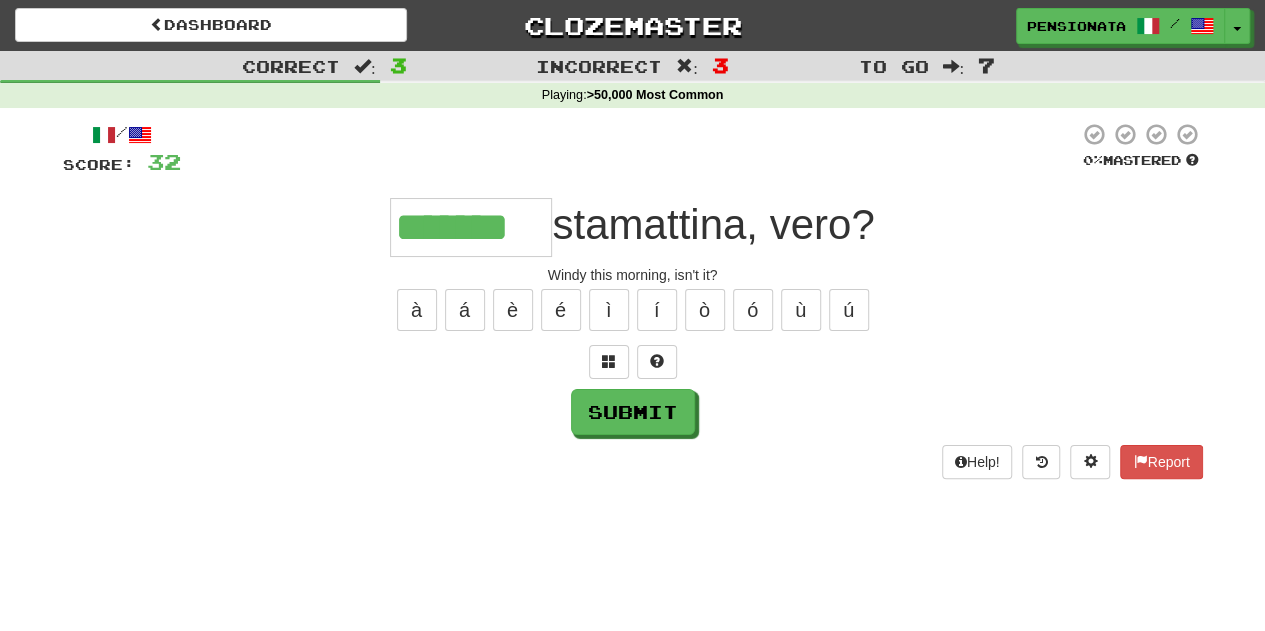 type on "*******" 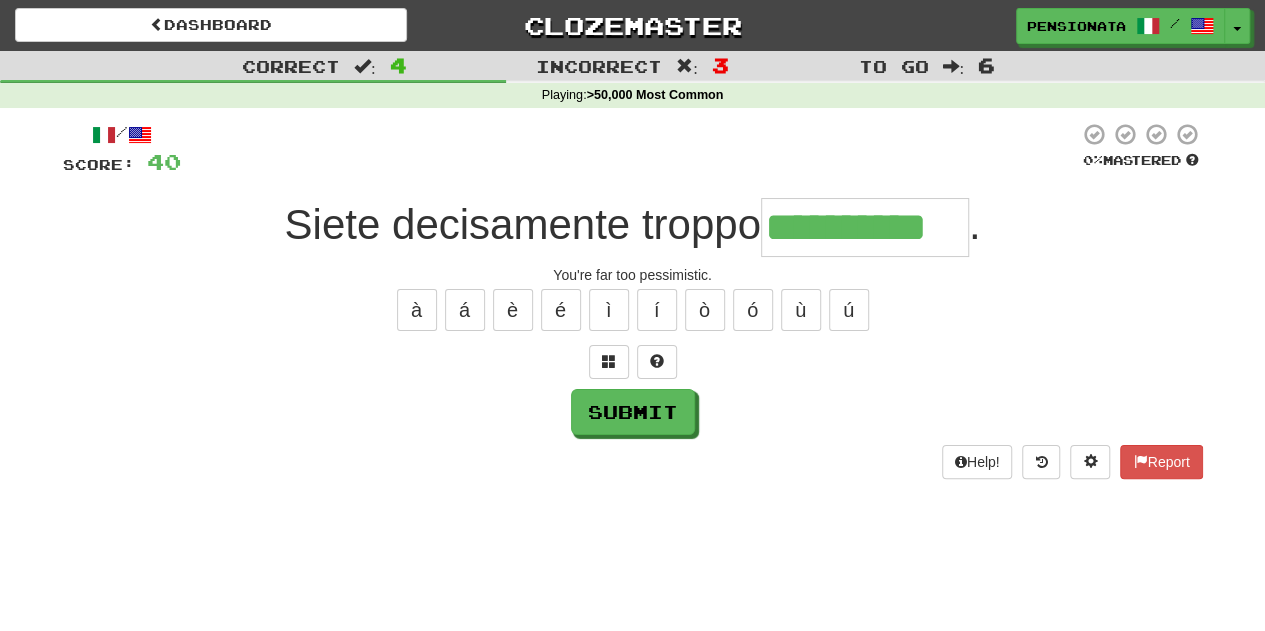 type on "**********" 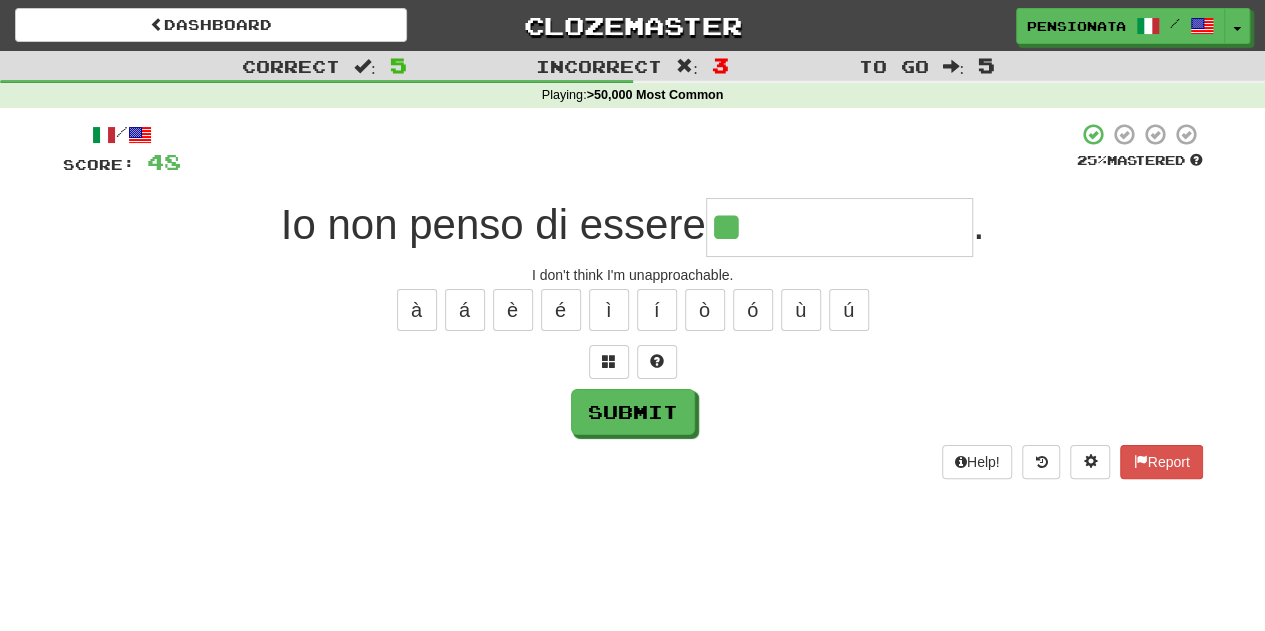 type on "**********" 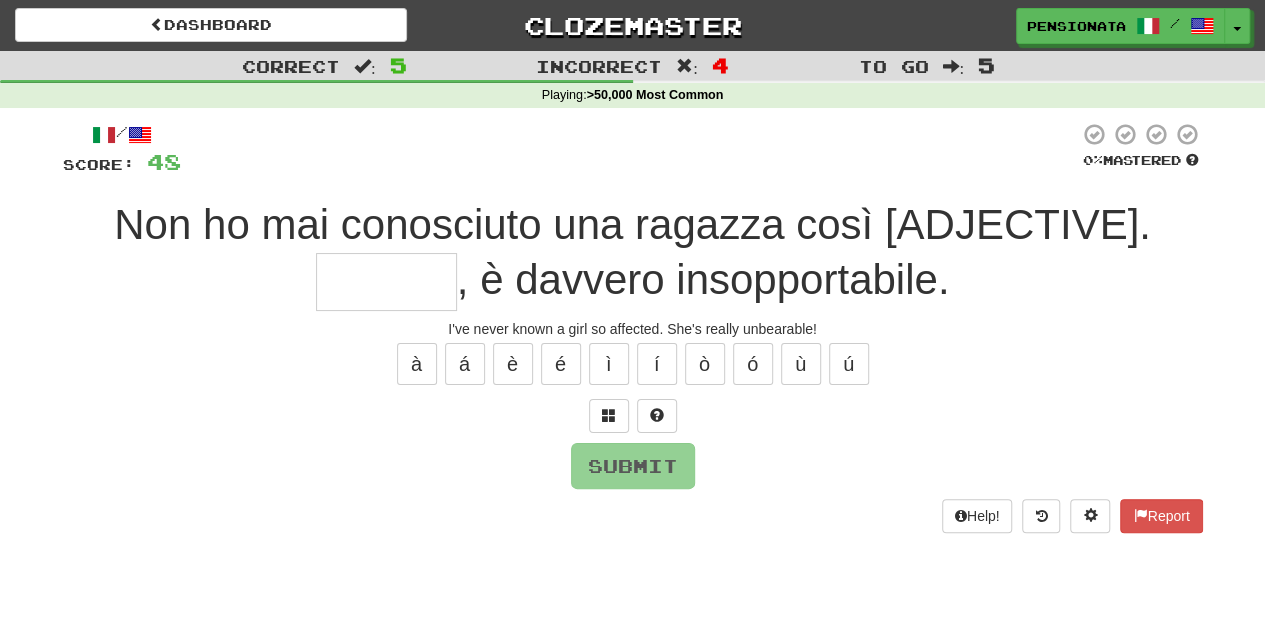 type on "*" 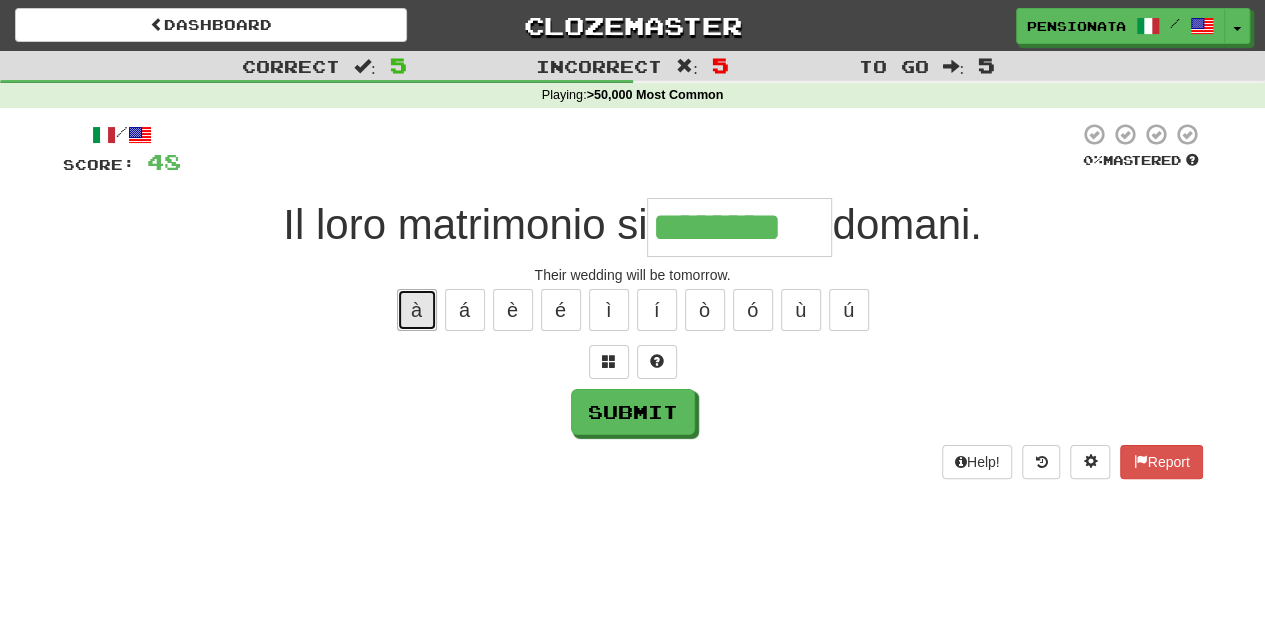 click on "à" at bounding box center [417, 310] 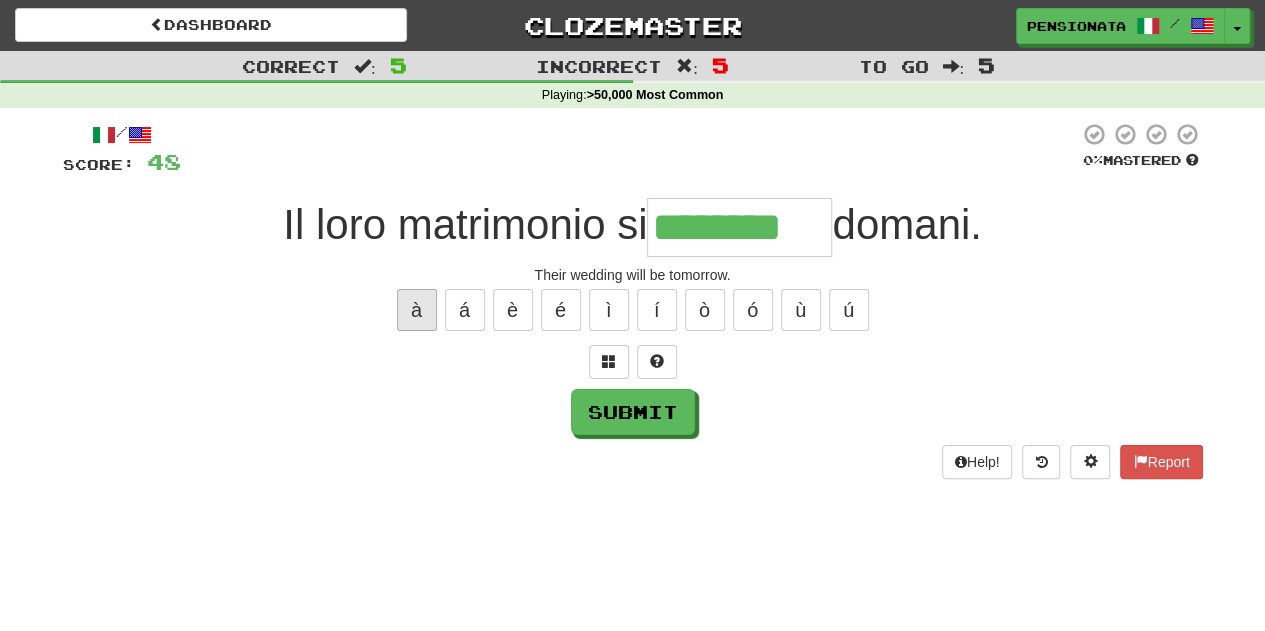 type on "*********" 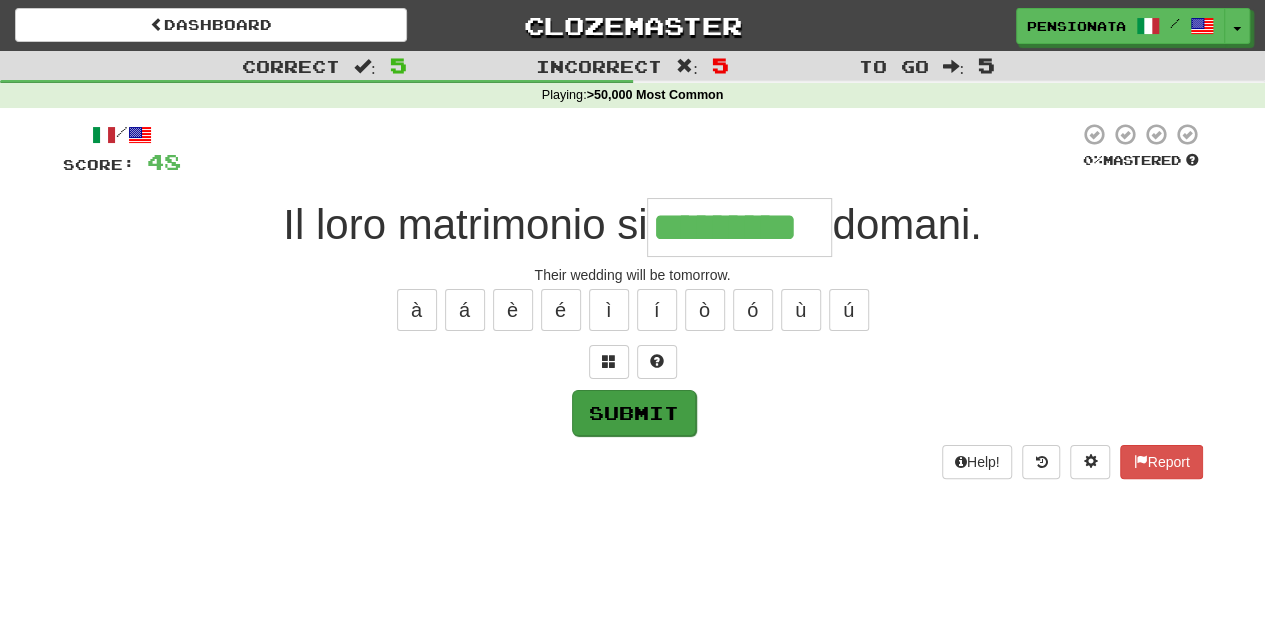 click on "Submit" at bounding box center (634, 413) 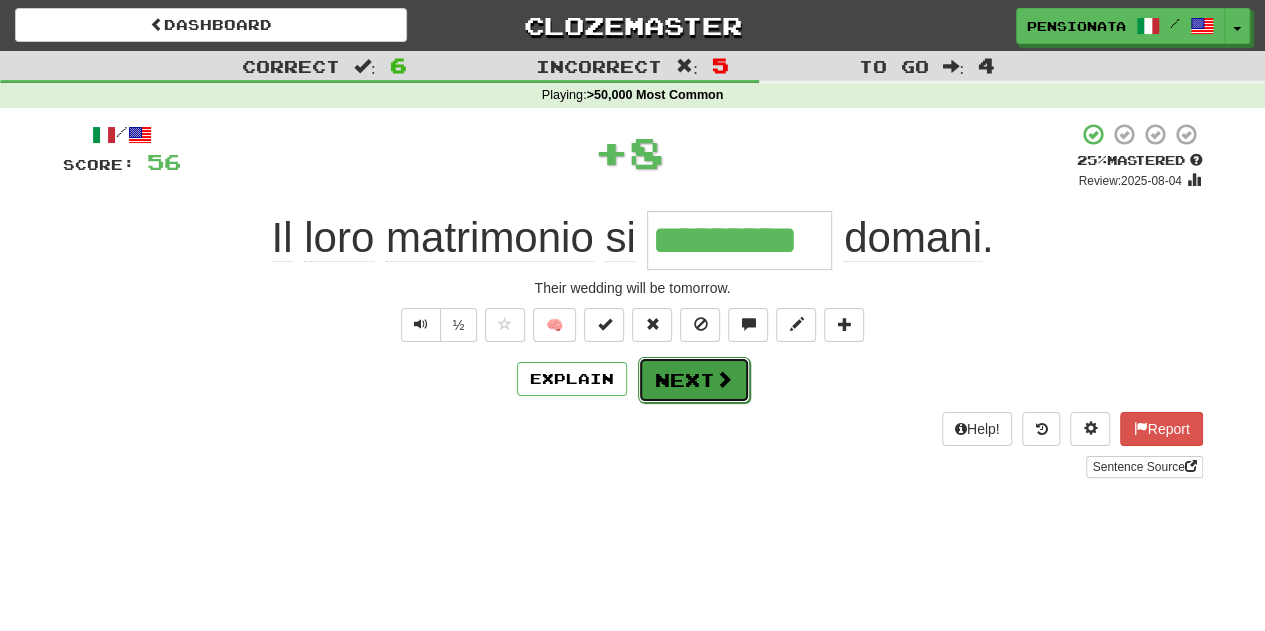click on "Next" at bounding box center [694, 380] 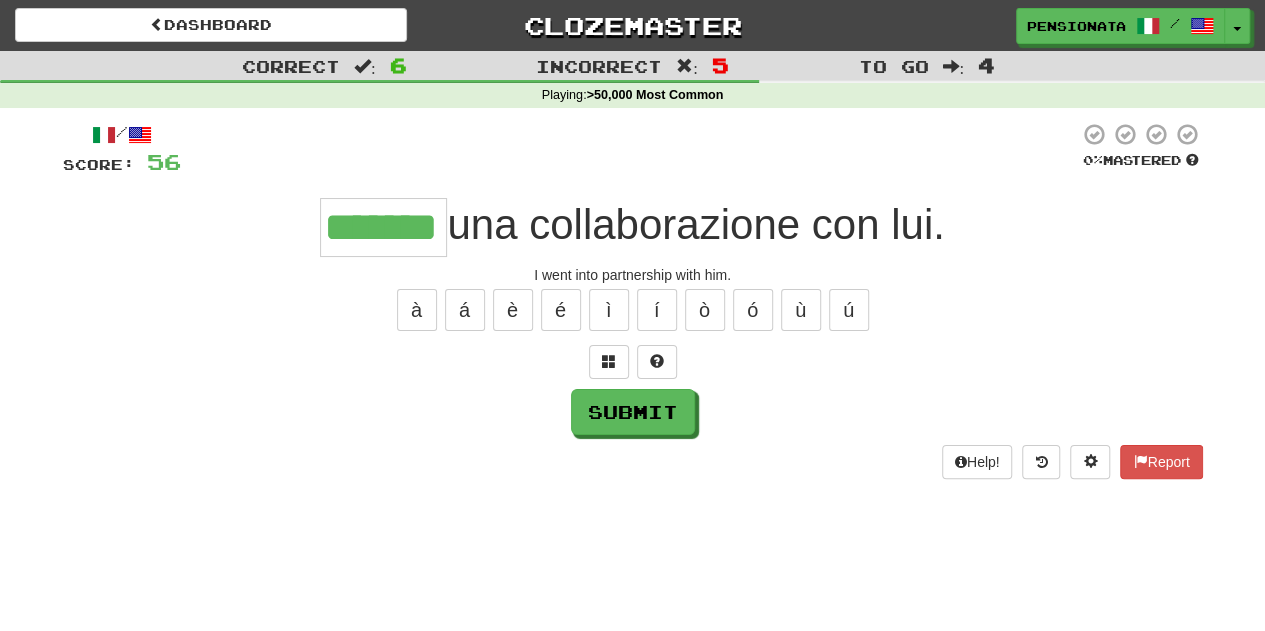type on "*******" 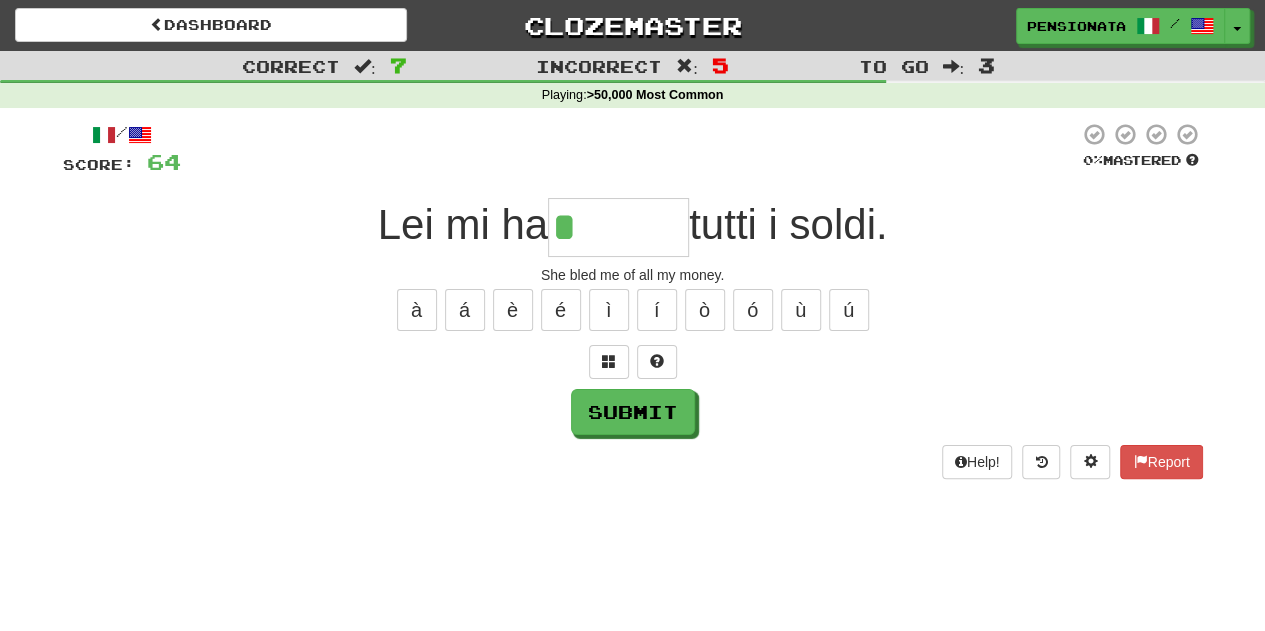 type on "********" 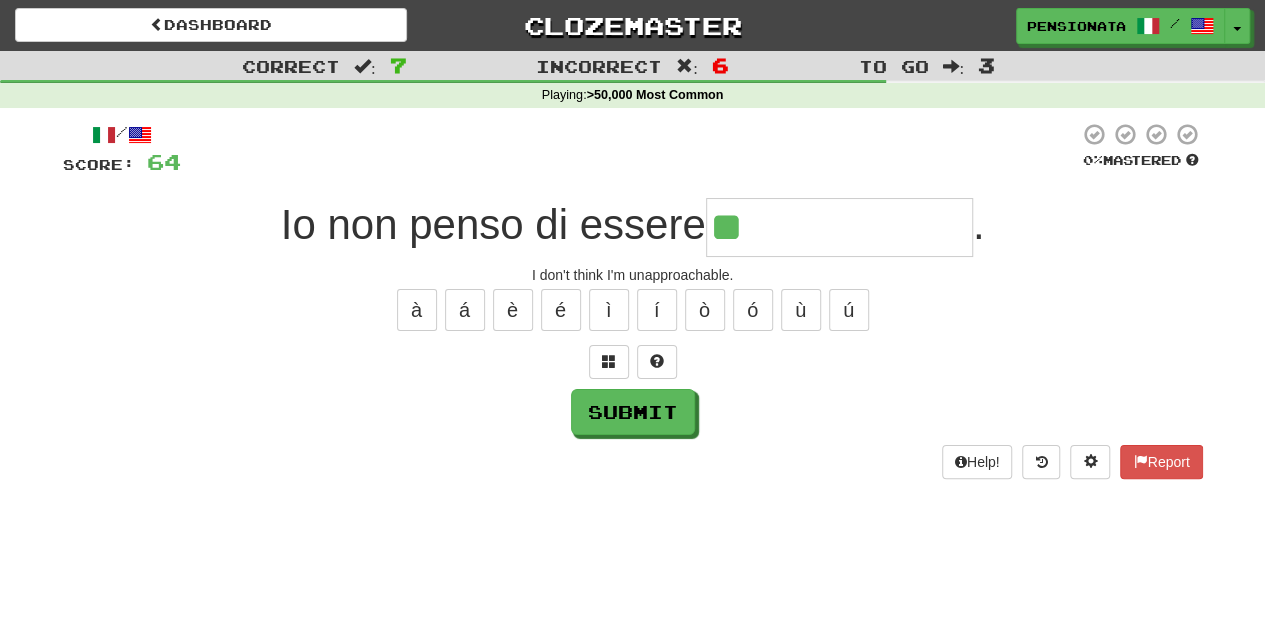 type on "**********" 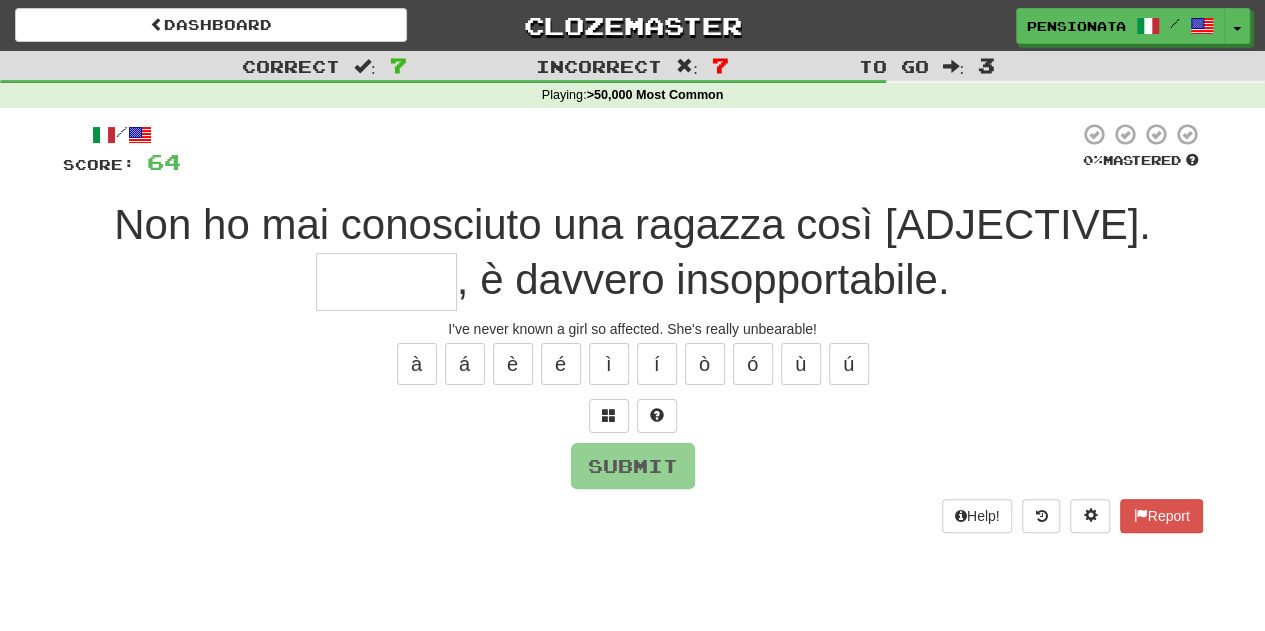 type on "*" 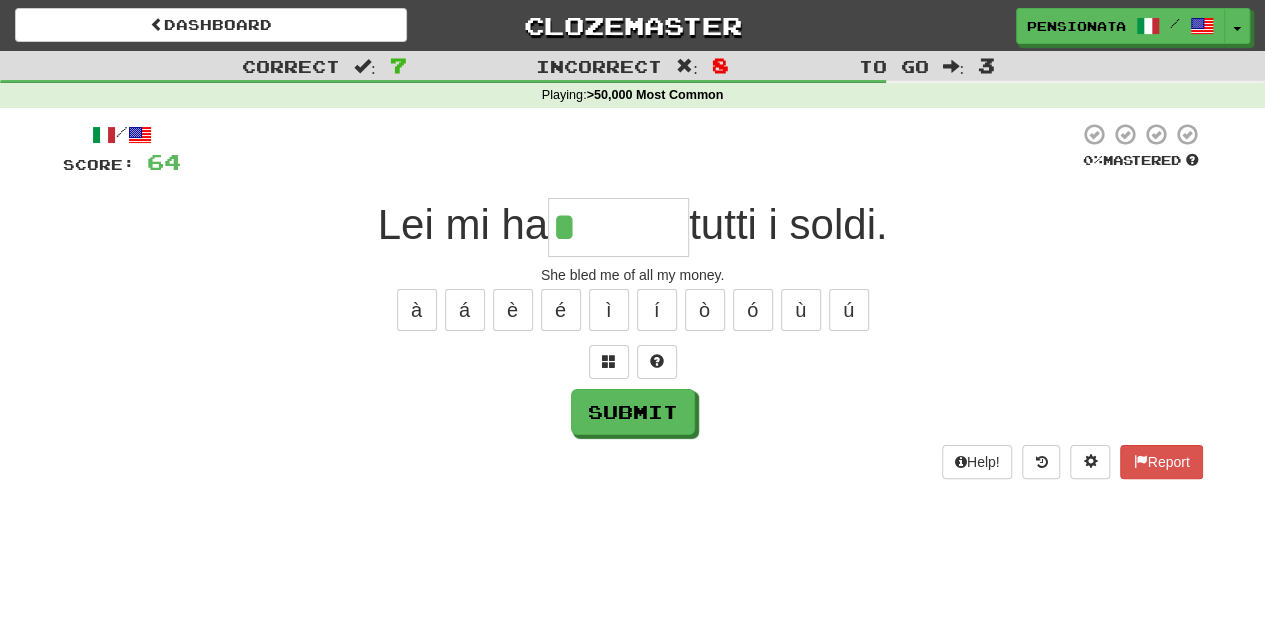 type on "********" 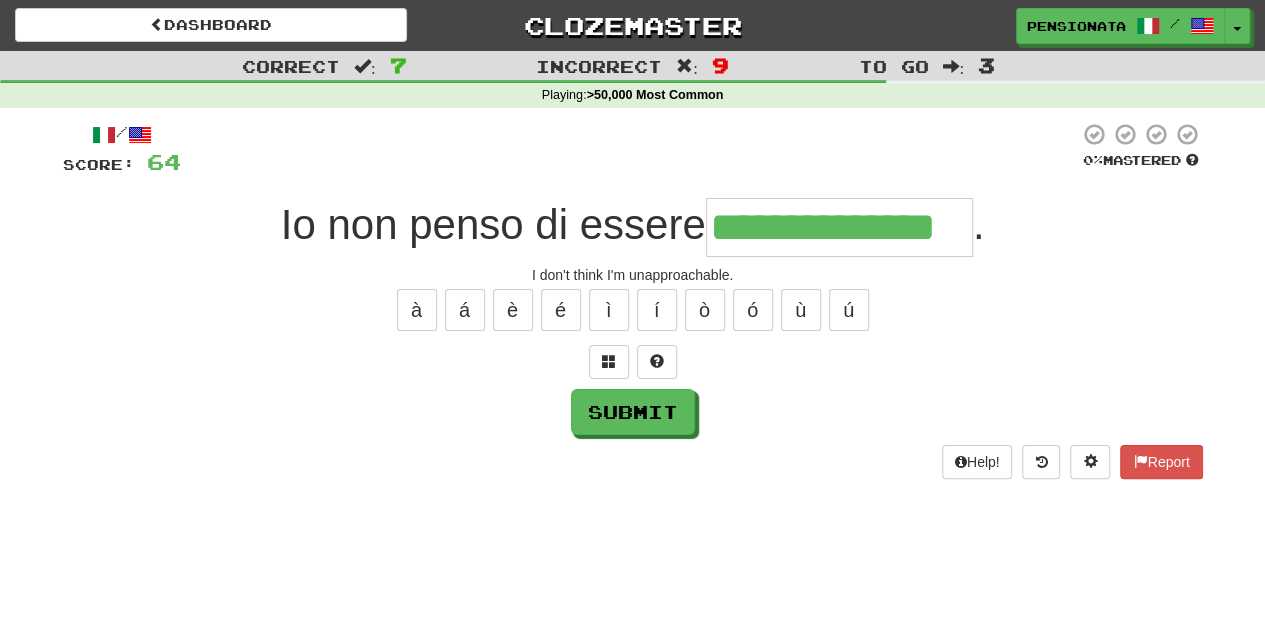 type on "**********" 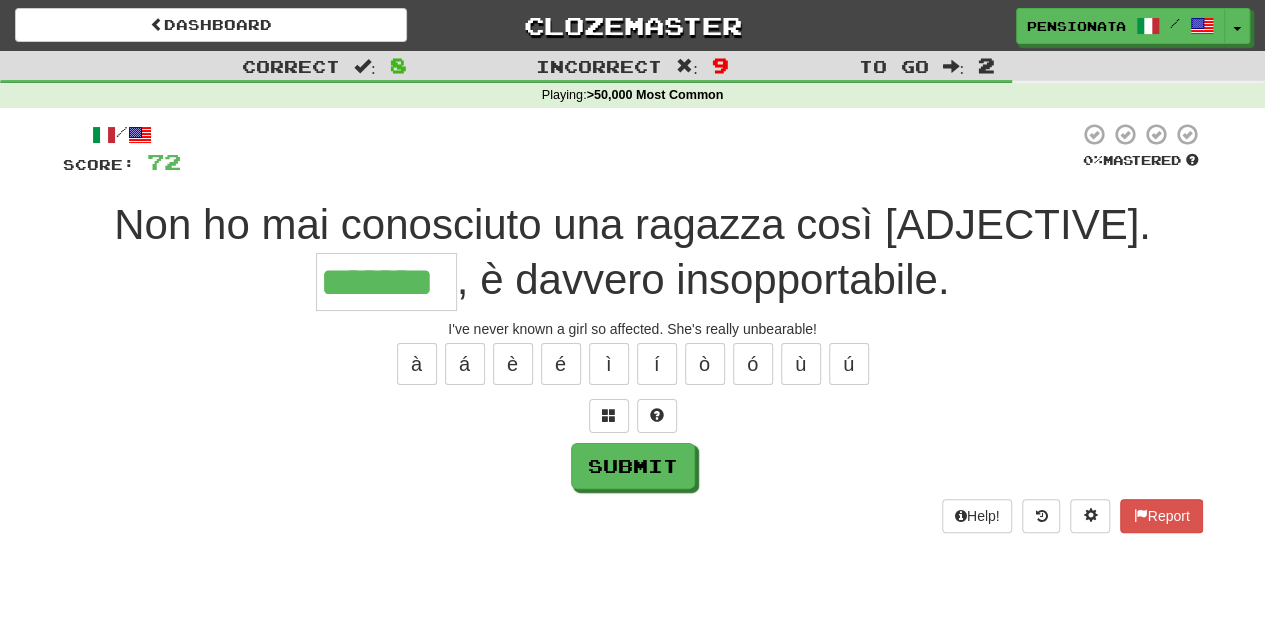 type on "*******" 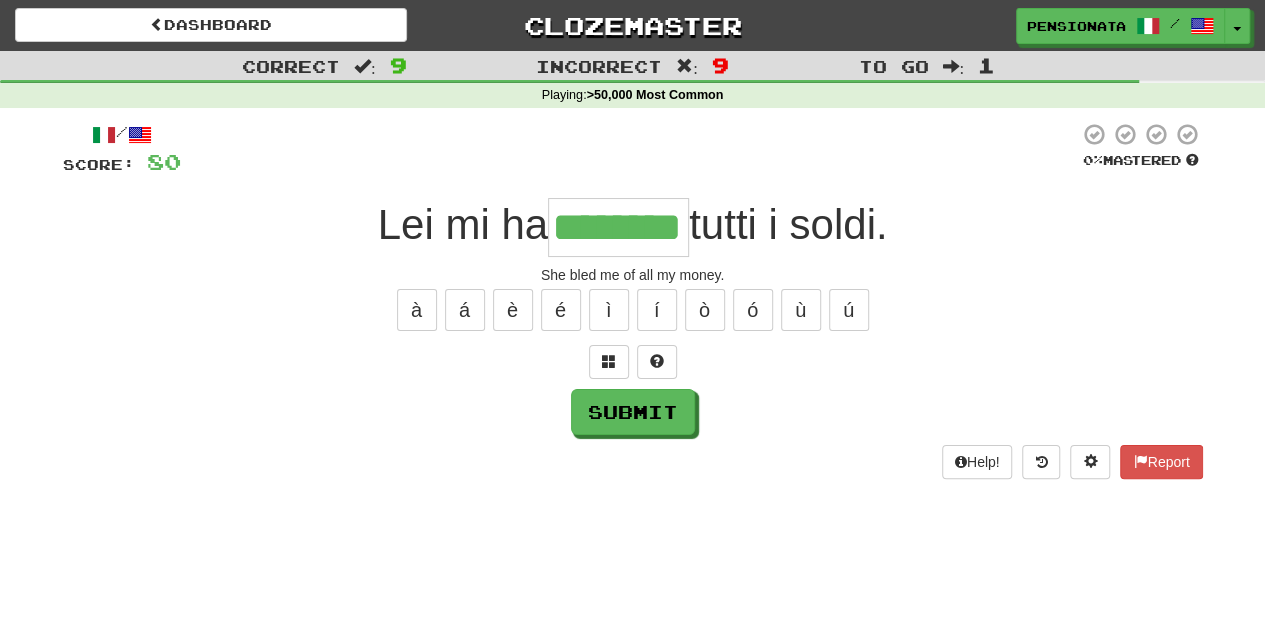 type on "********" 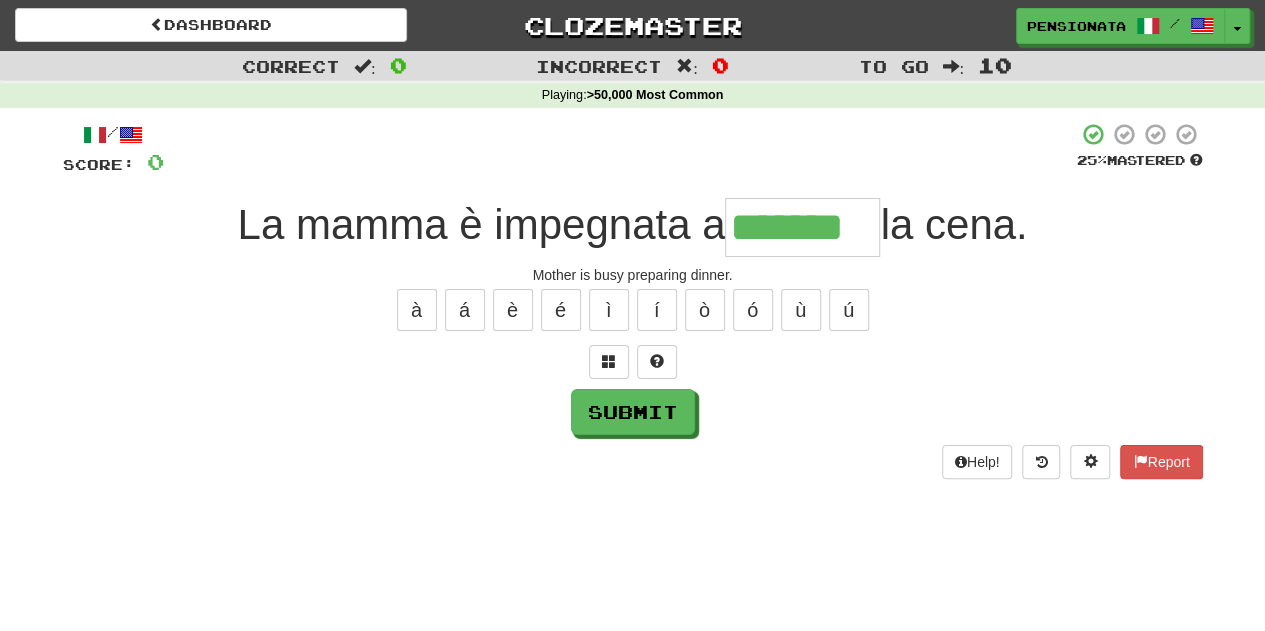 type on "*******" 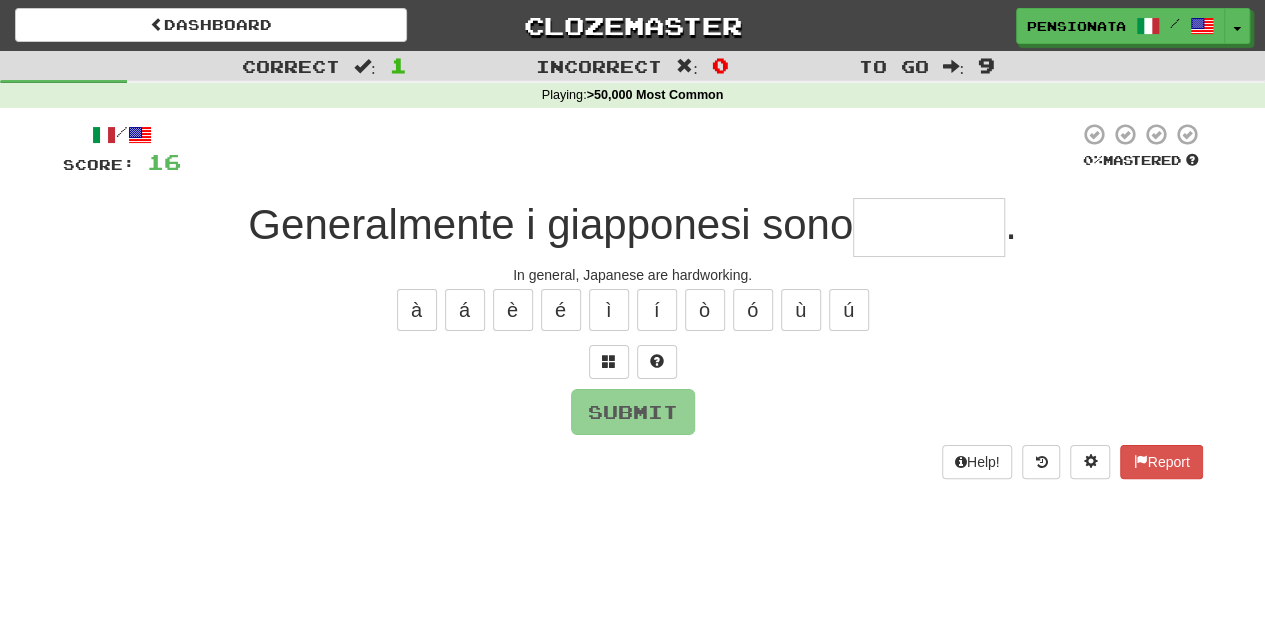 type on "*********" 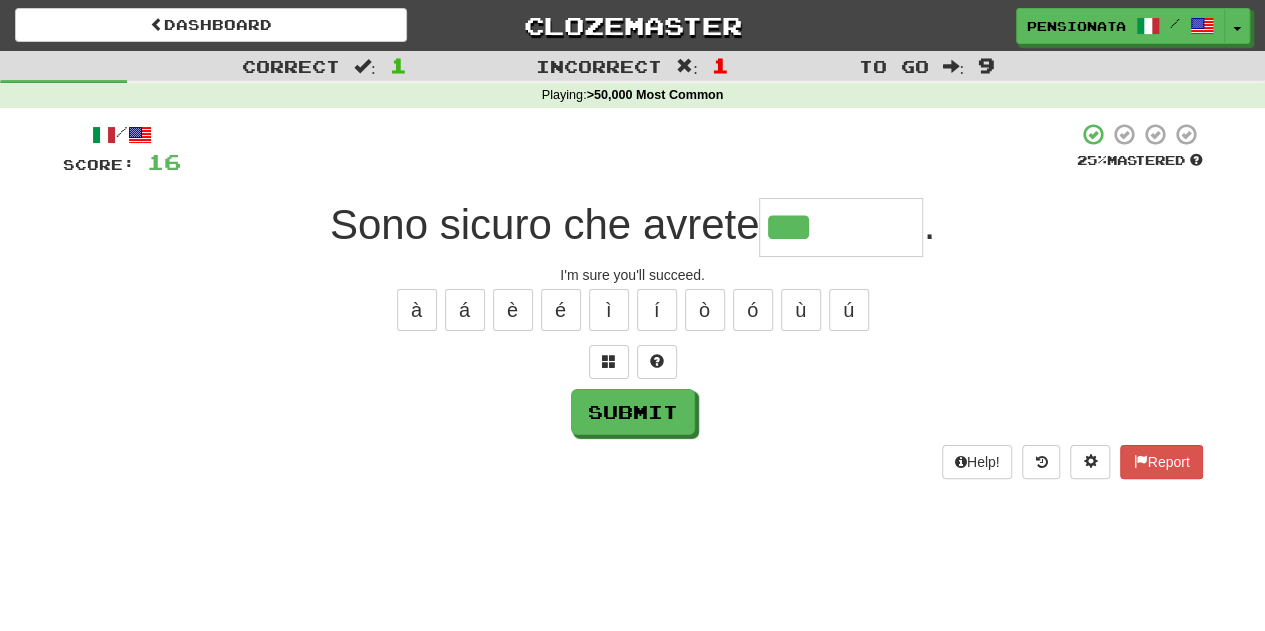 type on "*******" 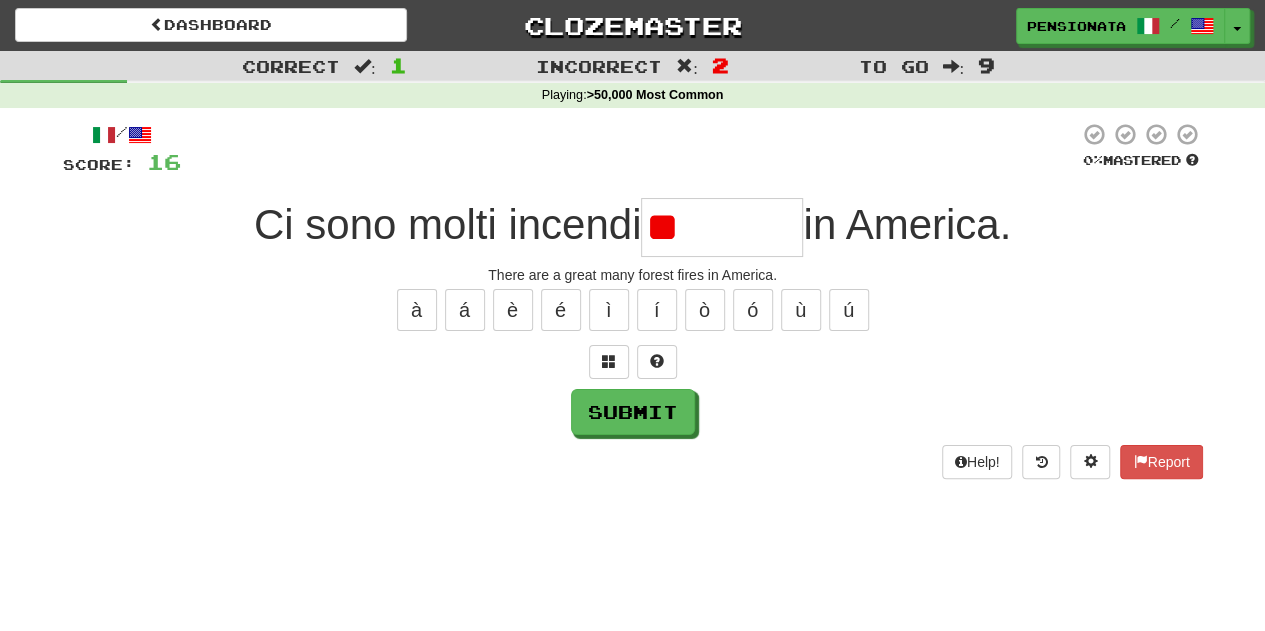type on "*" 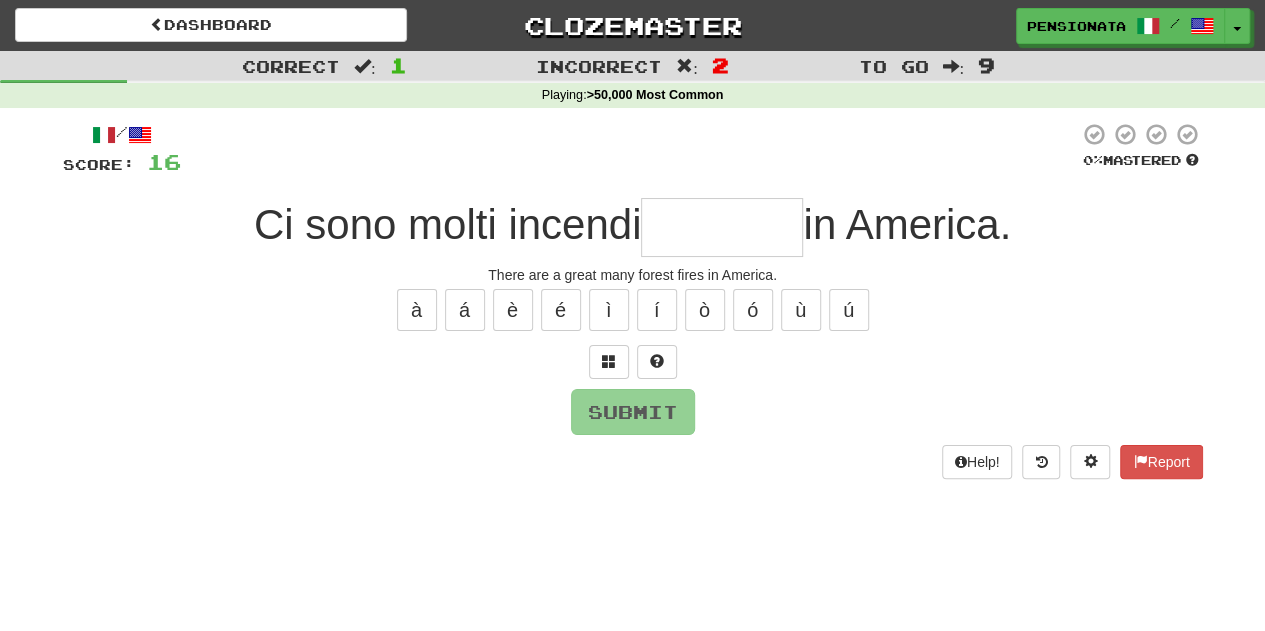 type on "********" 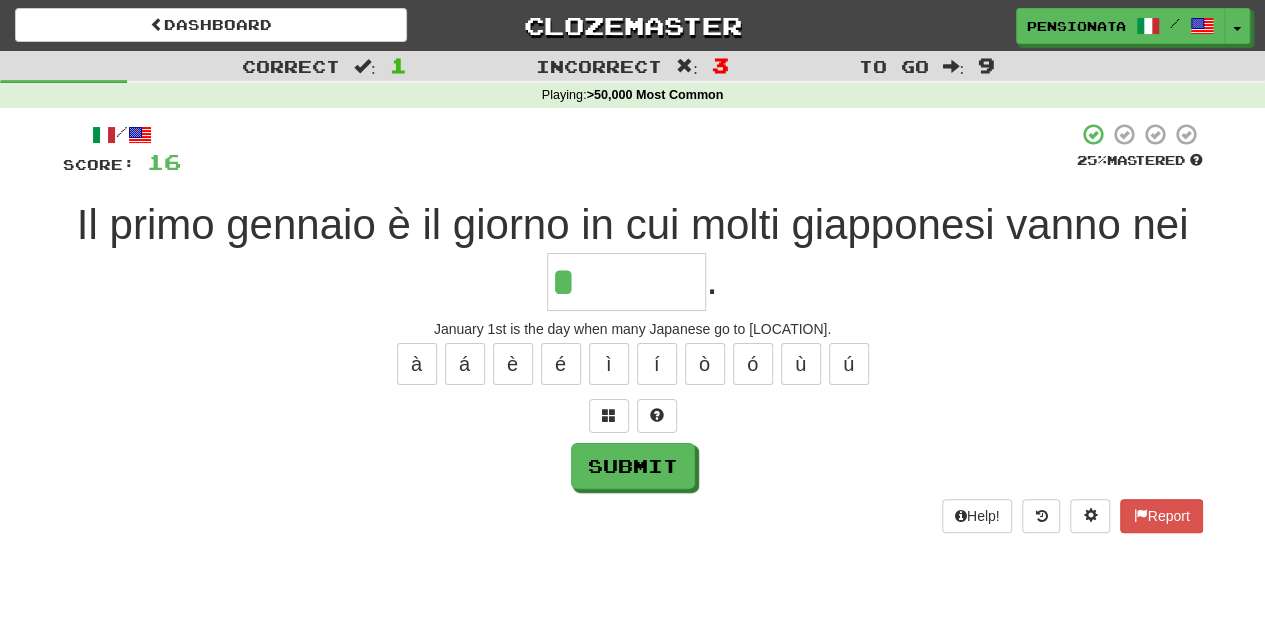 type on "********" 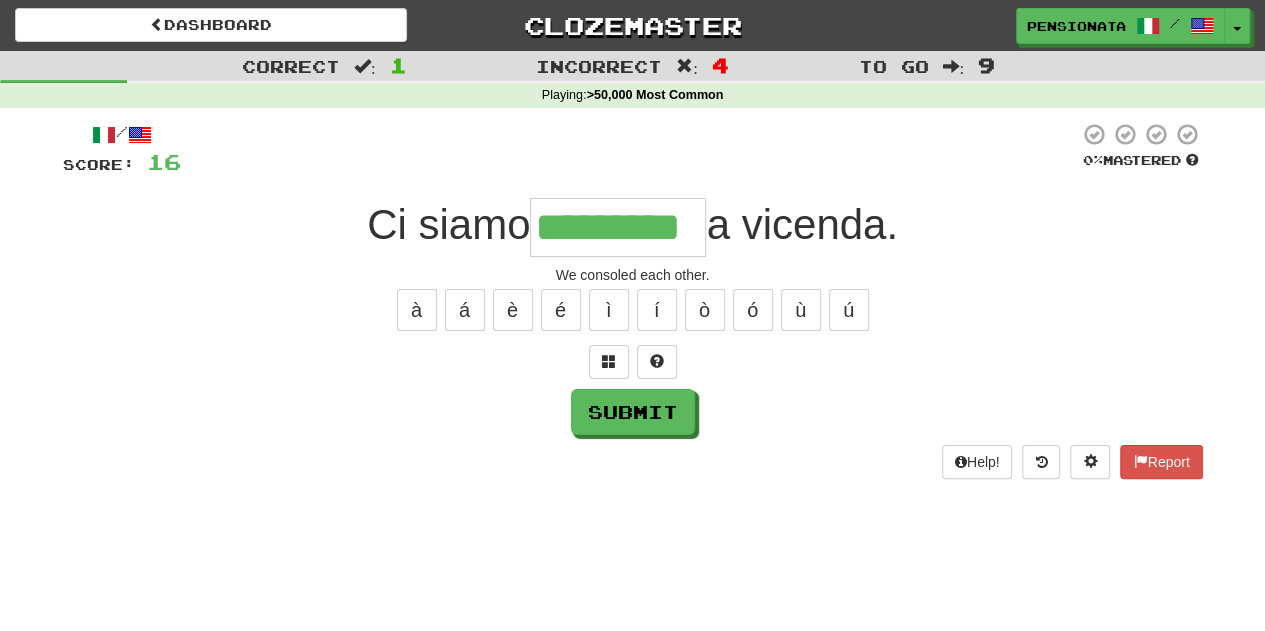 type on "*********" 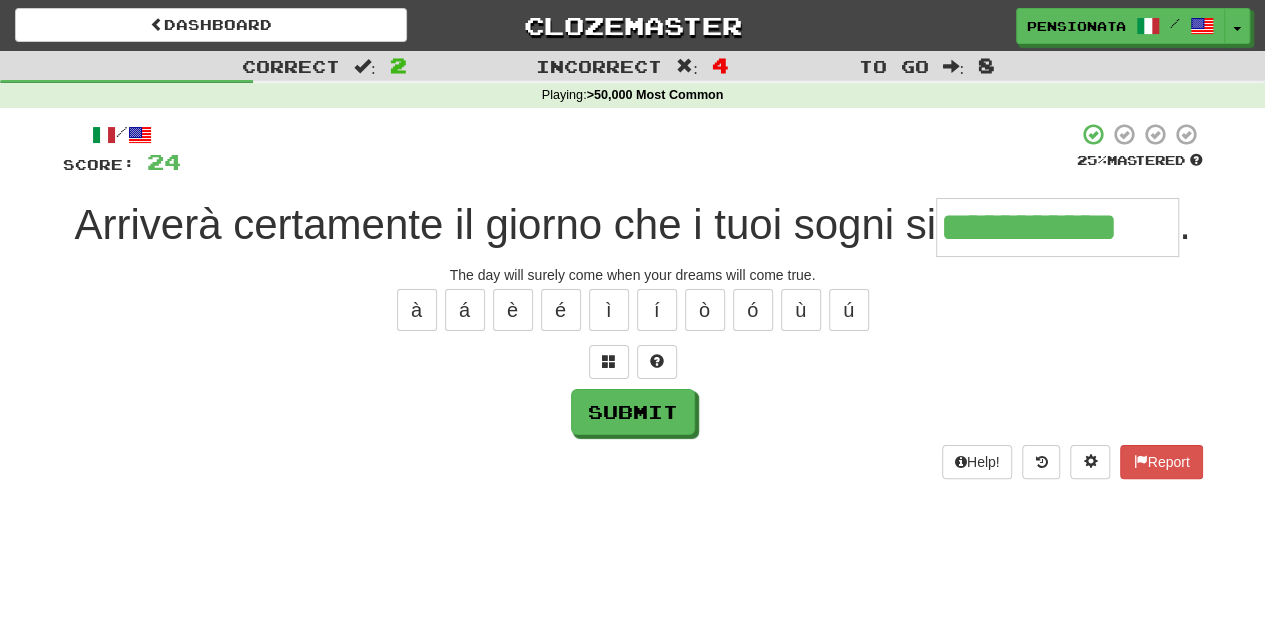 type on "**********" 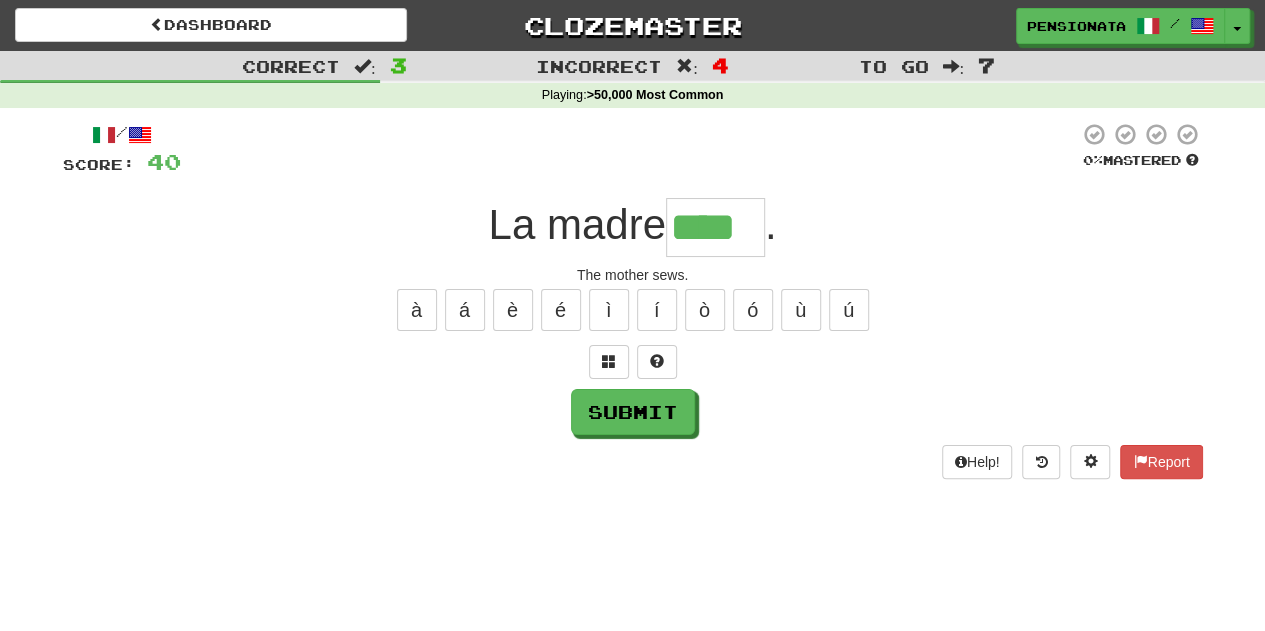 type on "****" 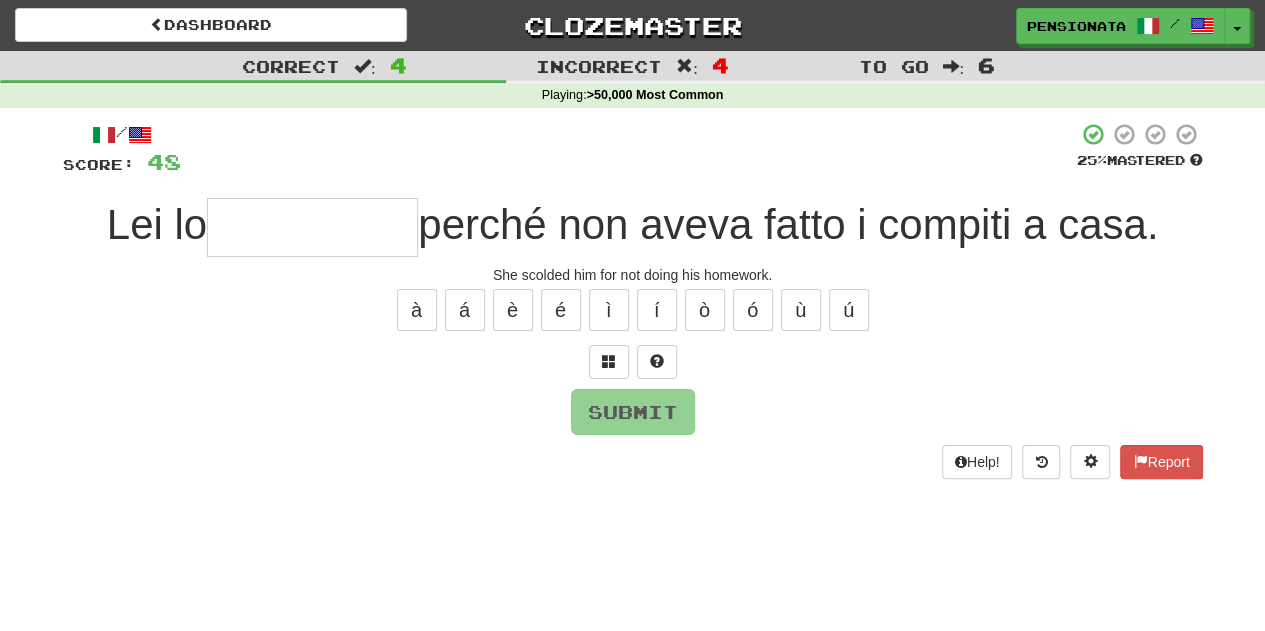 type on "*" 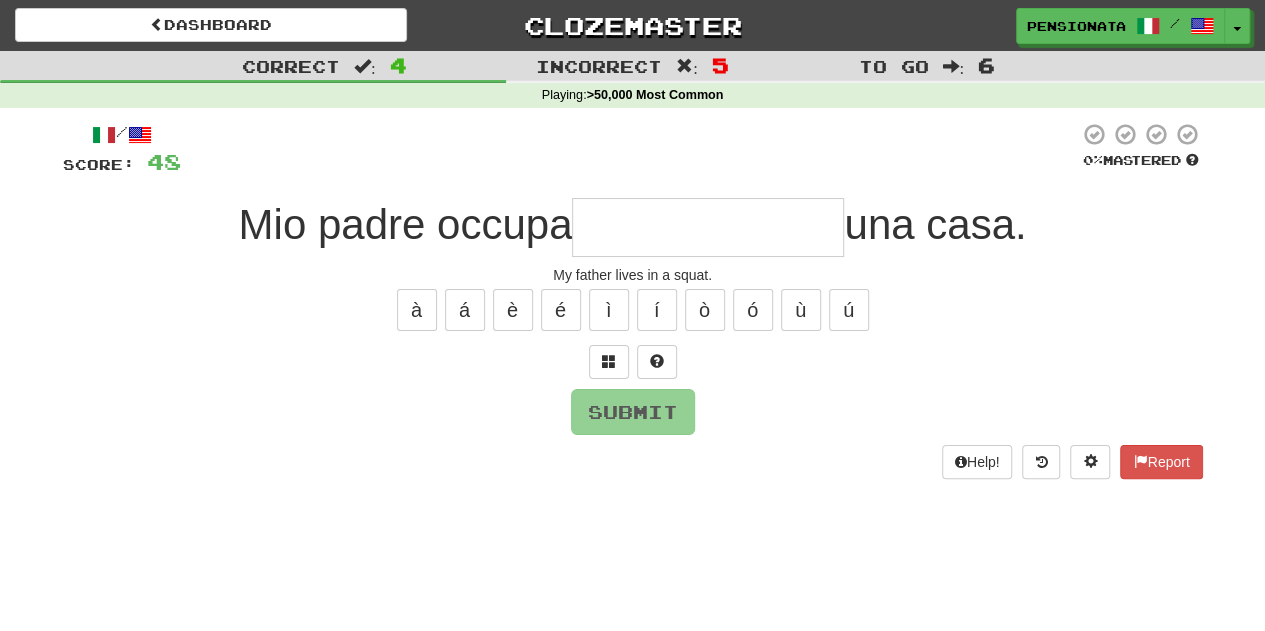 type on "**********" 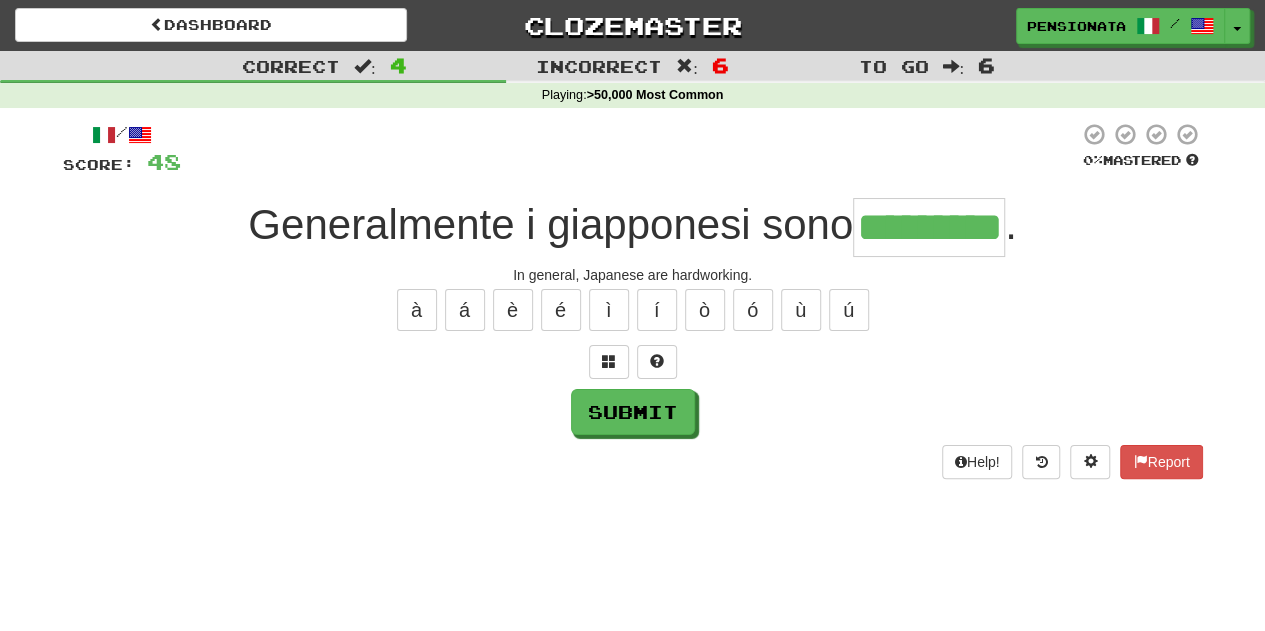 type on "*********" 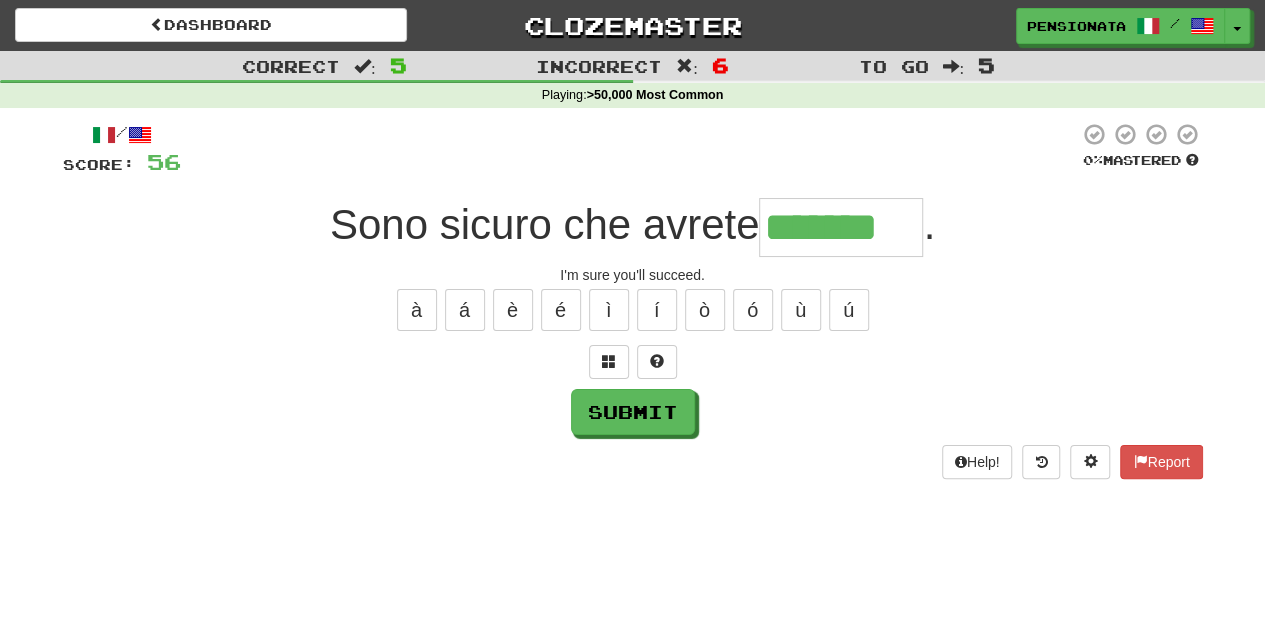 type on "*******" 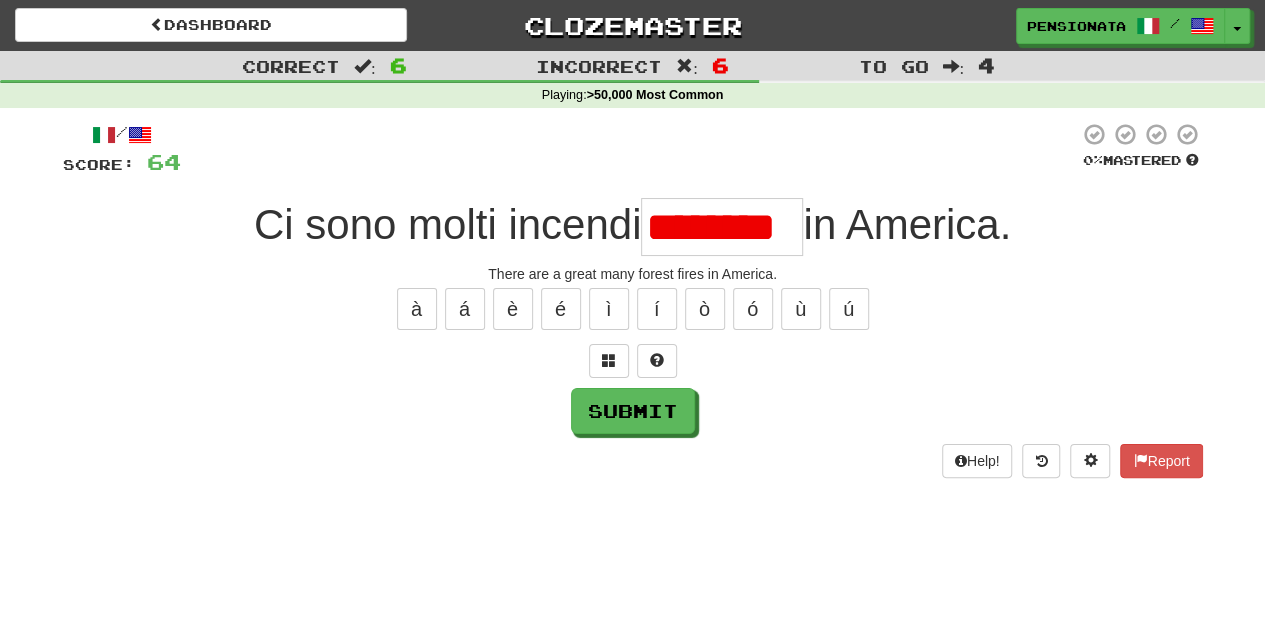 scroll, scrollTop: 0, scrollLeft: 0, axis: both 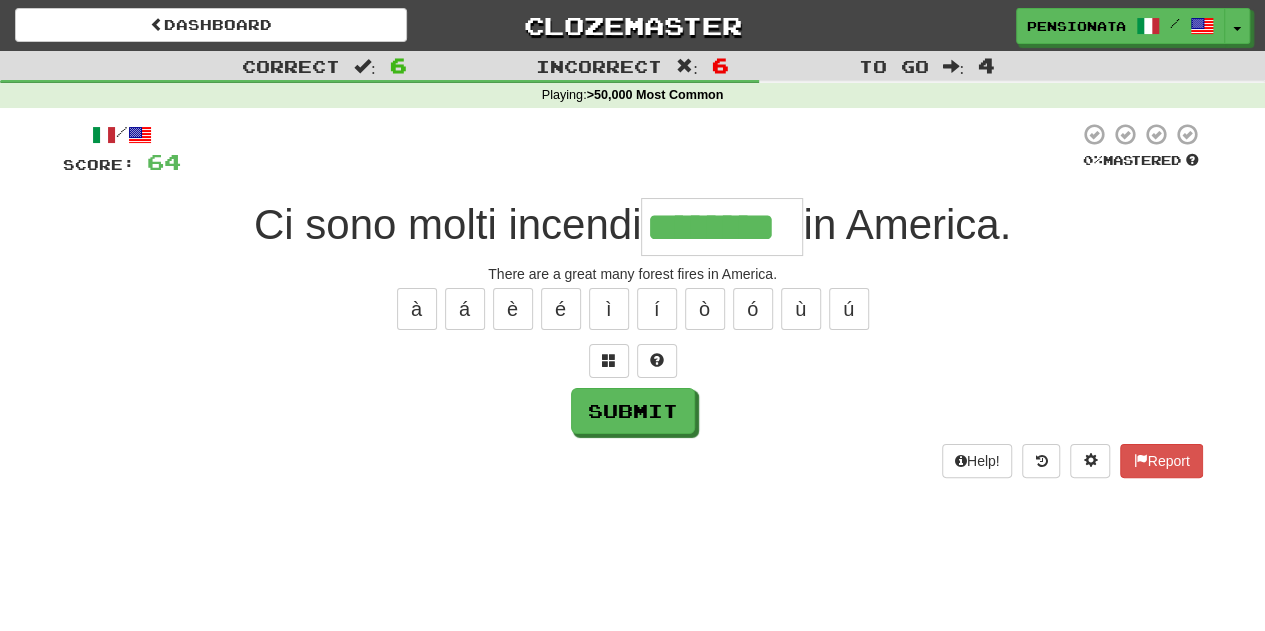 type on "********" 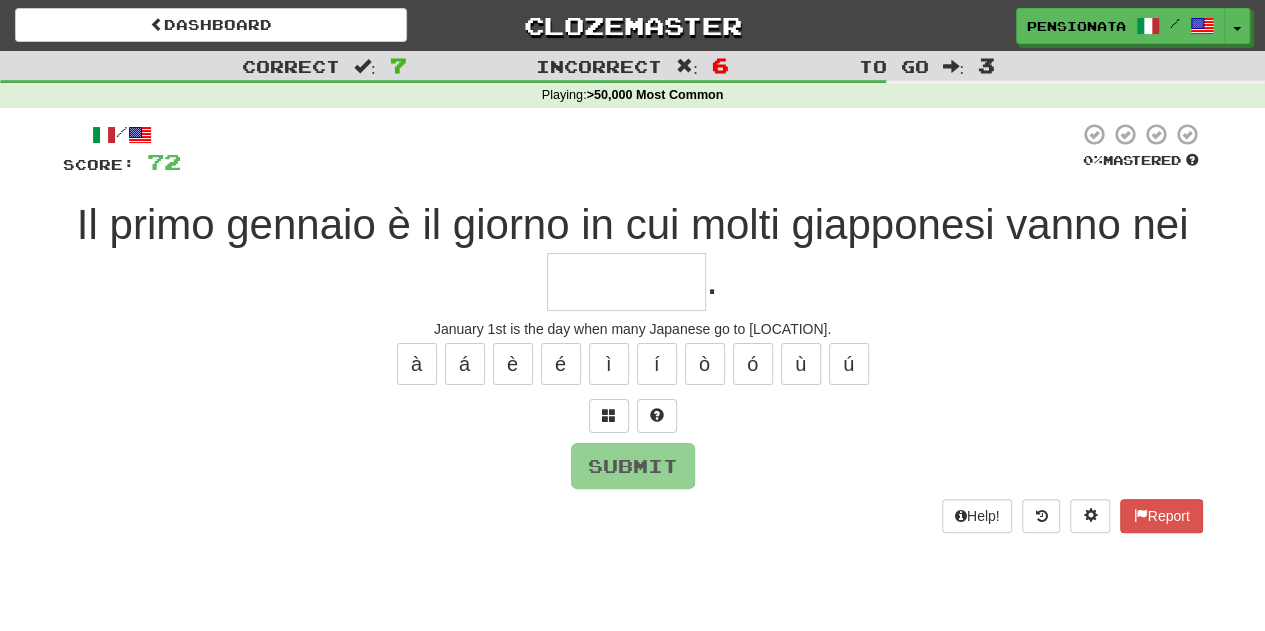 type on "********" 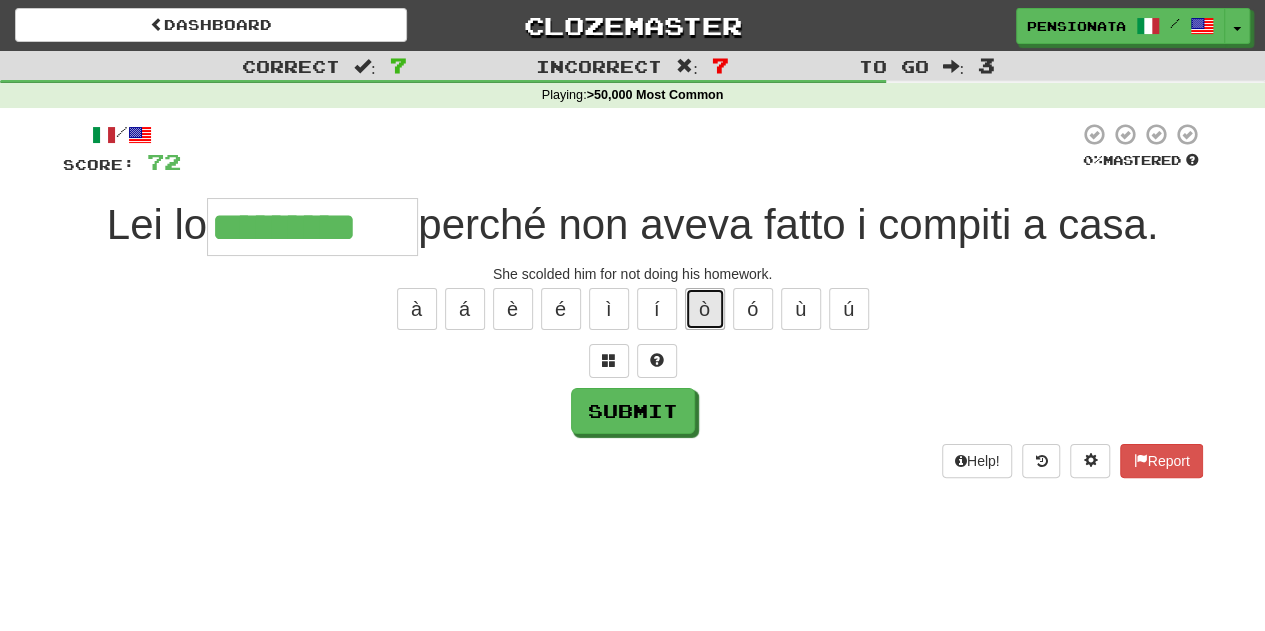click on "ò" at bounding box center [705, 309] 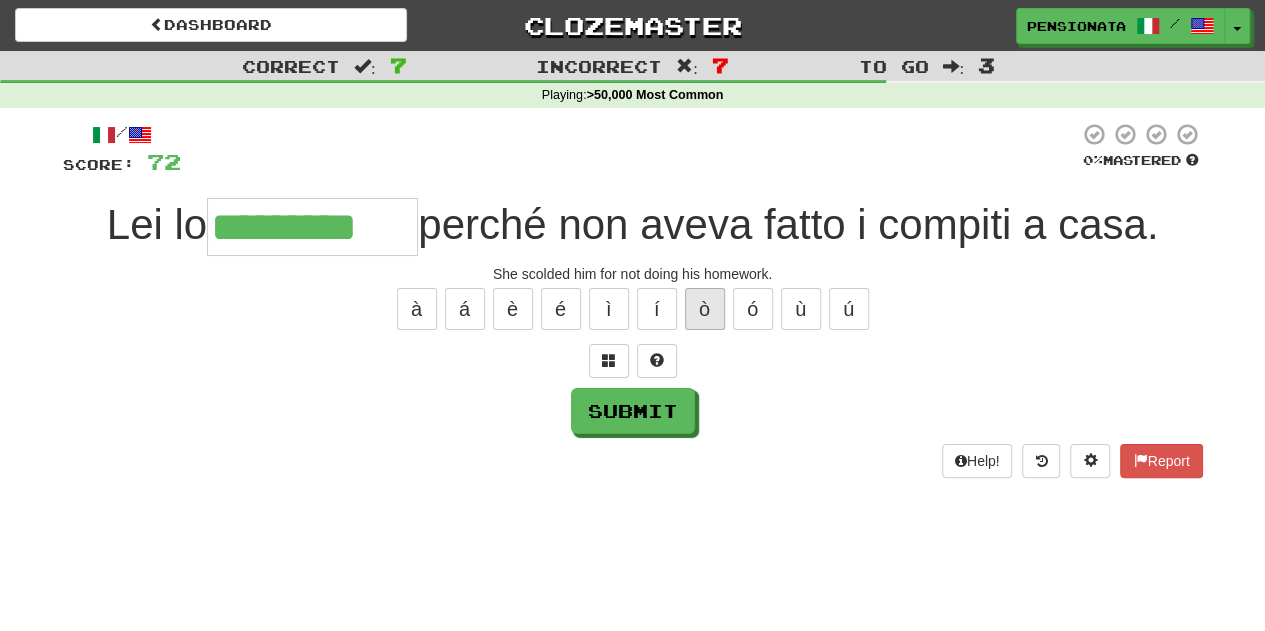 type on "**********" 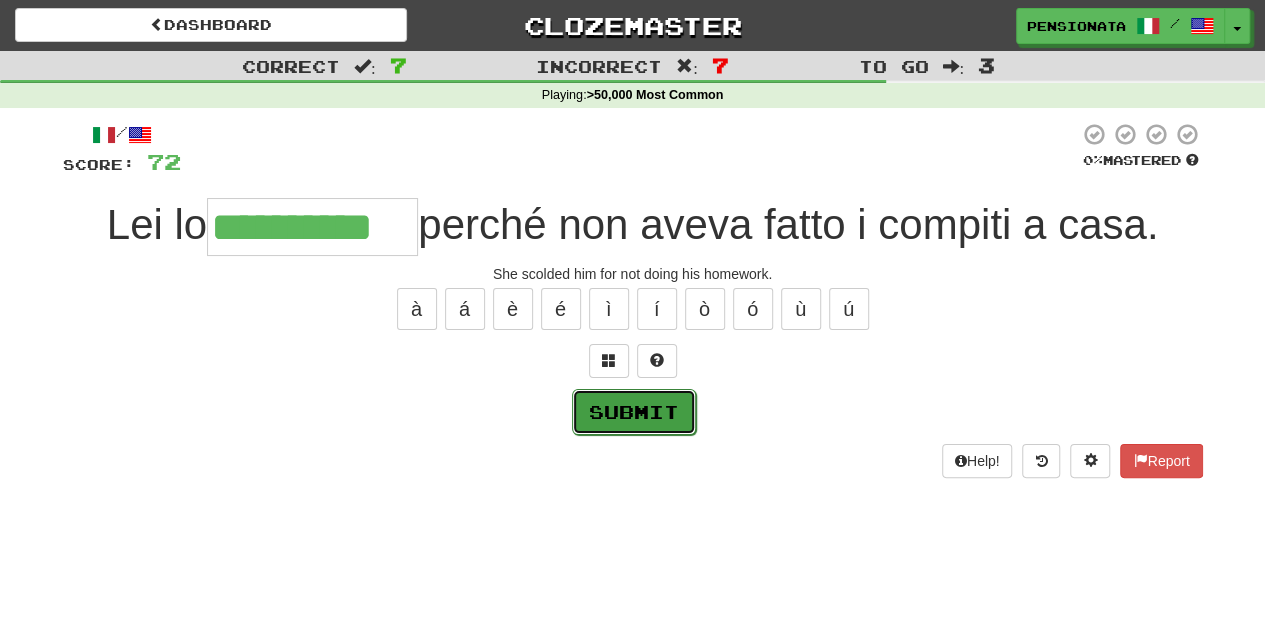 click on "Submit" at bounding box center [634, 412] 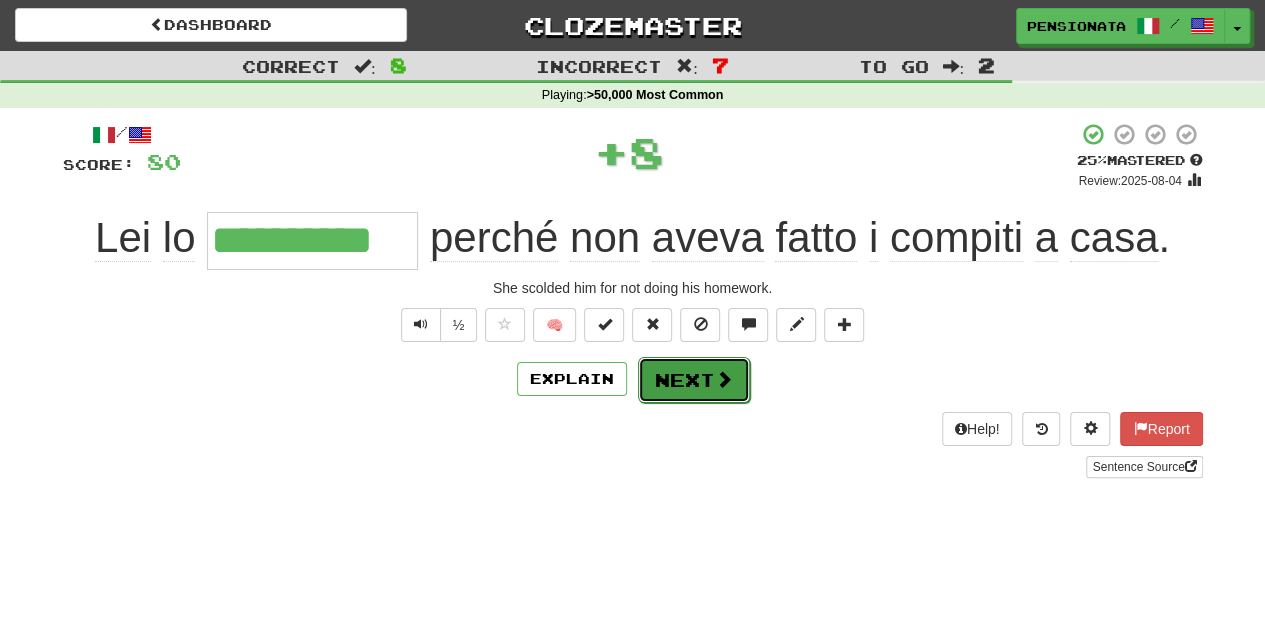 click on "Next" at bounding box center [694, 380] 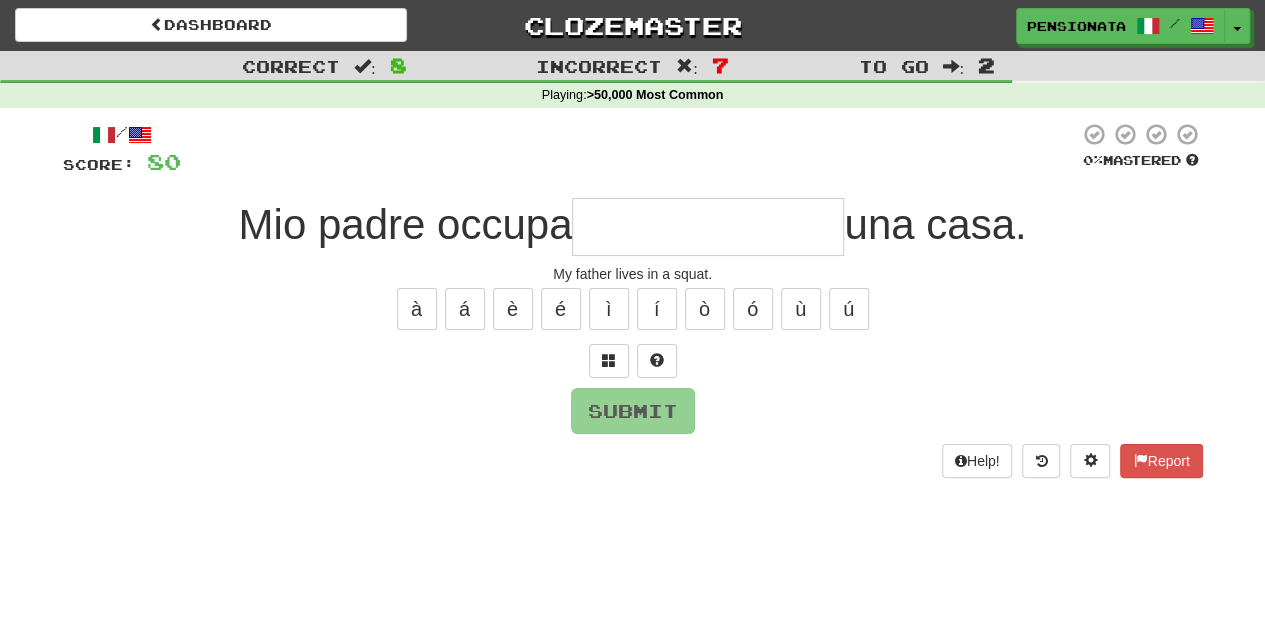 type on "*" 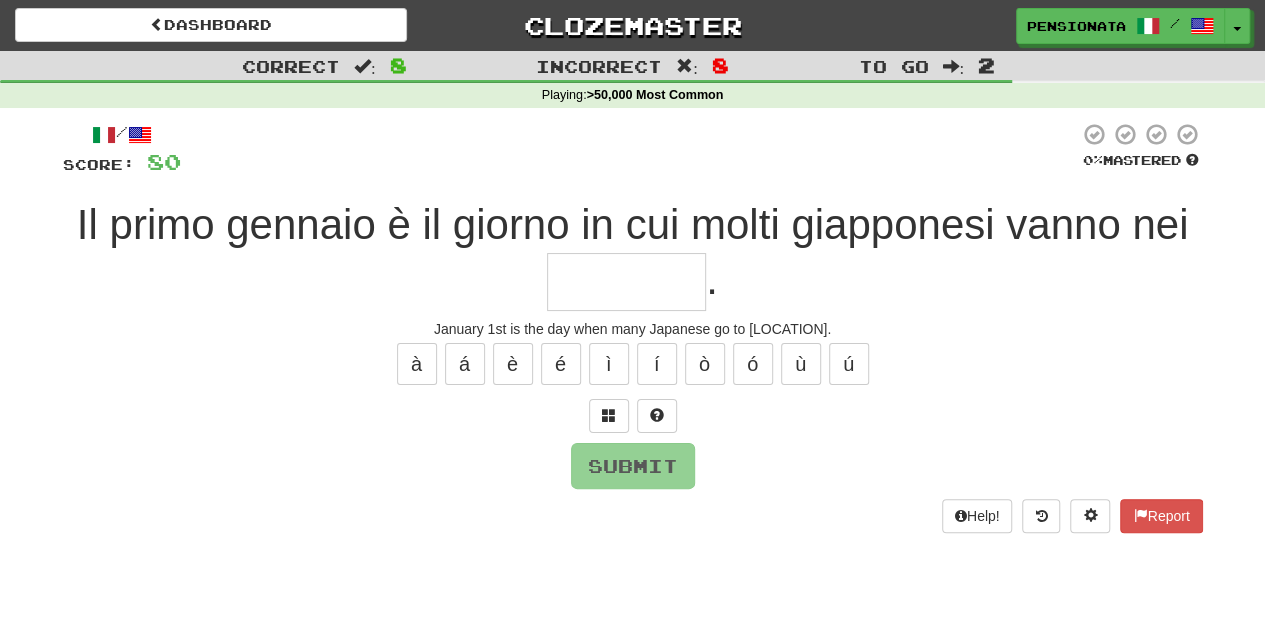 click on "Il primo gennaio è il giorno in cui molti giapponesi vanno nei  ." at bounding box center [633, 254] 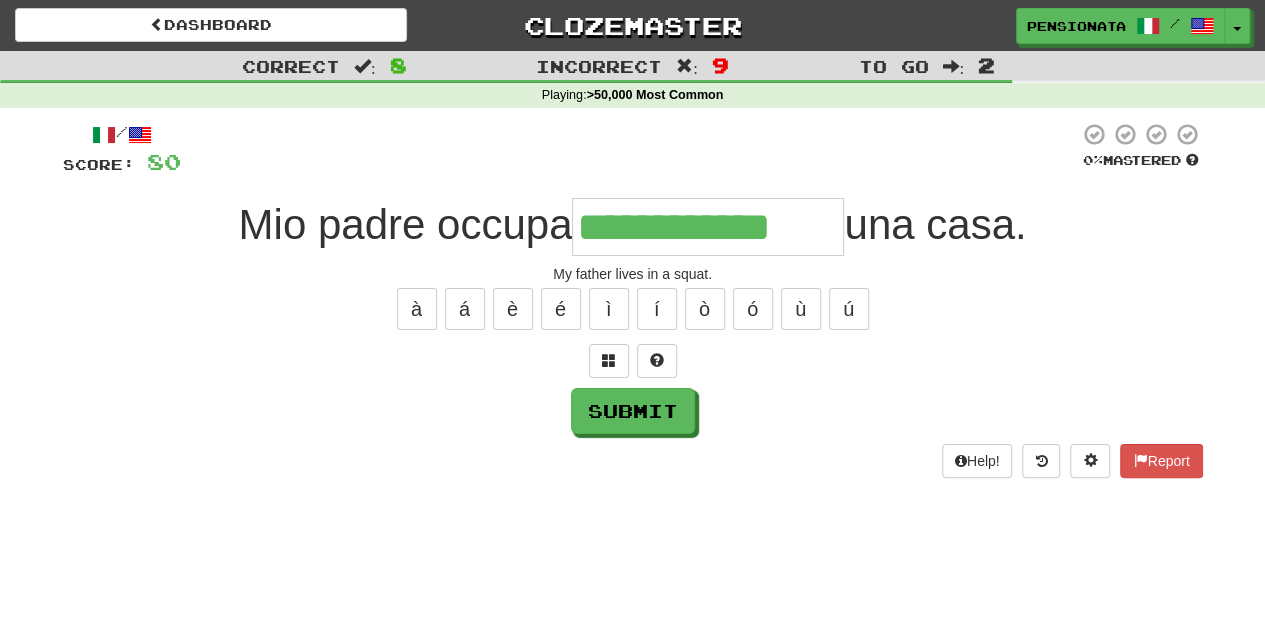 type on "**********" 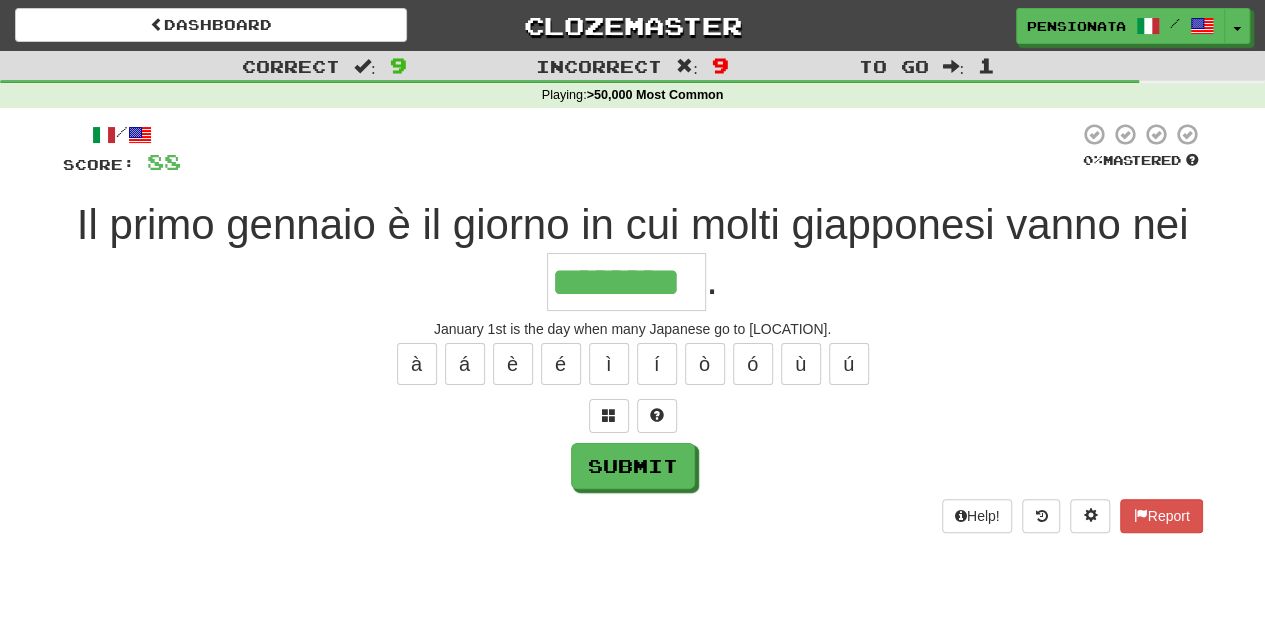type on "********" 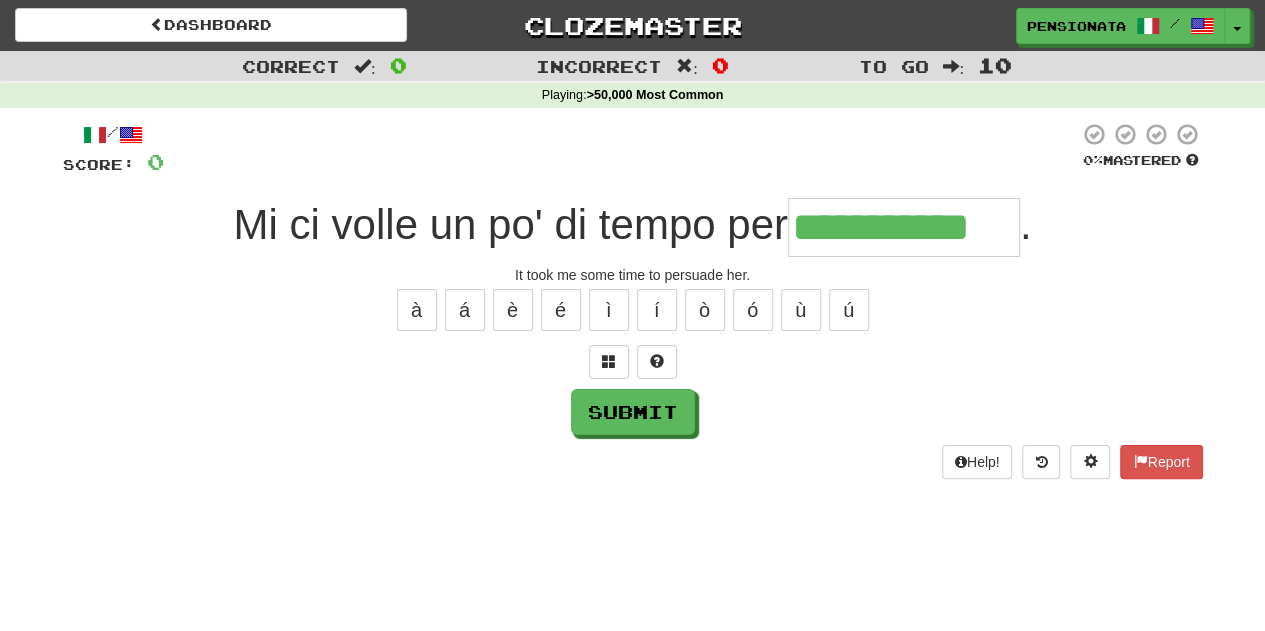 type on "**********" 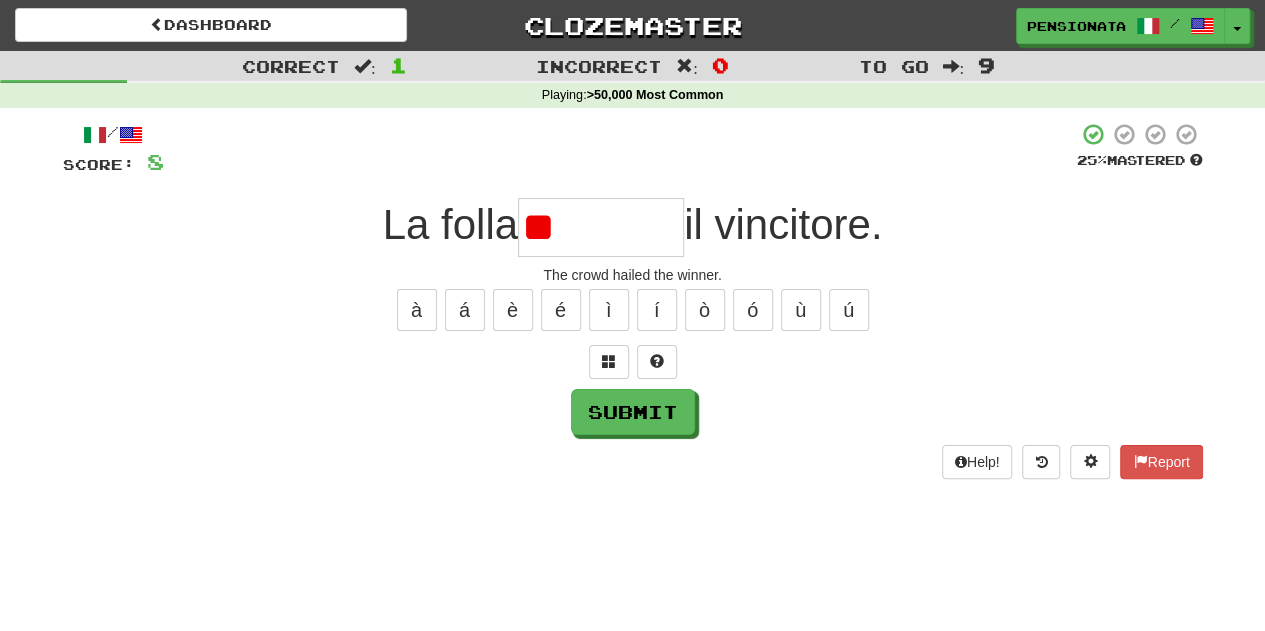 type on "*" 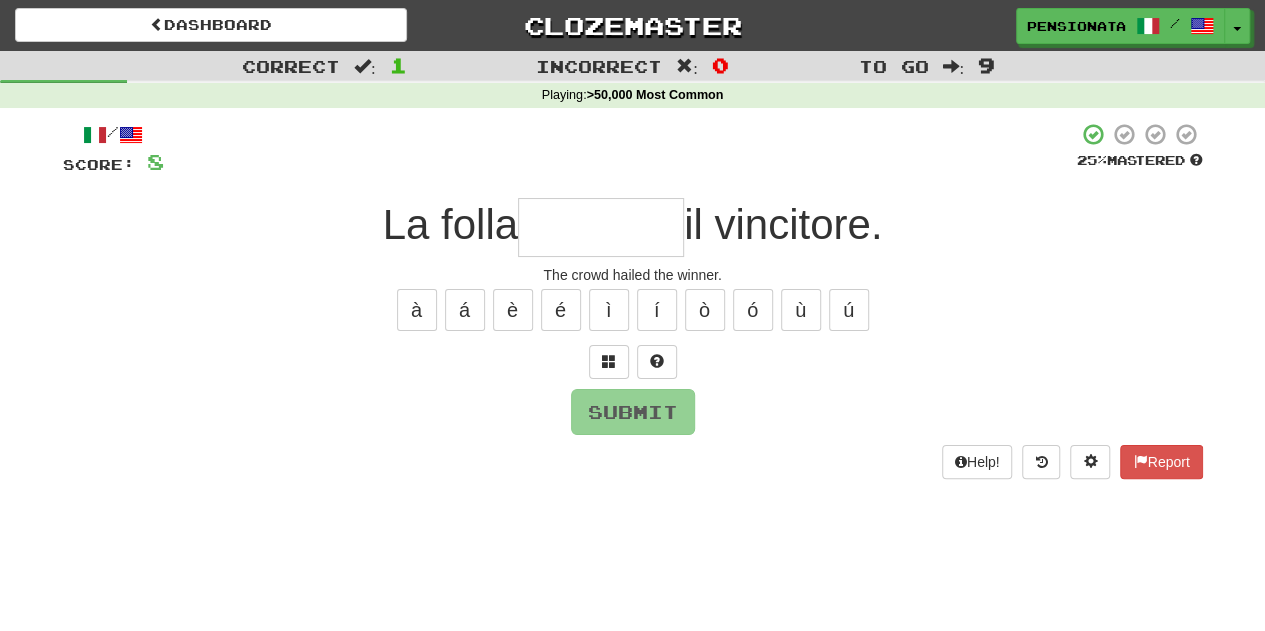 type on "*******" 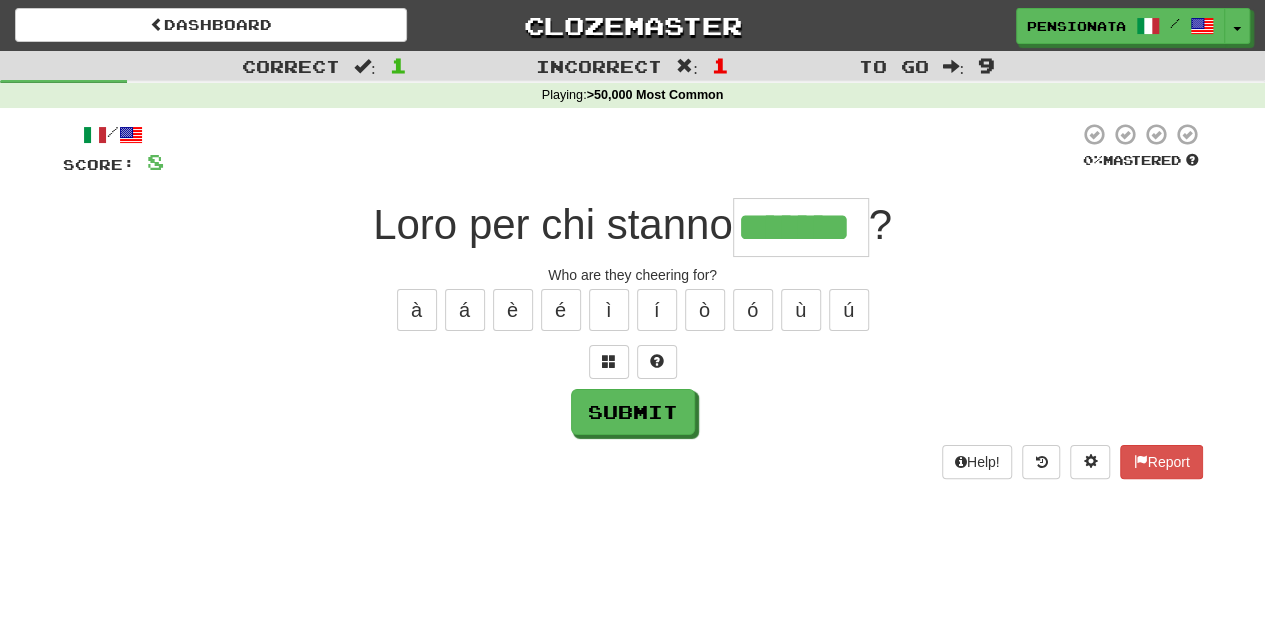 type on "*******" 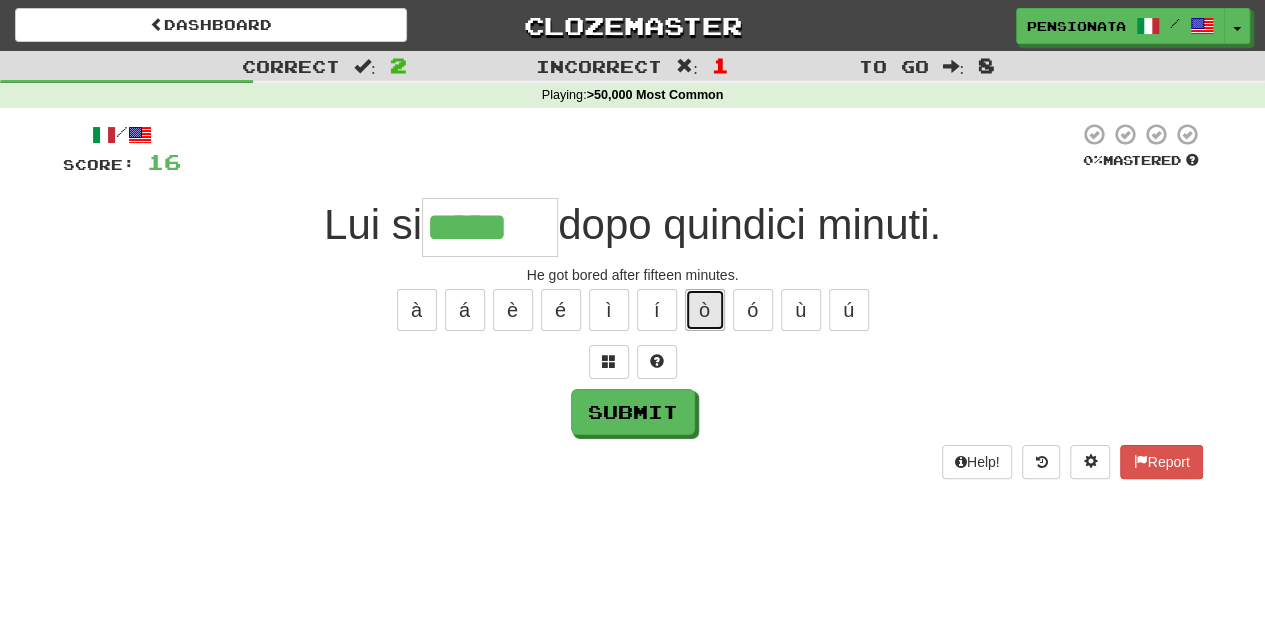 click on "ò" at bounding box center [705, 310] 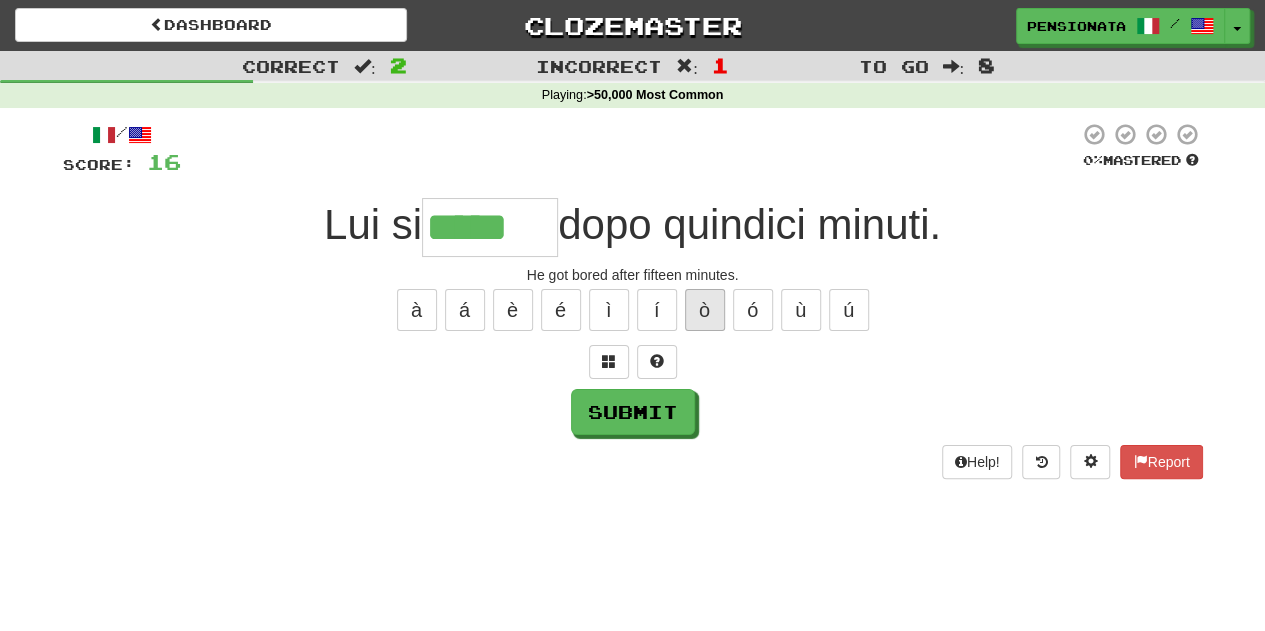 type on "******" 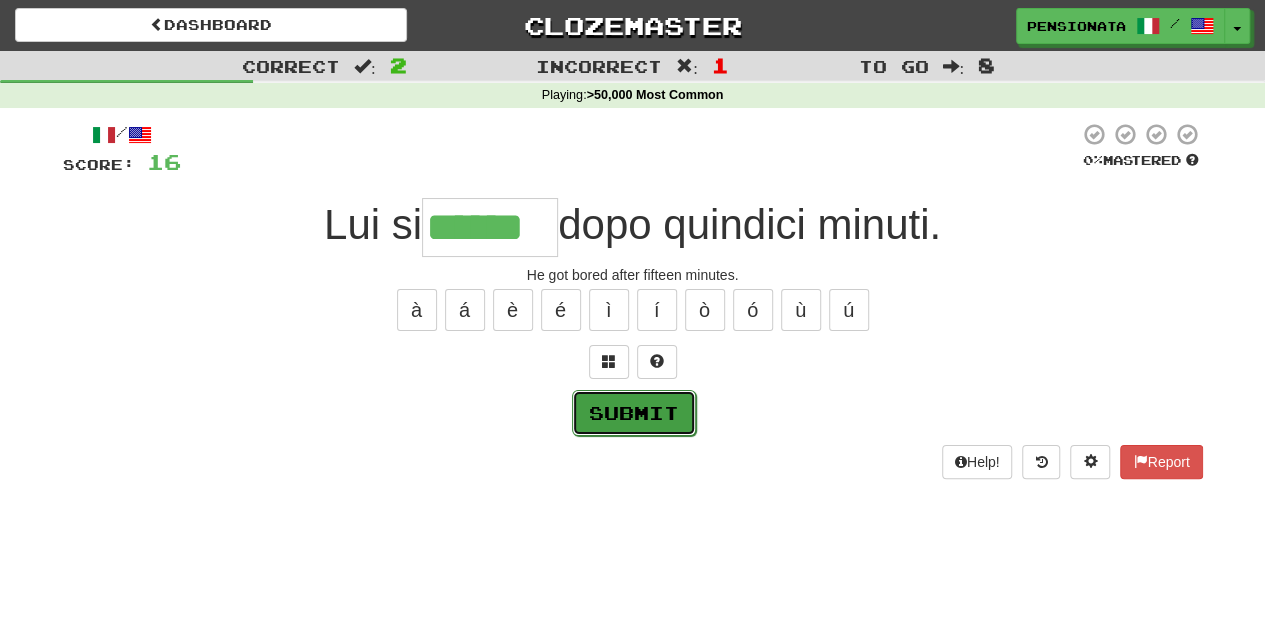 click on "Submit" at bounding box center [634, 413] 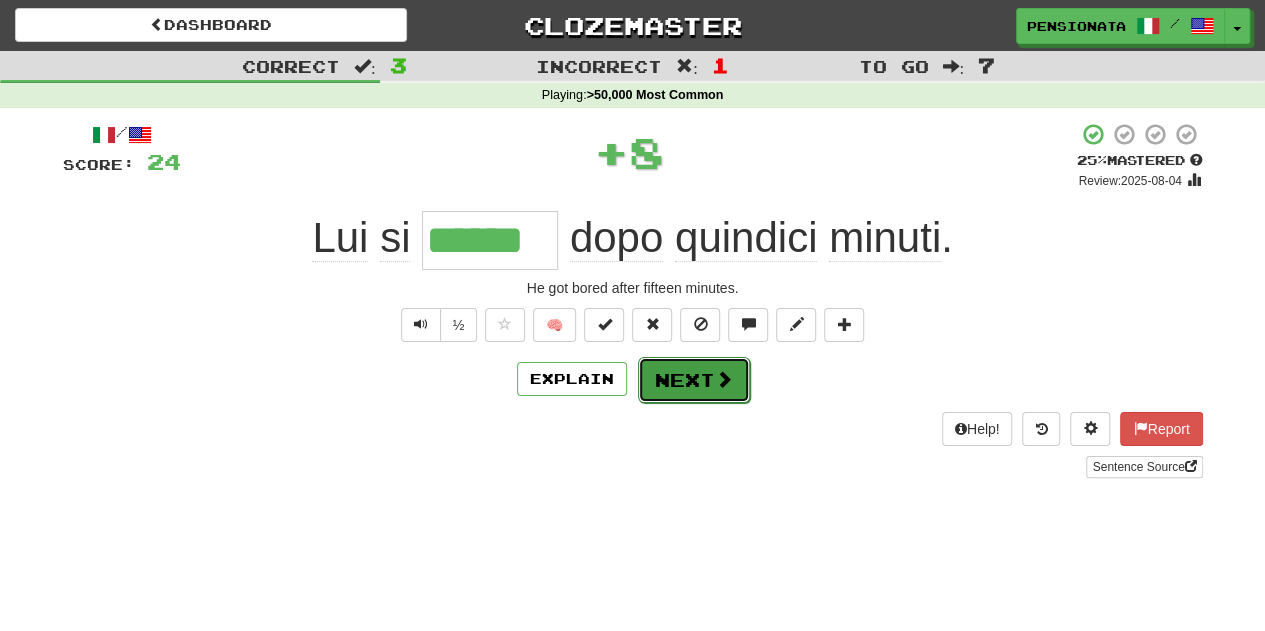 click at bounding box center (724, 379) 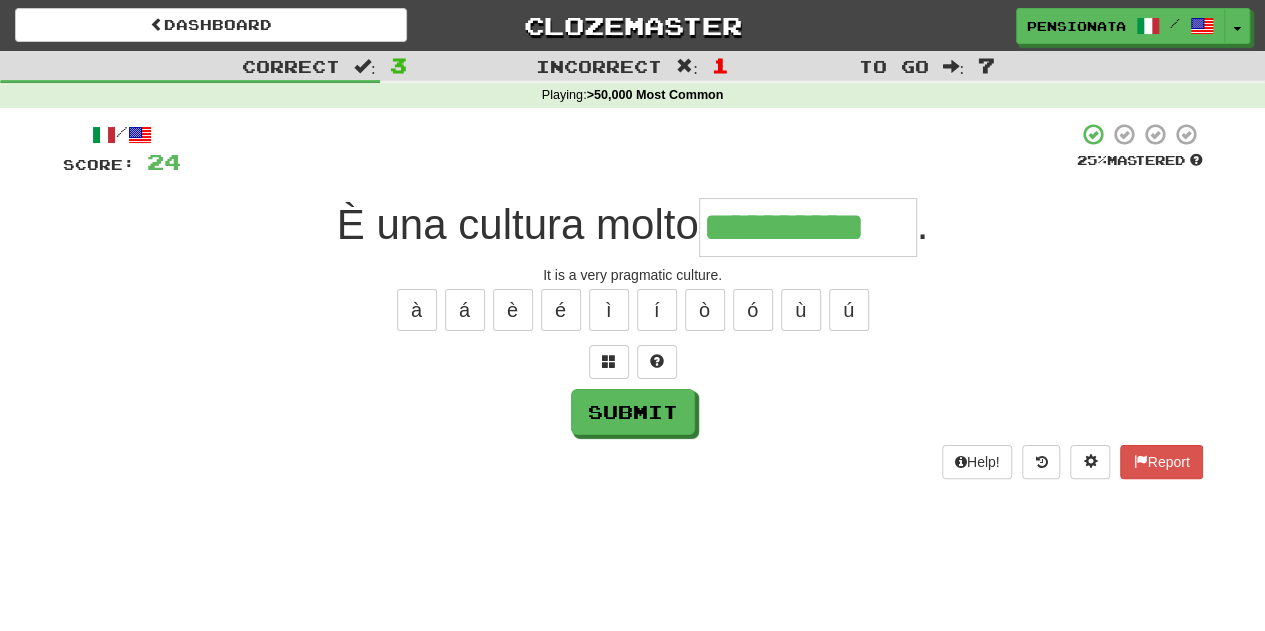 type on "**********" 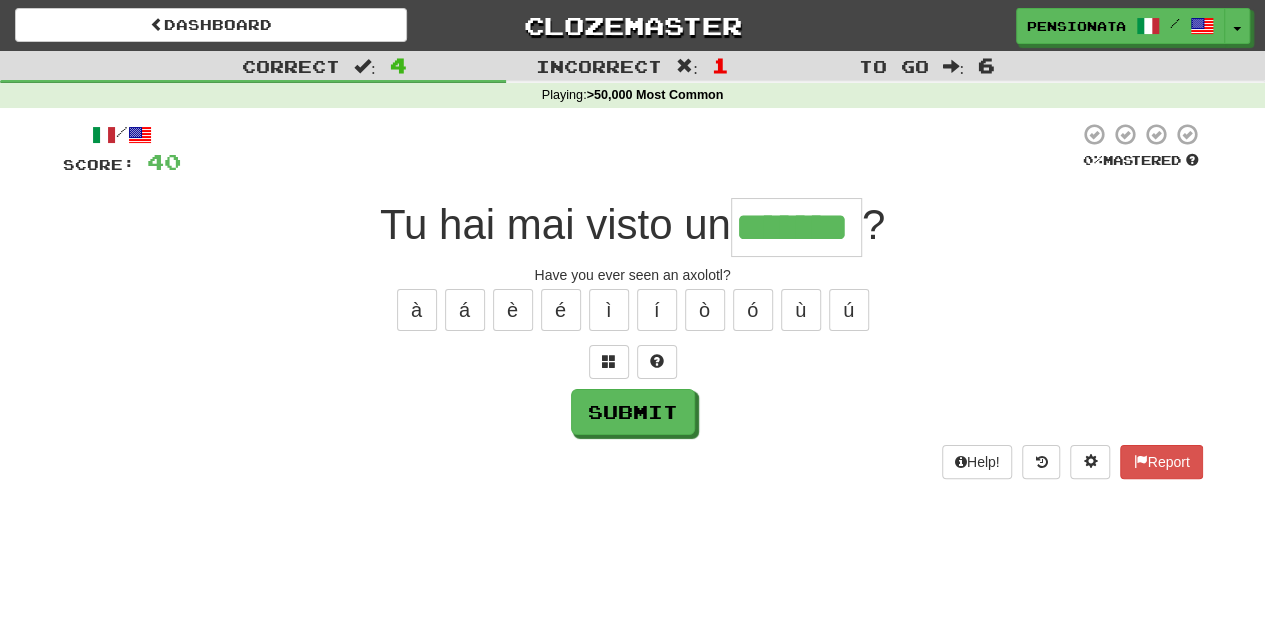 type on "*******" 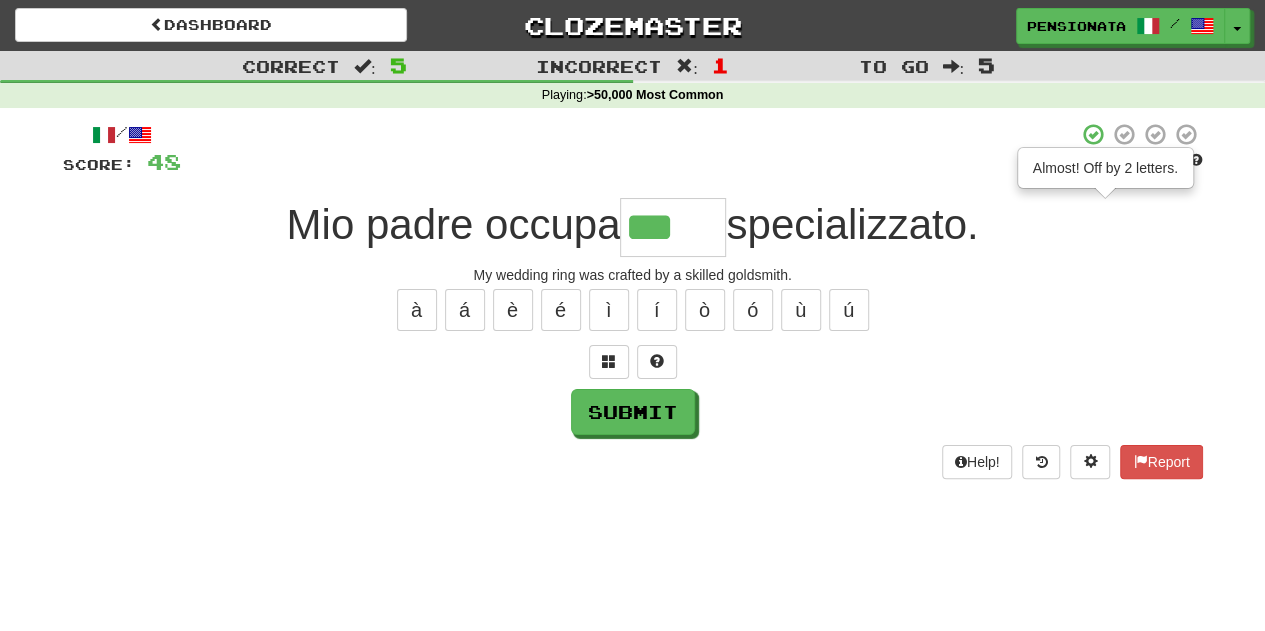 type on "*****" 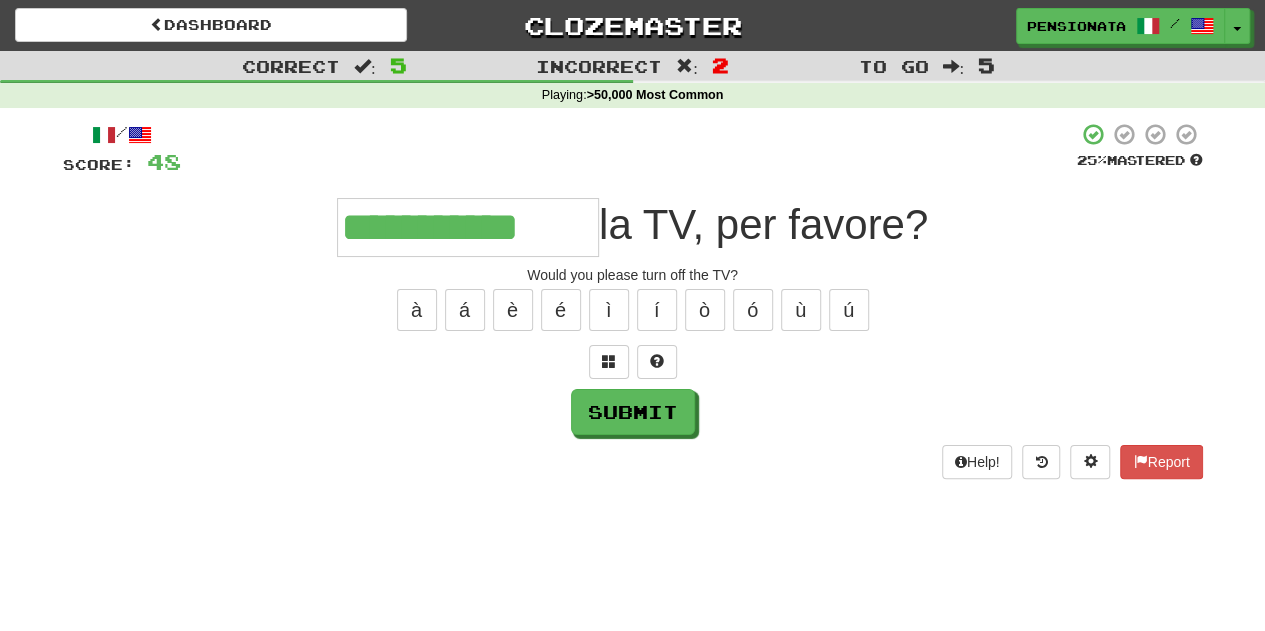 type on "**********" 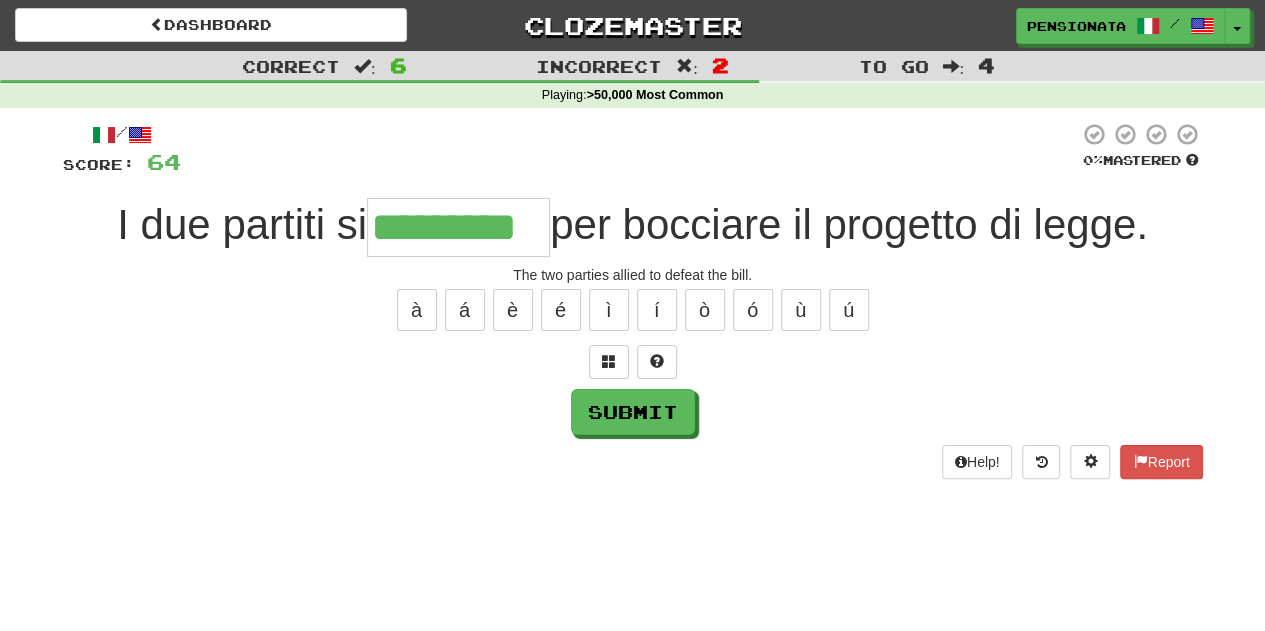 type on "*********" 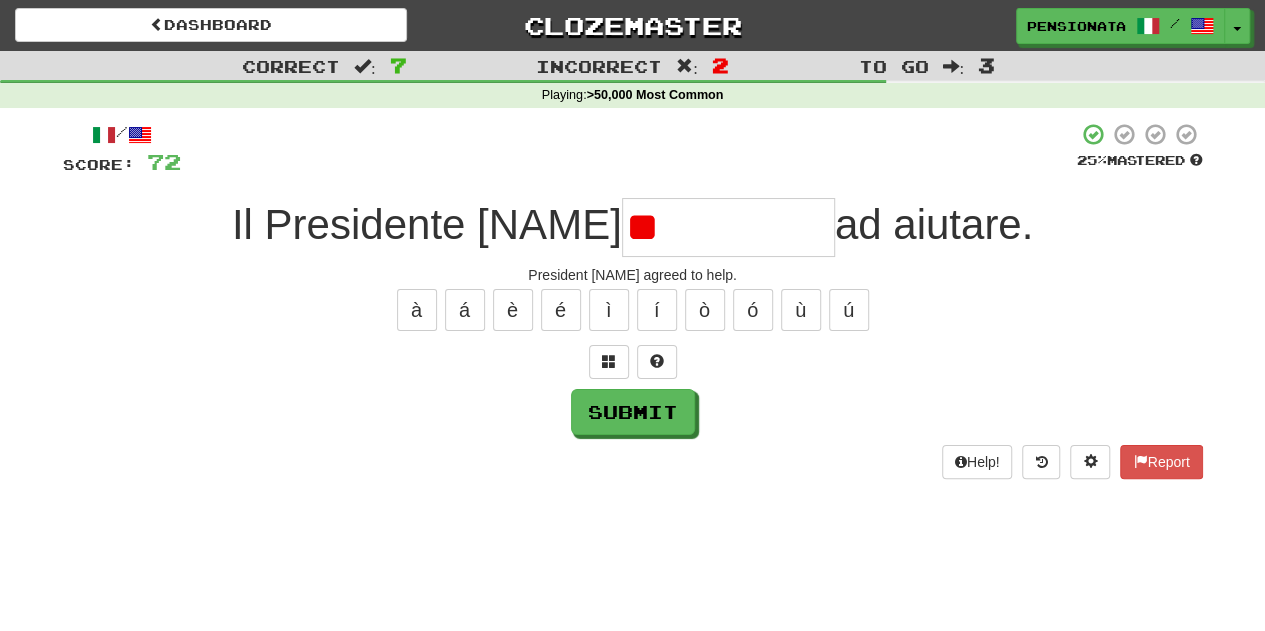 type on "*" 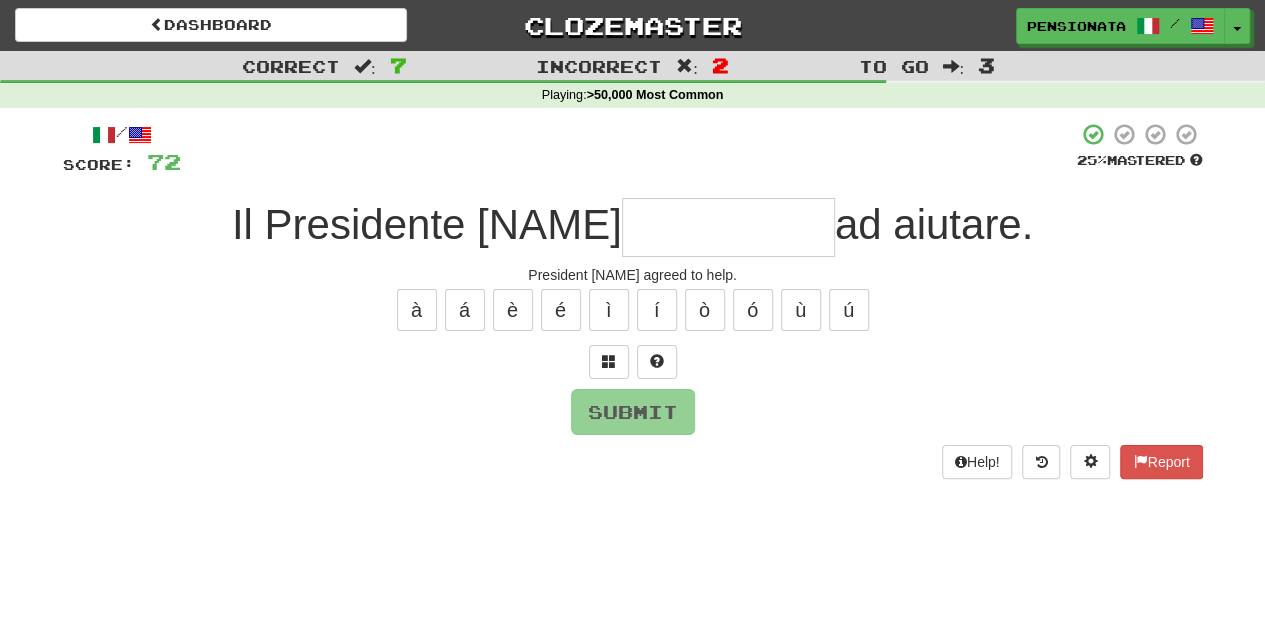 type on "**********" 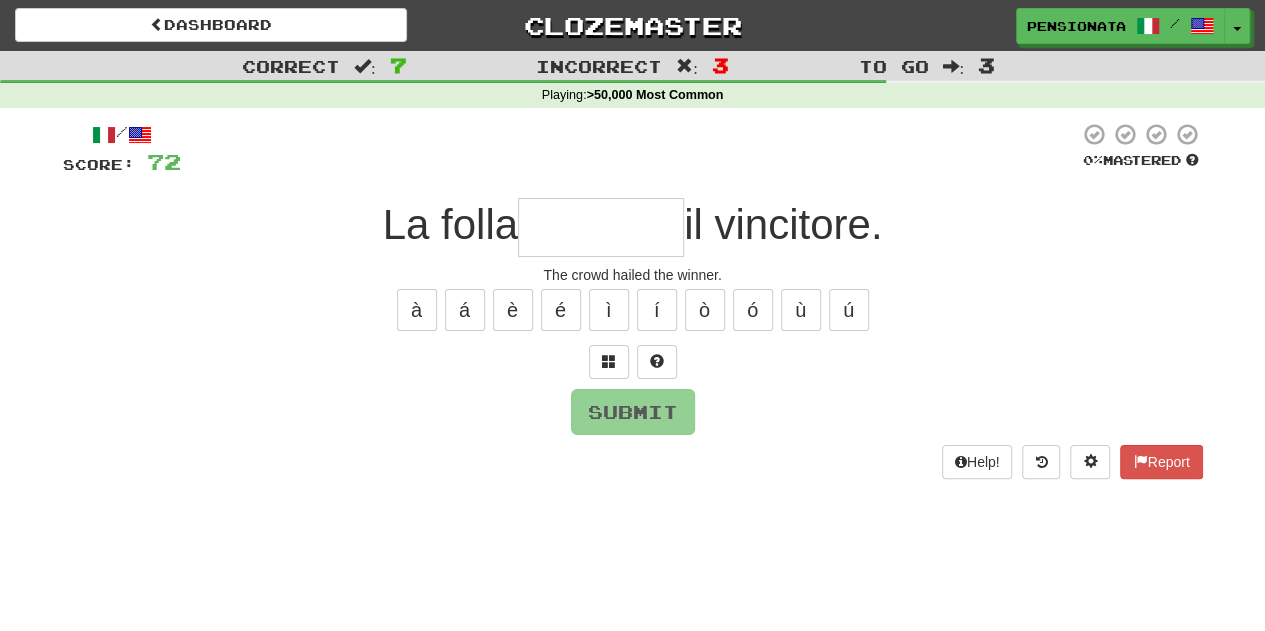 type on "*" 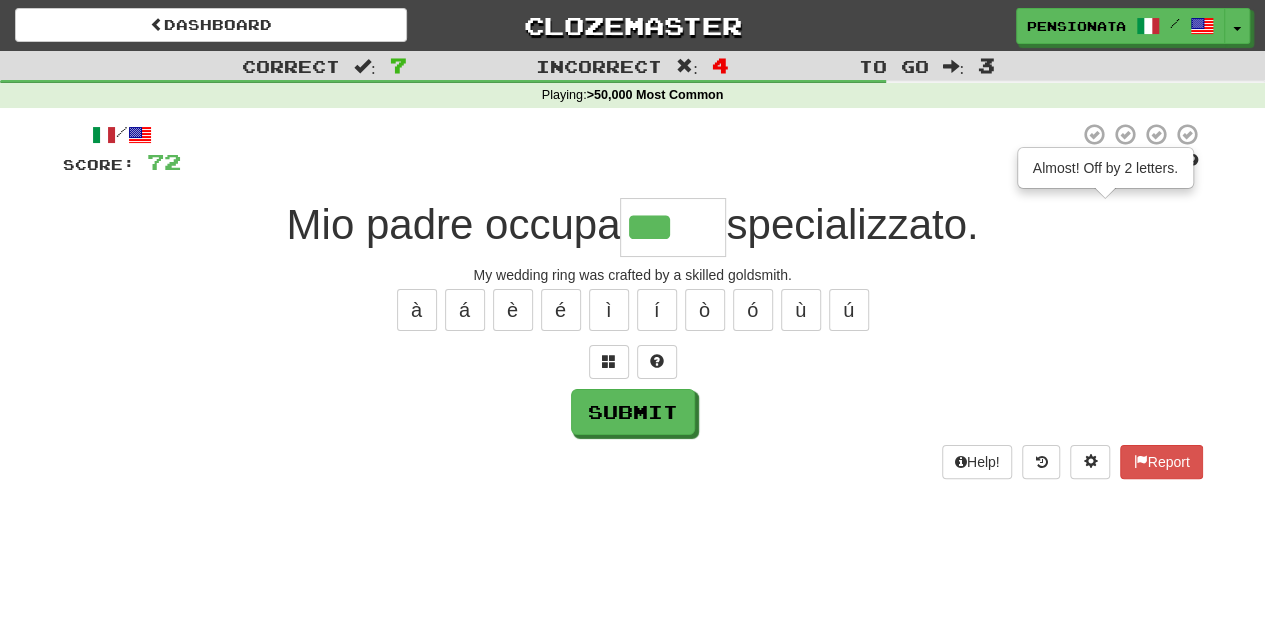 type on "*****" 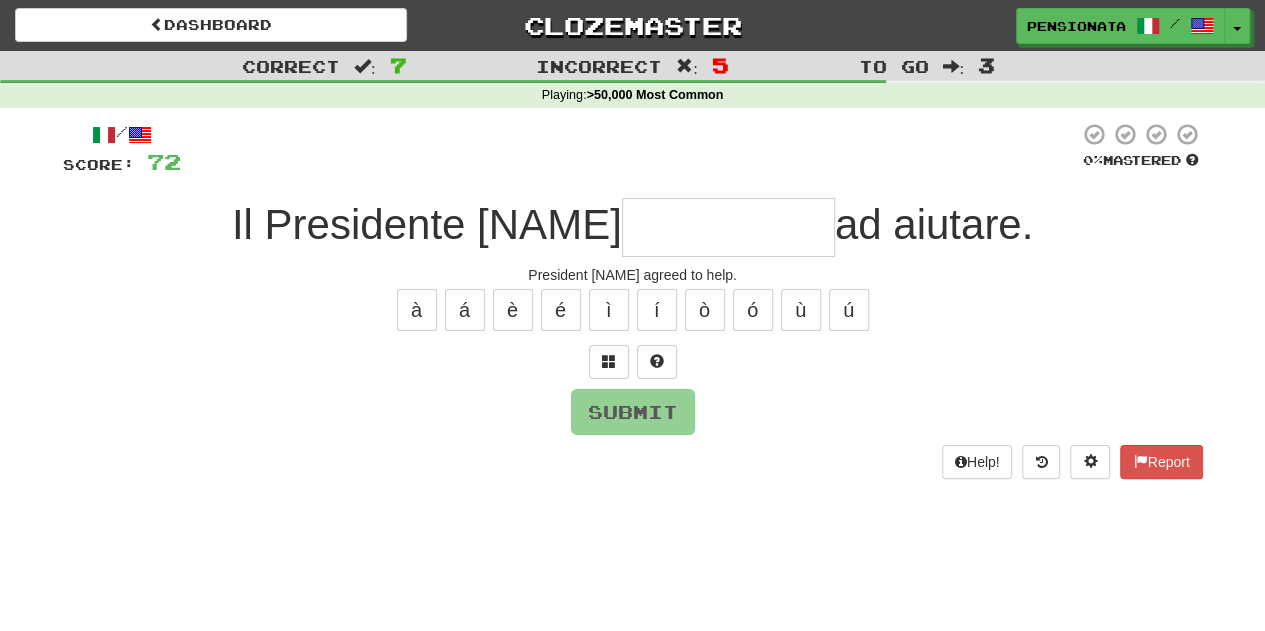 type on "*" 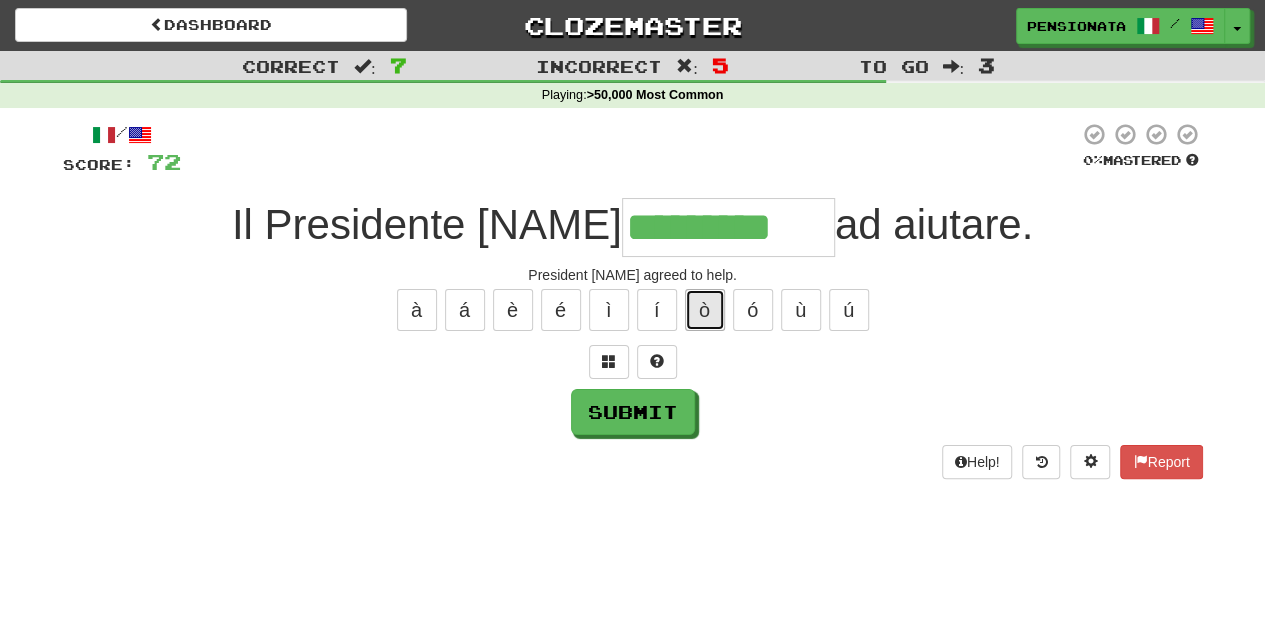 click on "ò" at bounding box center [705, 310] 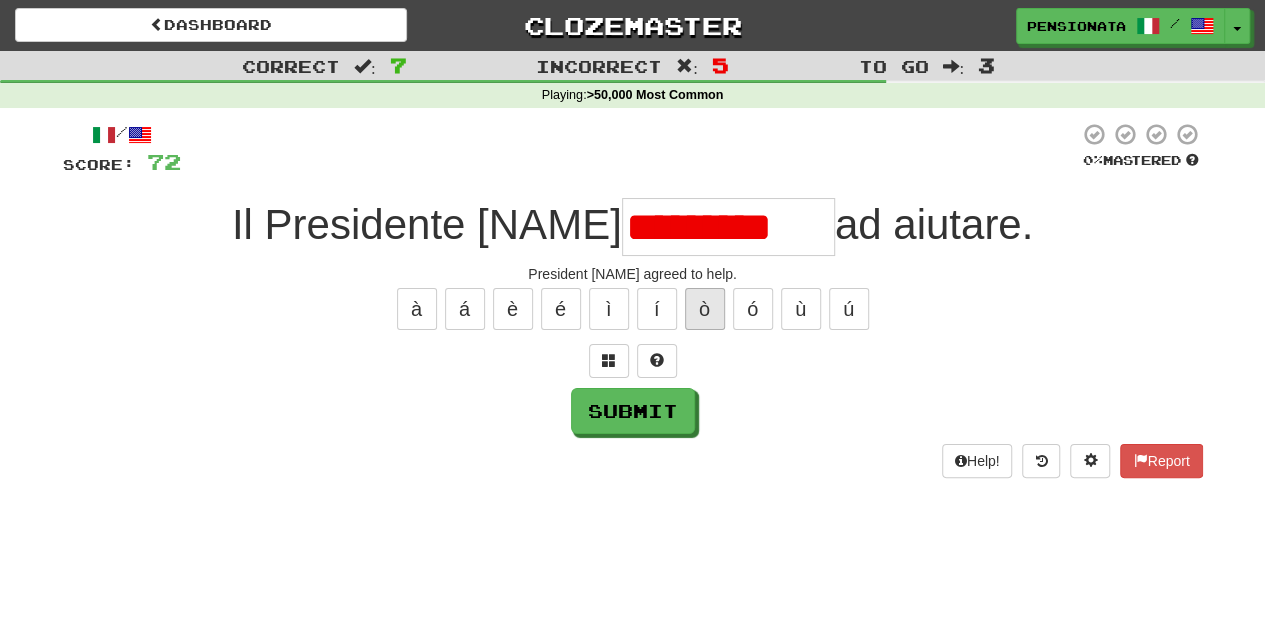 scroll, scrollTop: 0, scrollLeft: 0, axis: both 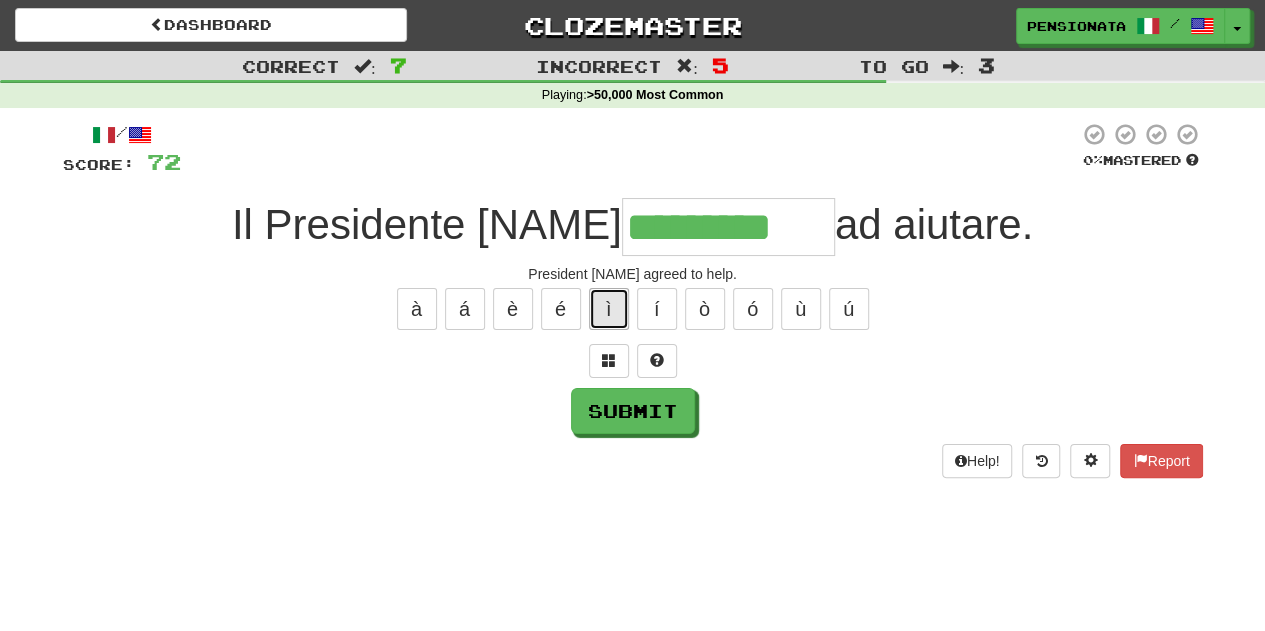 click on "ì" at bounding box center (609, 309) 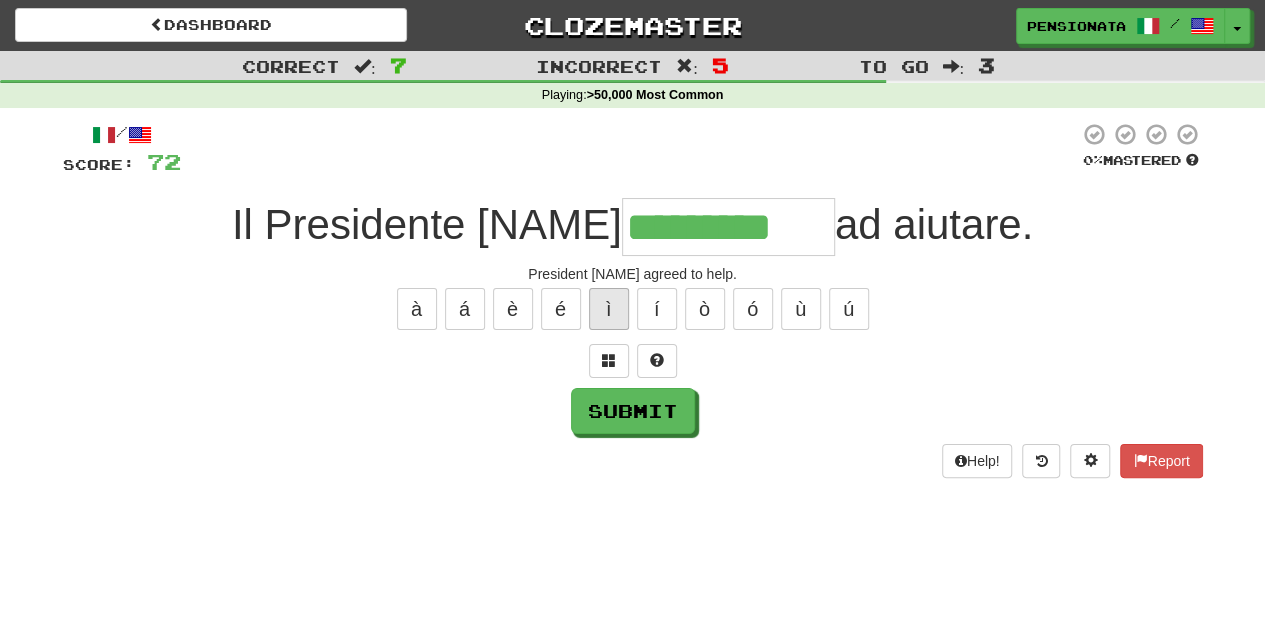 type on "**********" 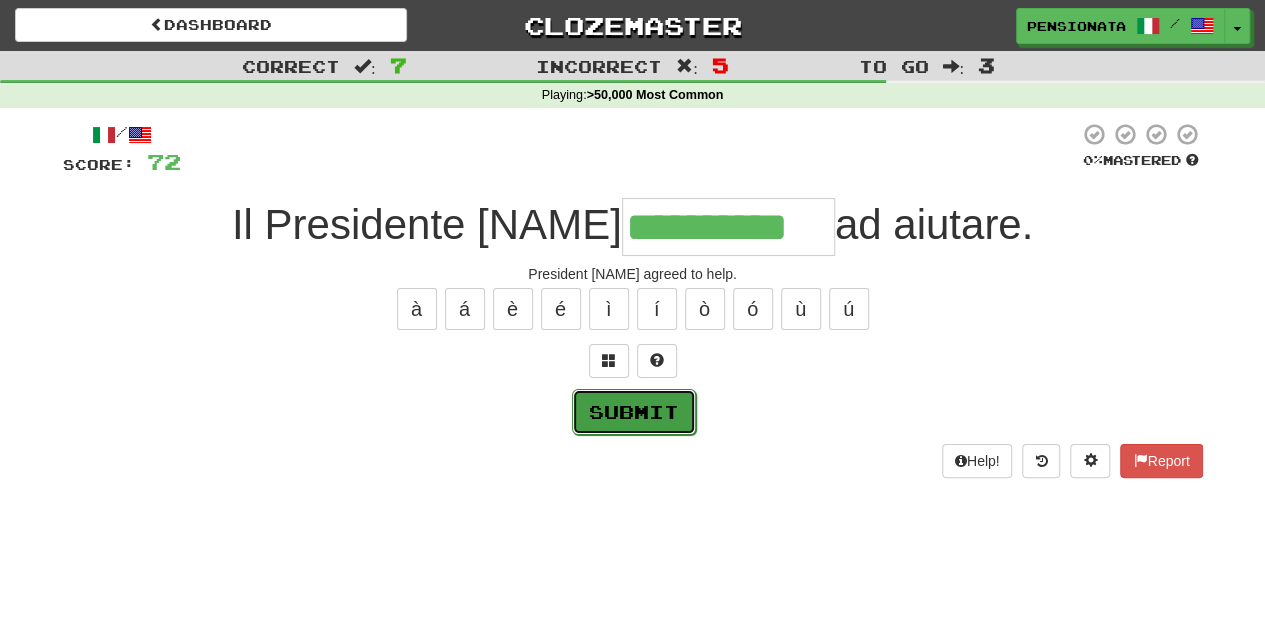 click on "Submit" at bounding box center (634, 412) 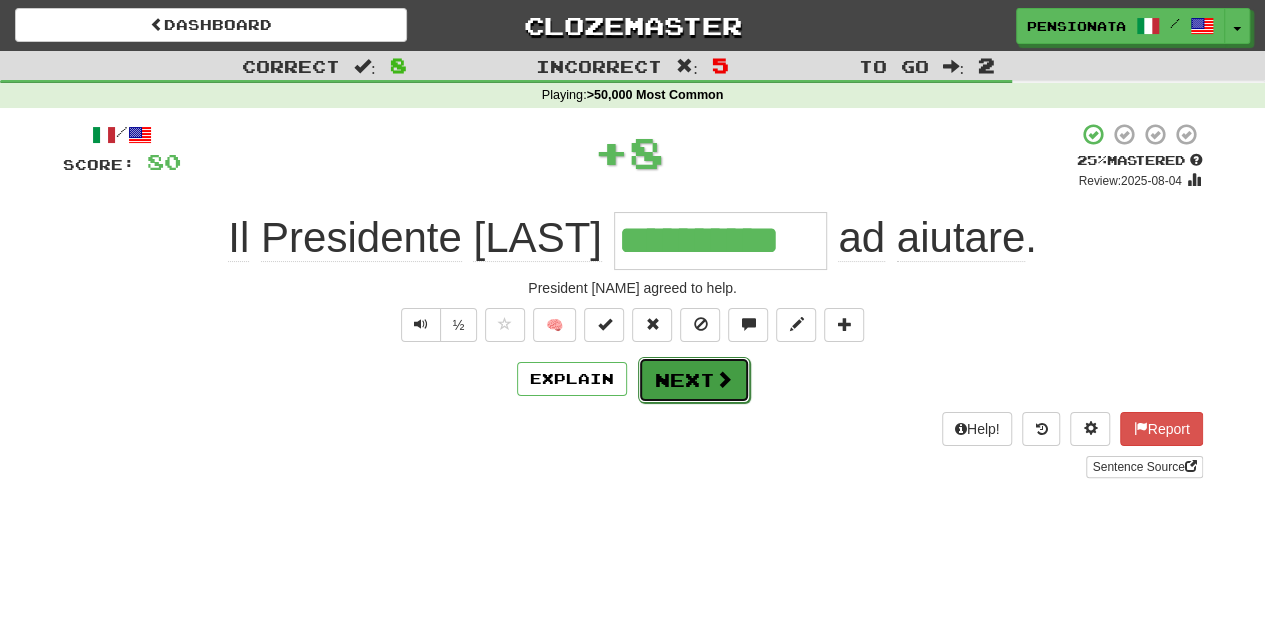 click on "Next" at bounding box center [694, 380] 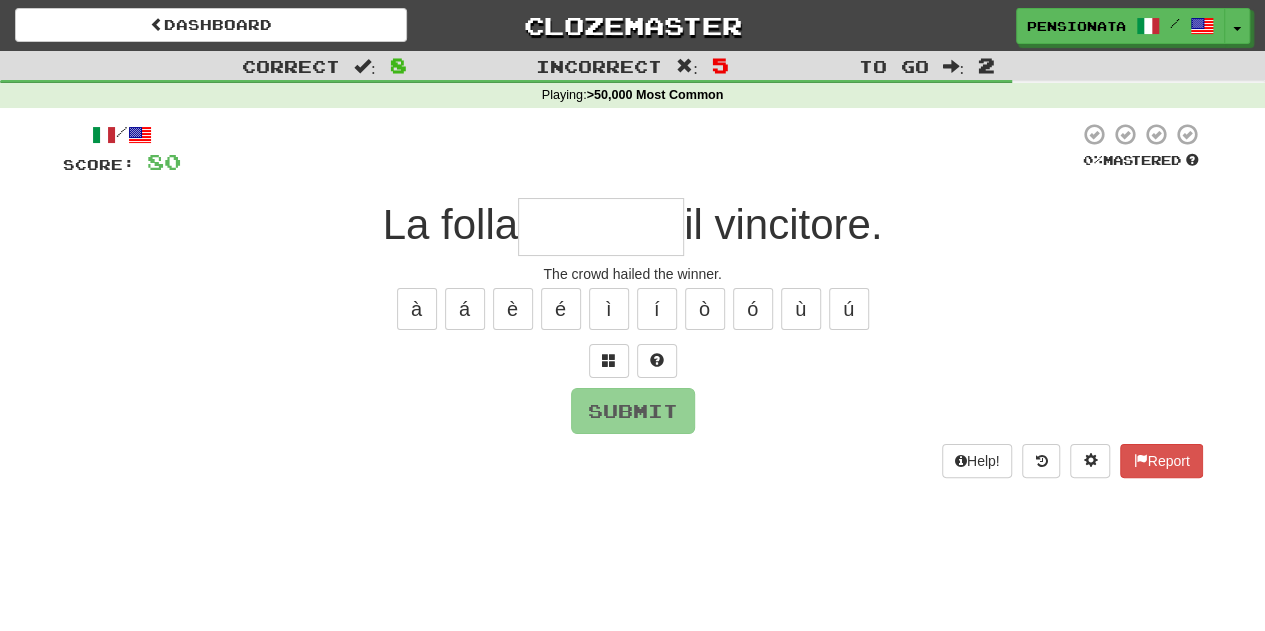 type on "*******" 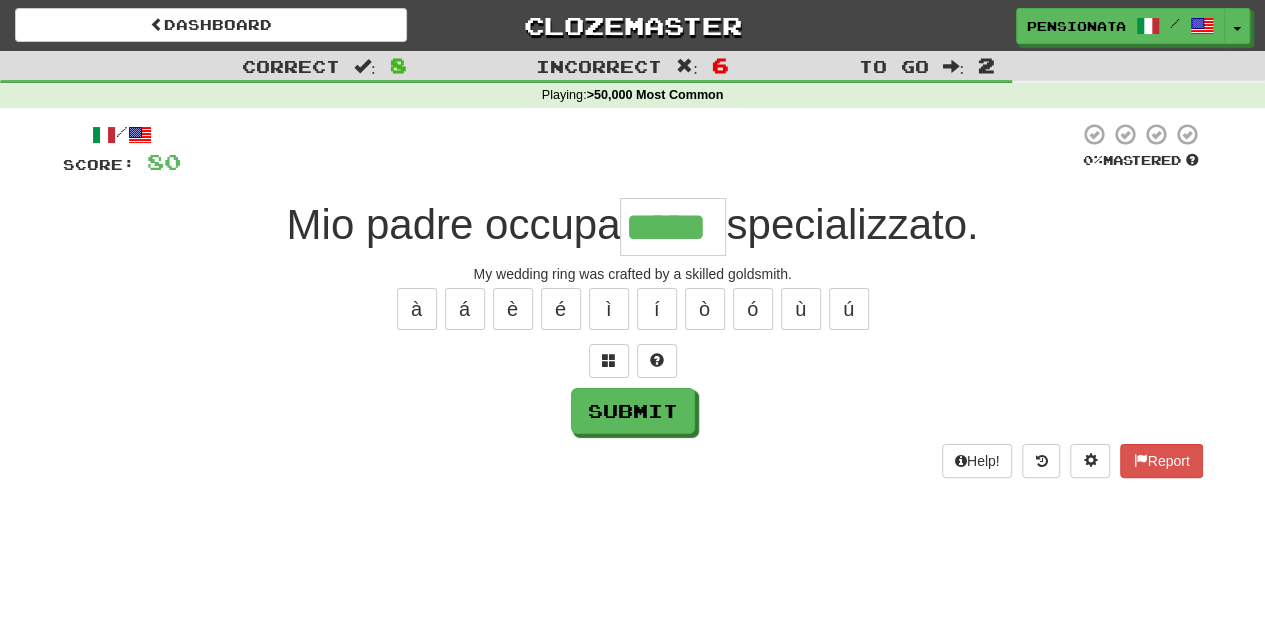 type on "*****" 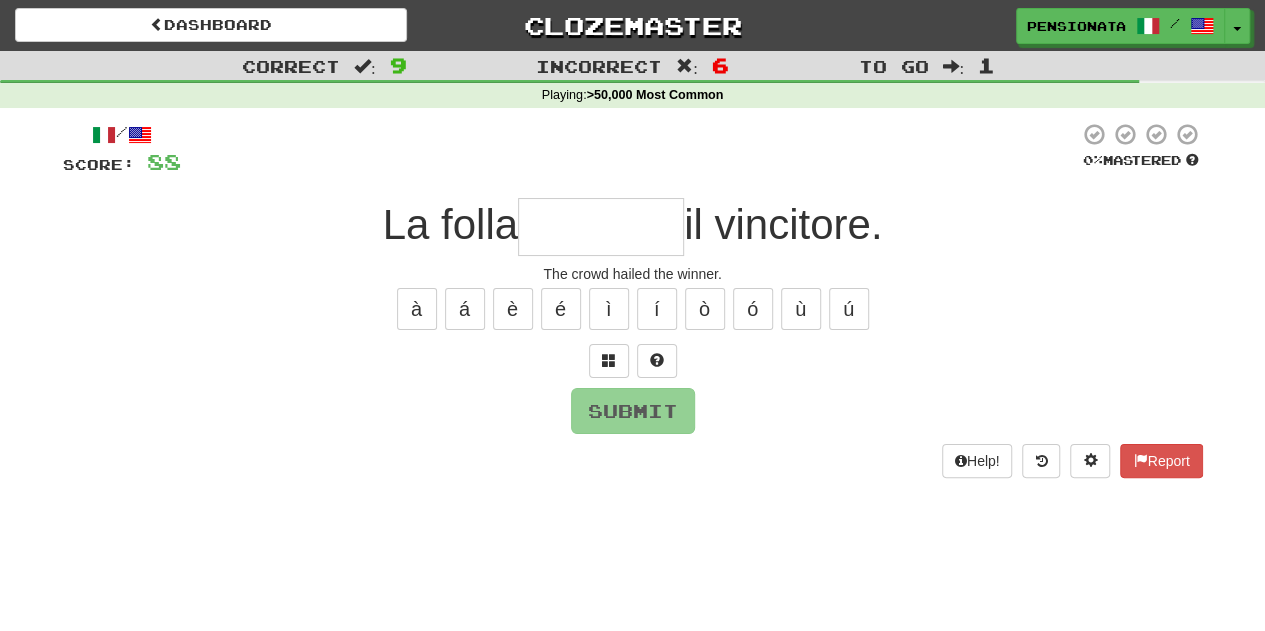 type on "*******" 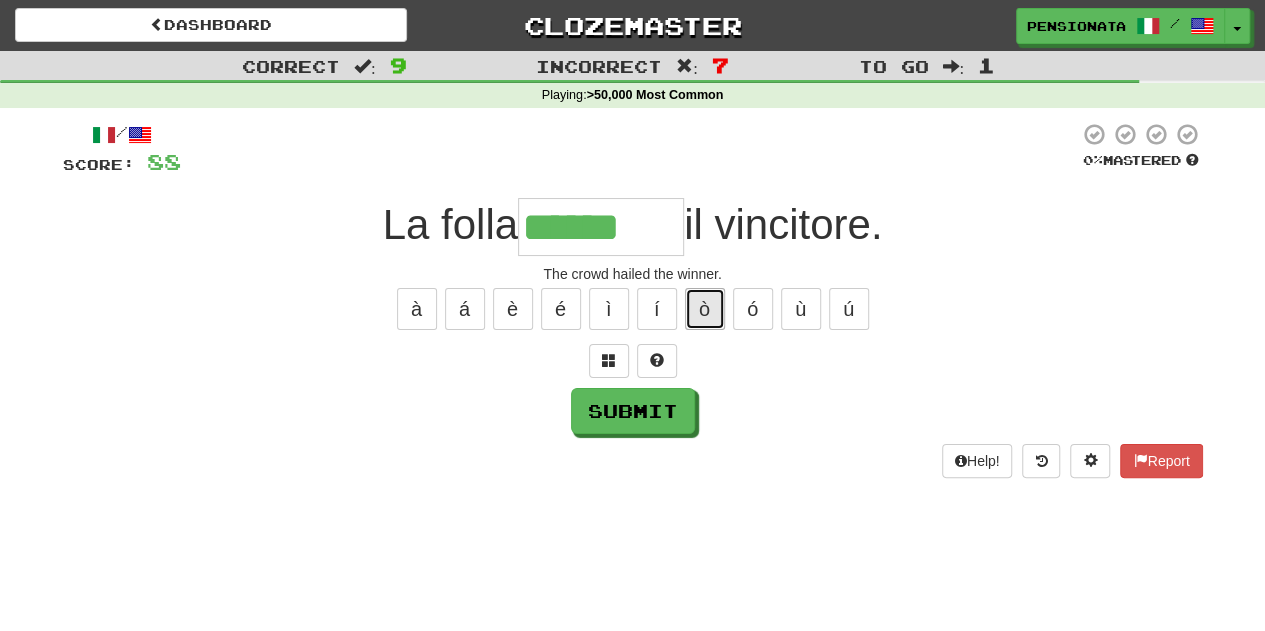 click on "ò" at bounding box center [705, 309] 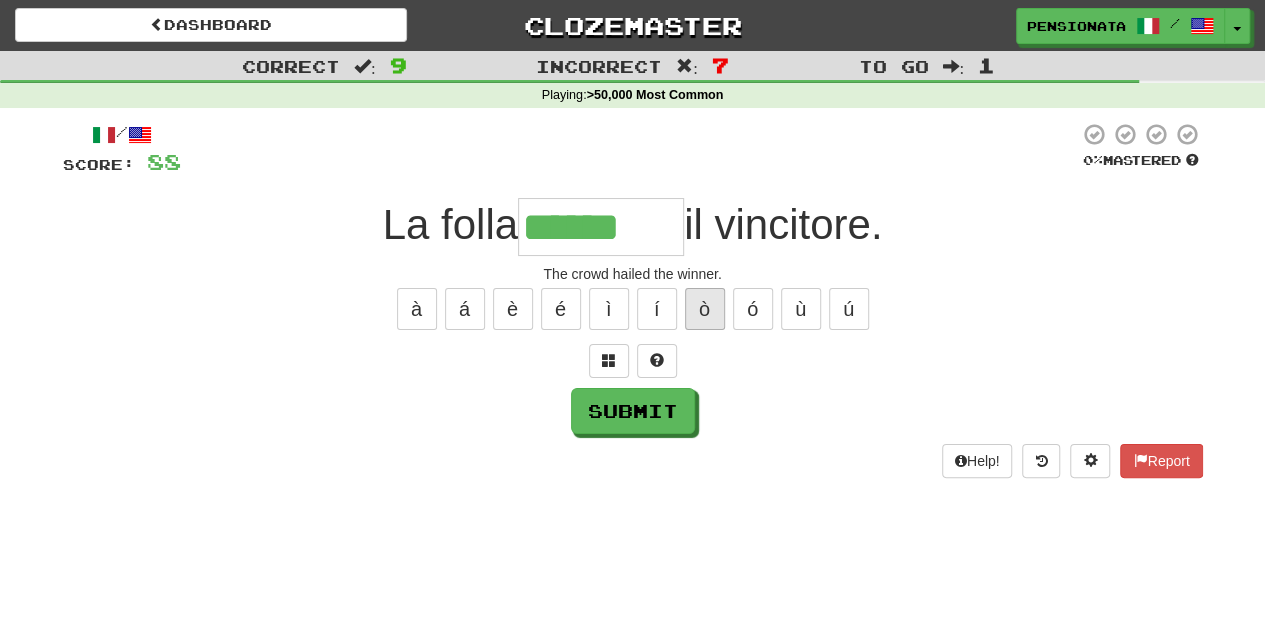 type on "*******" 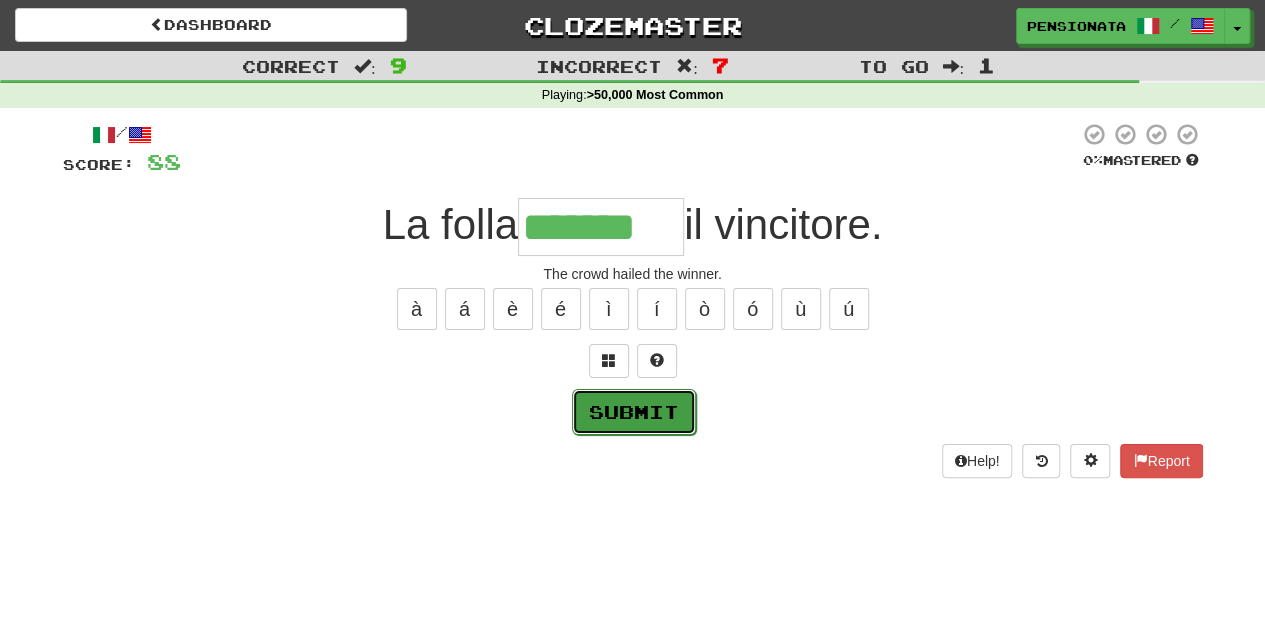 click on "Submit" at bounding box center (634, 412) 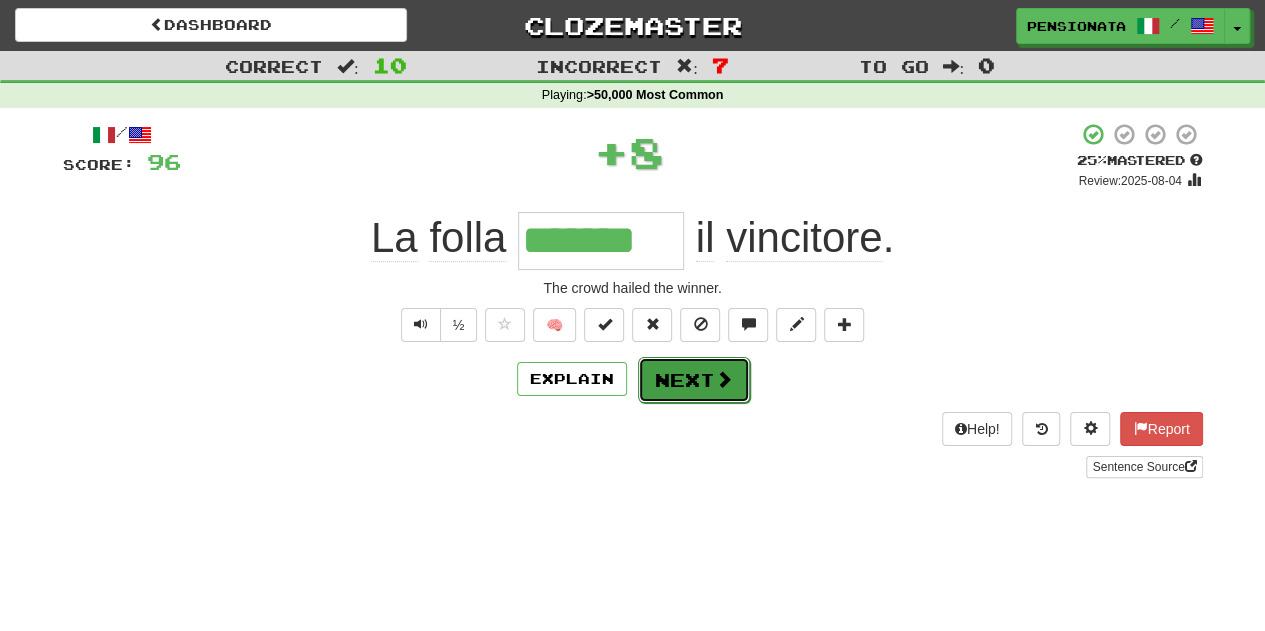 click on "Next" at bounding box center [694, 380] 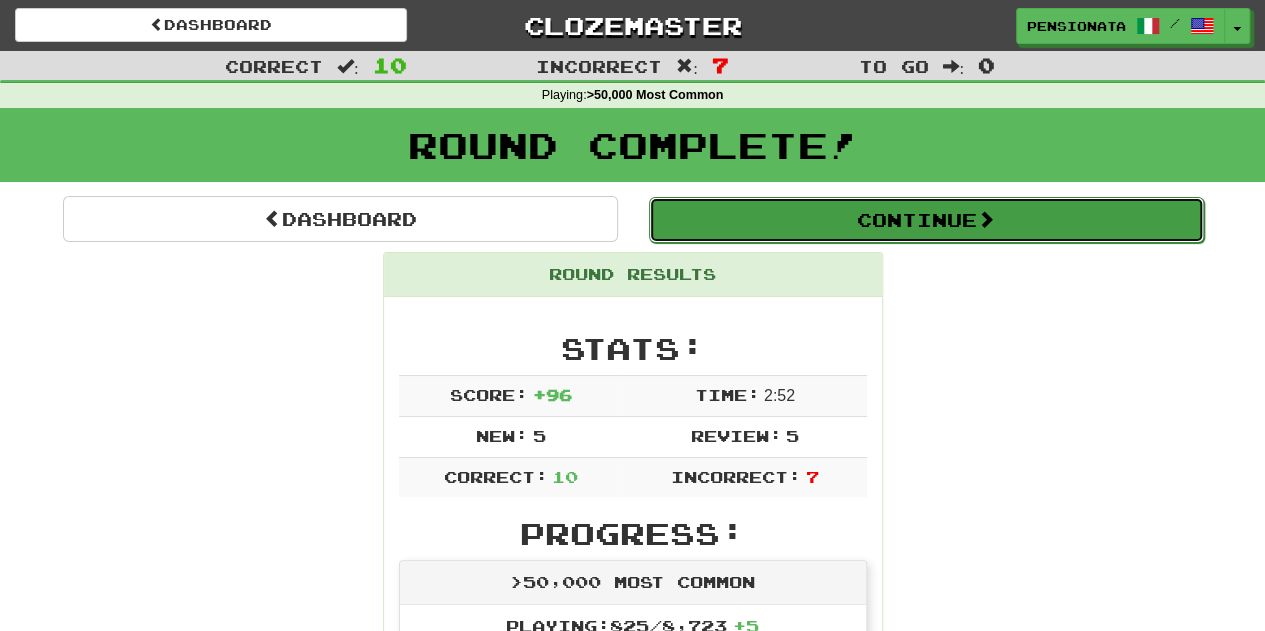 click on "Continue" at bounding box center (926, 220) 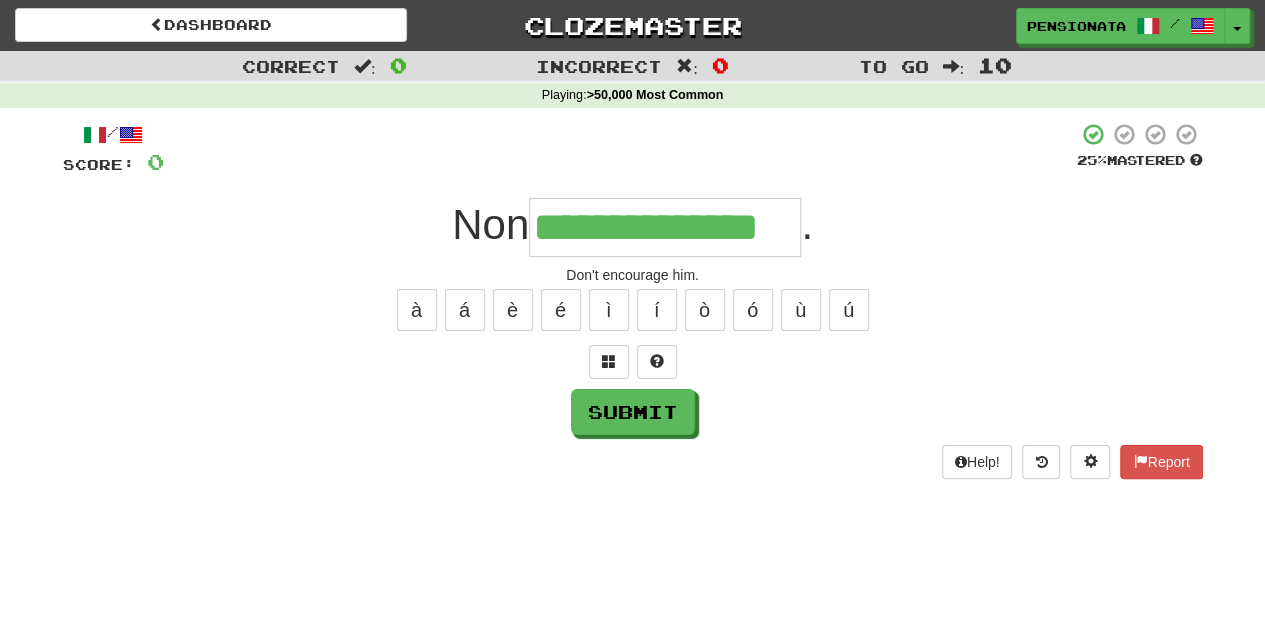 type on "**********" 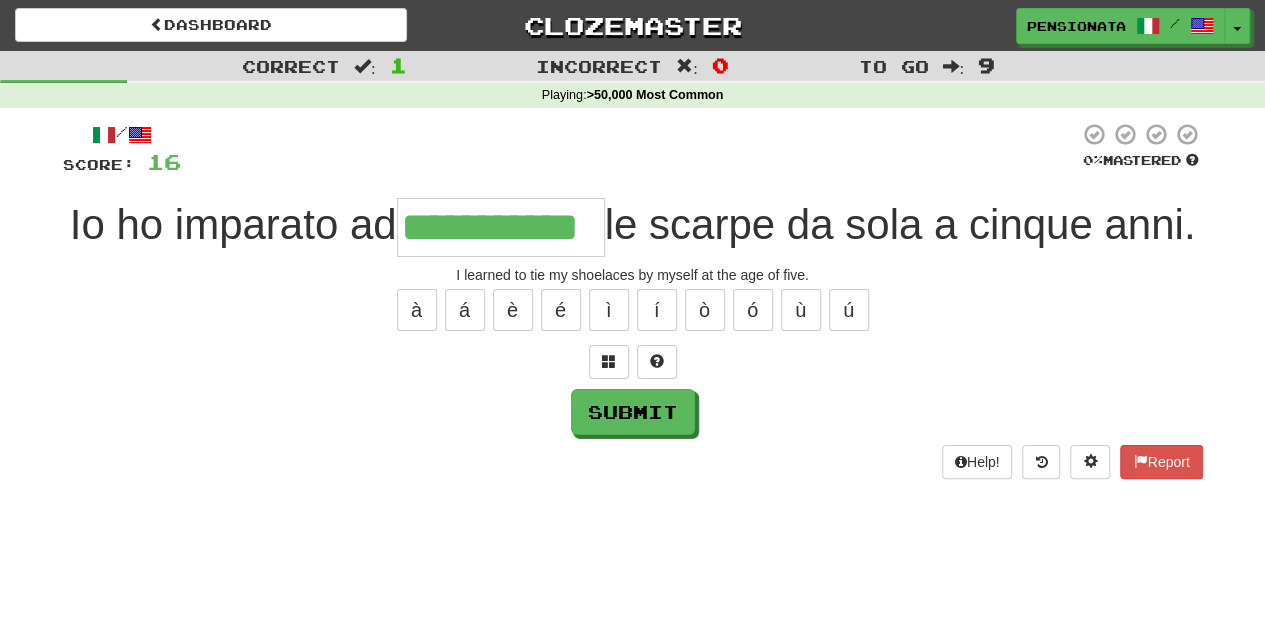 type on "**********" 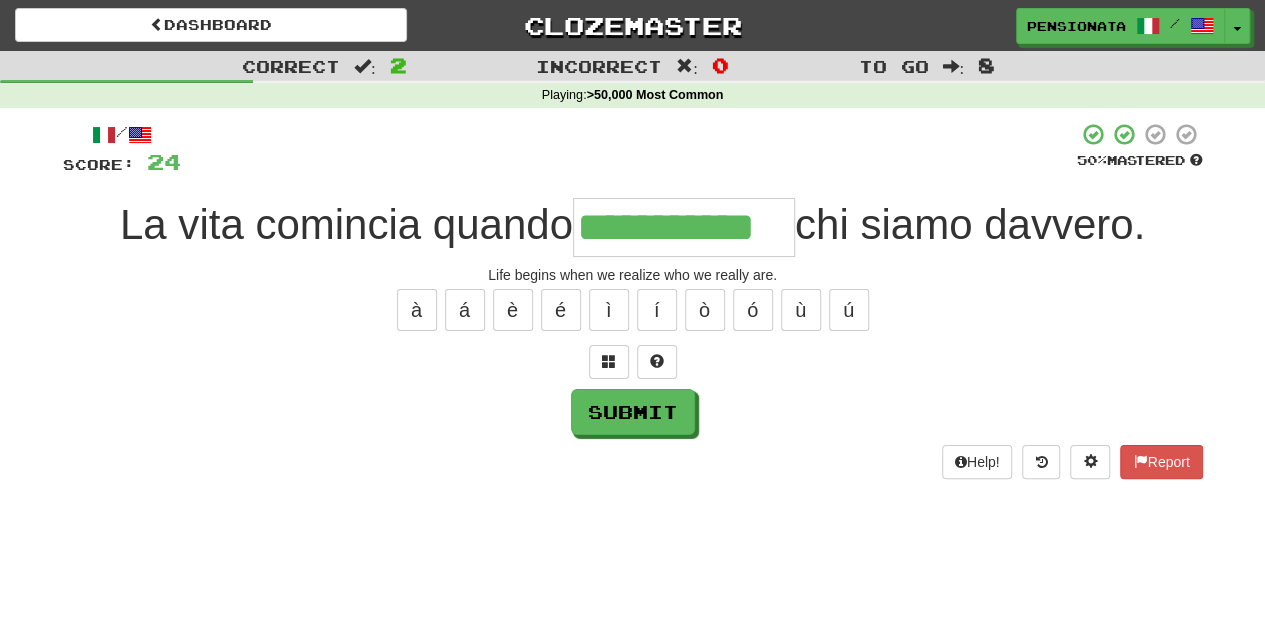 type on "**********" 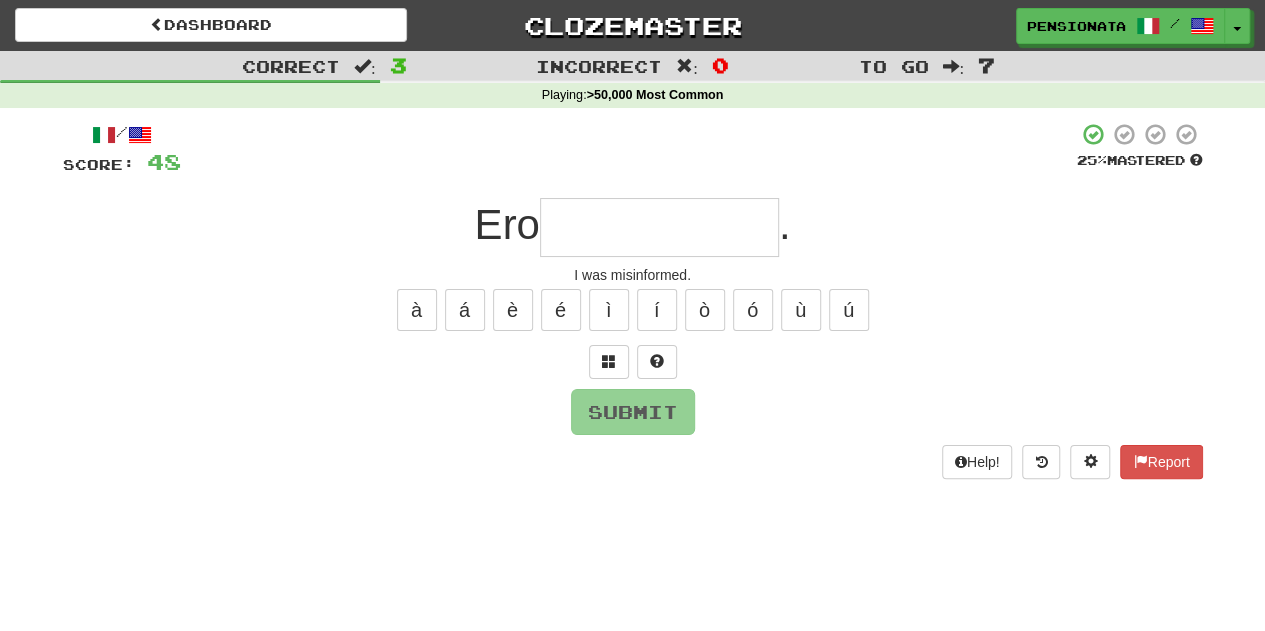 type on "*" 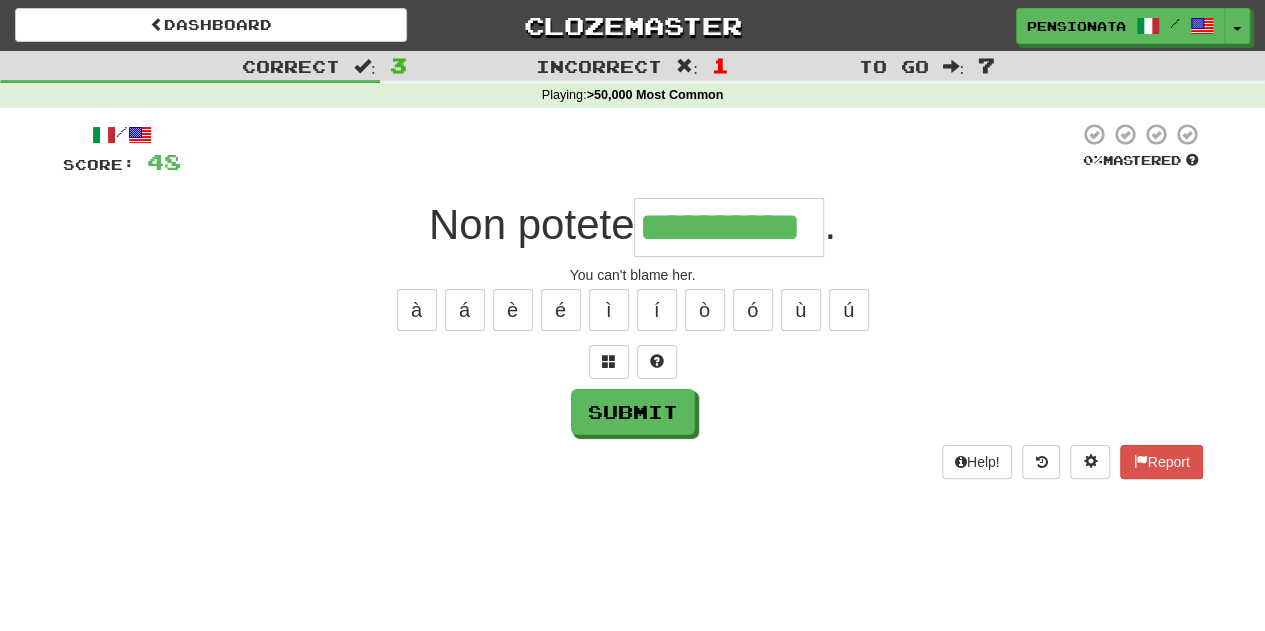 type on "**********" 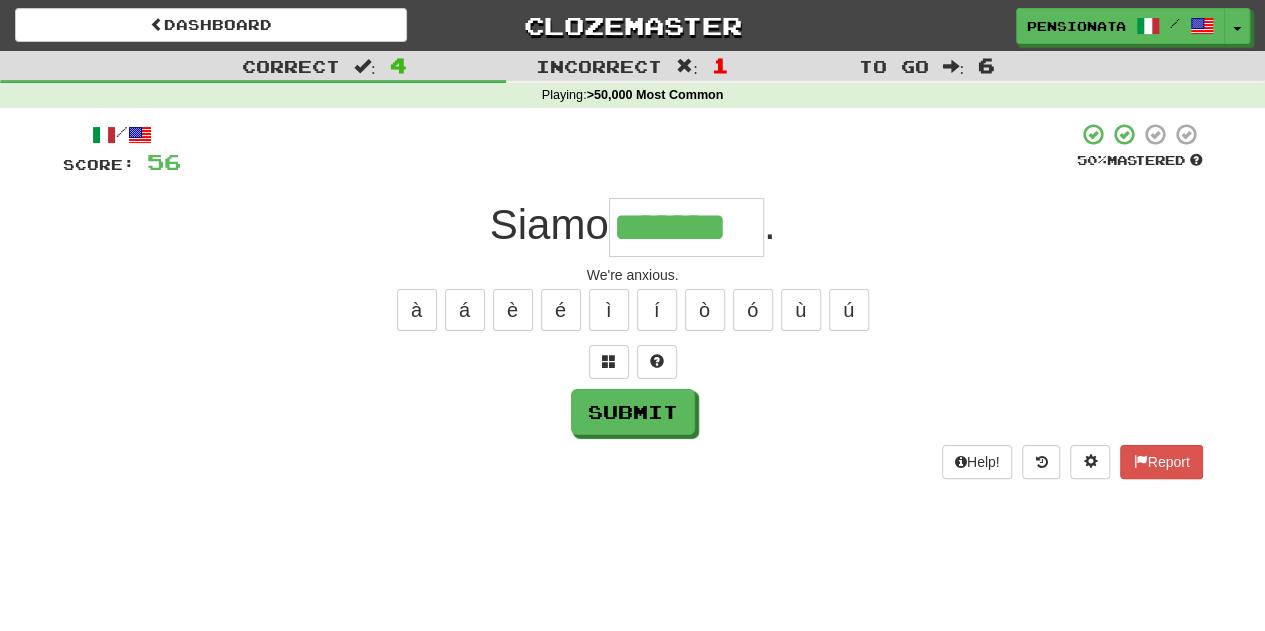 type on "*******" 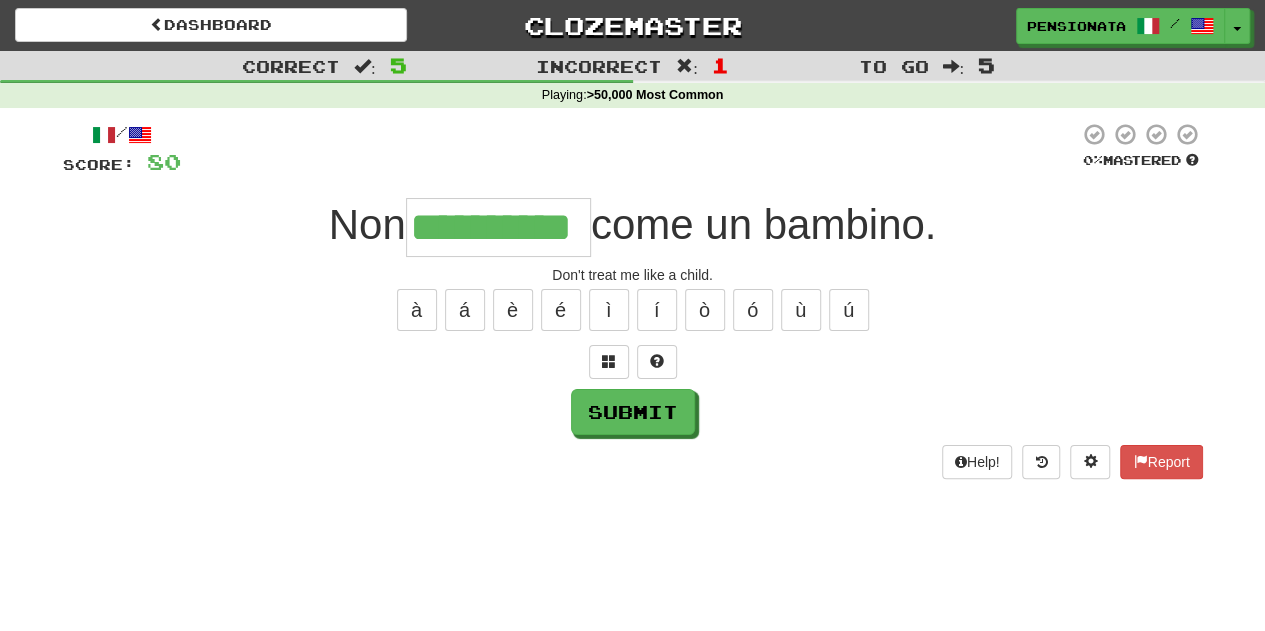 type on "**********" 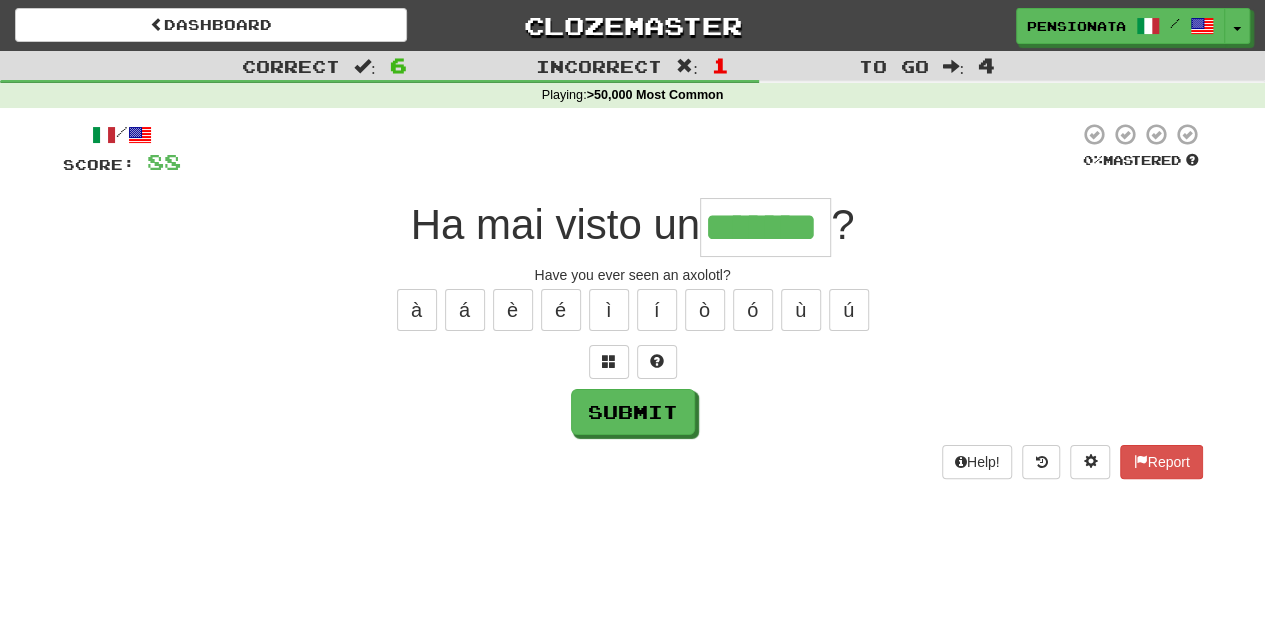 type on "*******" 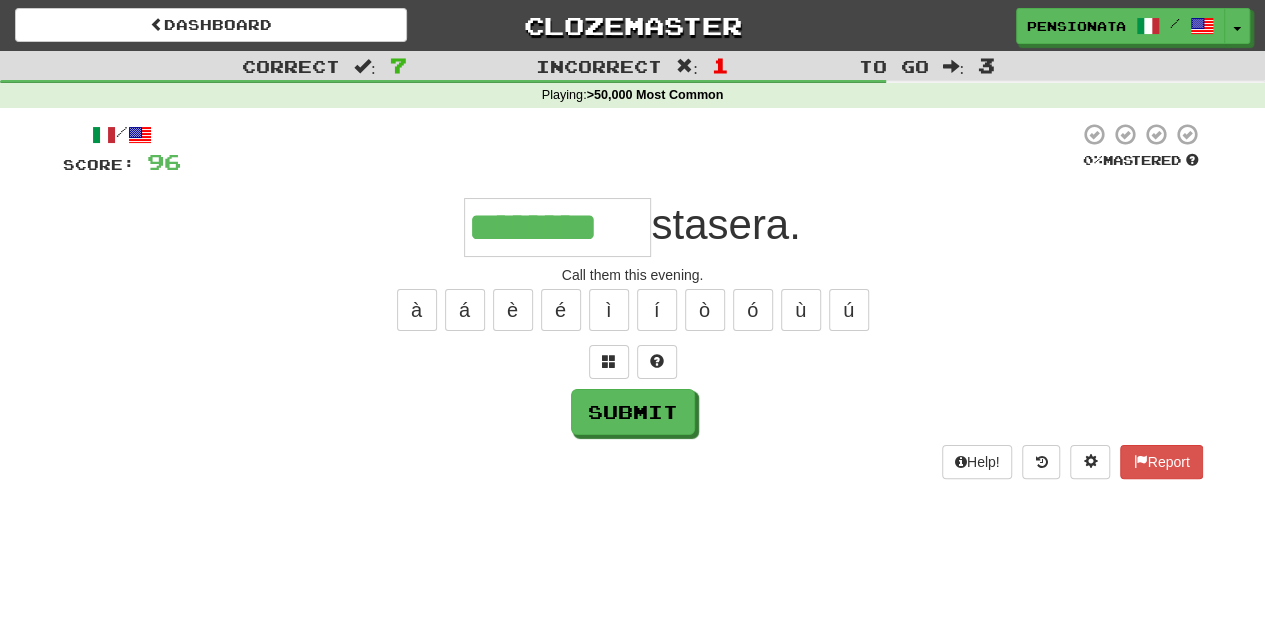 type on "********" 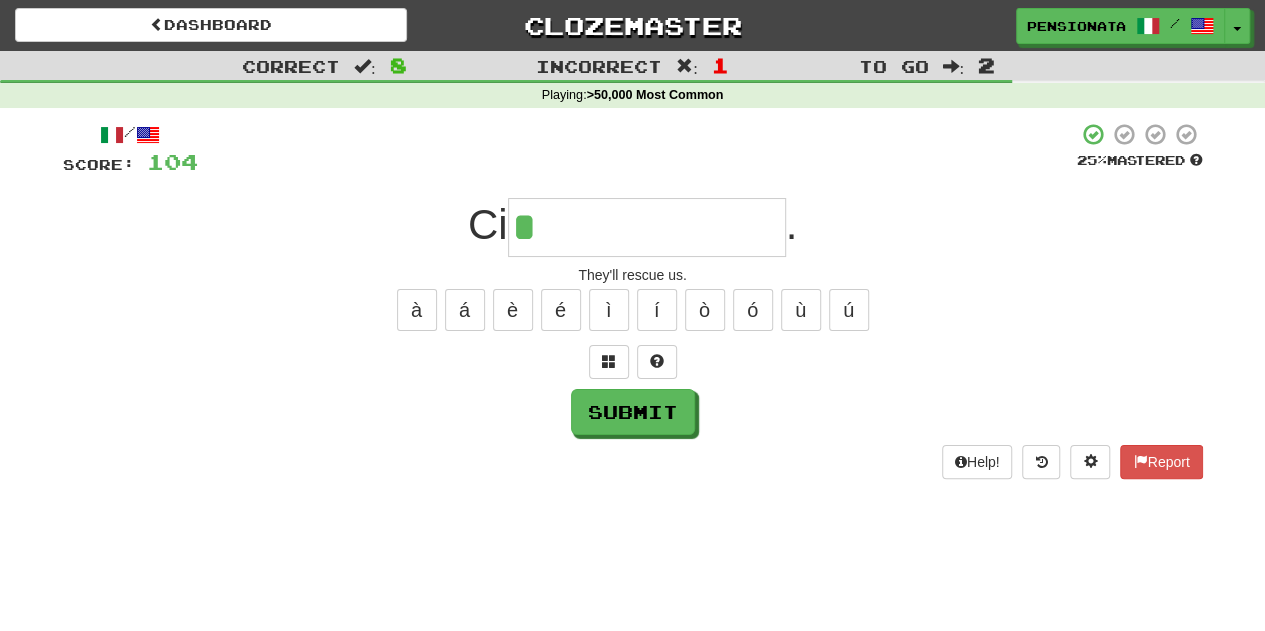 type on "**********" 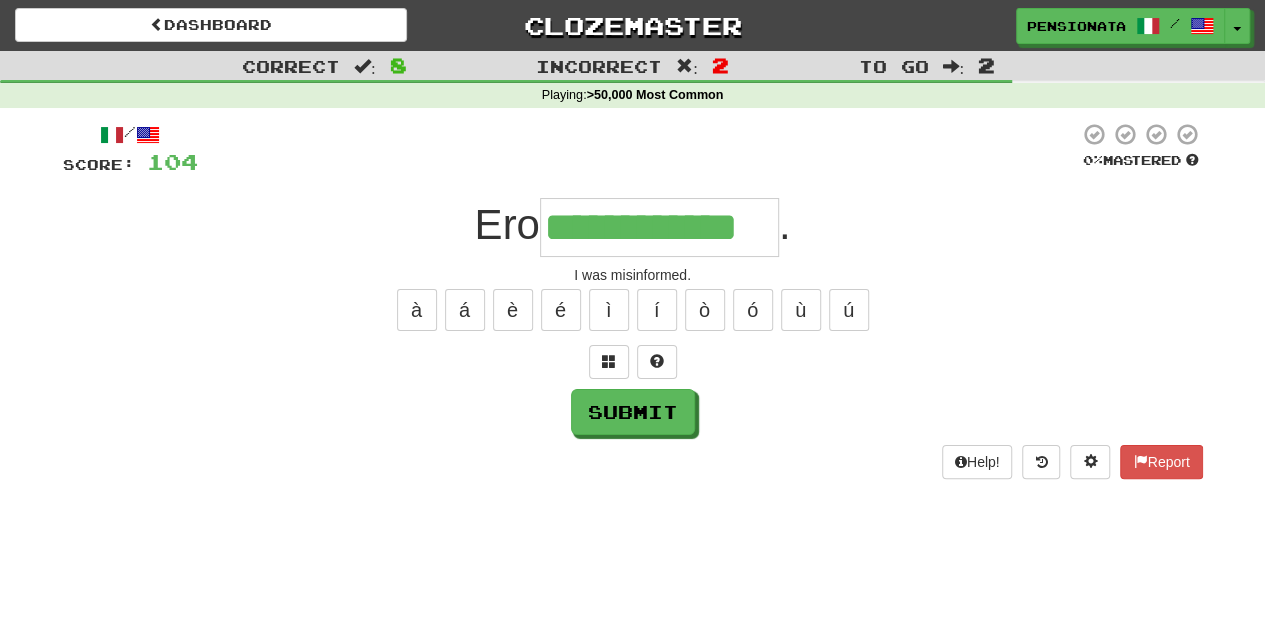 type on "**********" 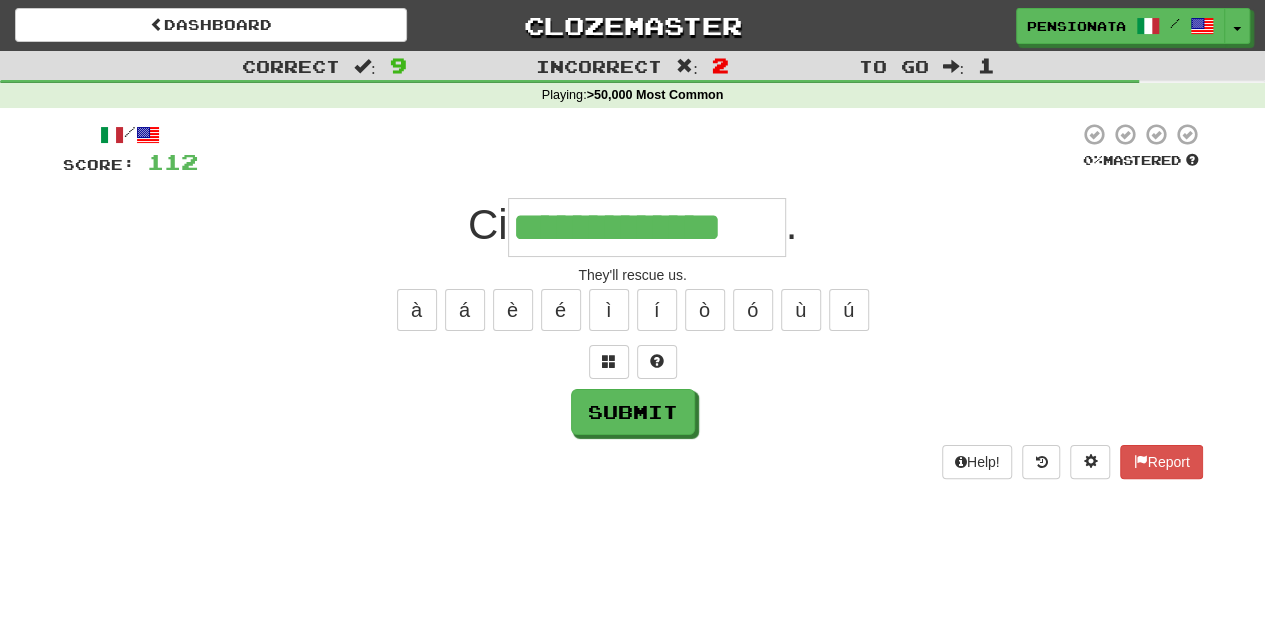 type on "**********" 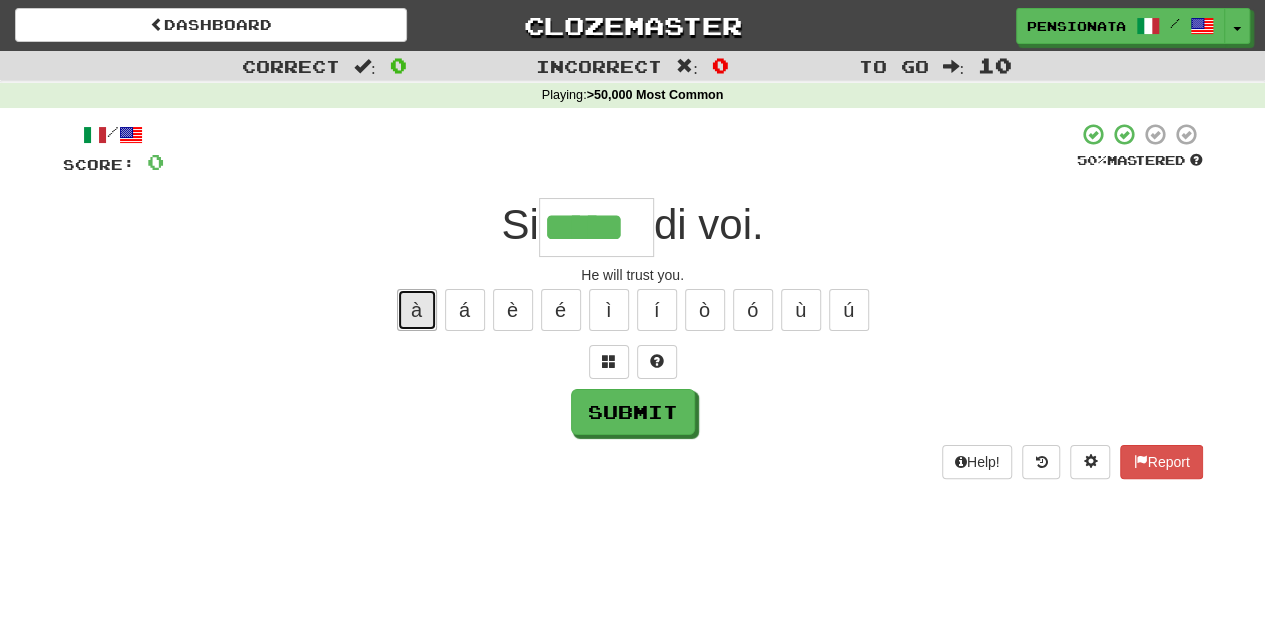 click on "à" at bounding box center [417, 310] 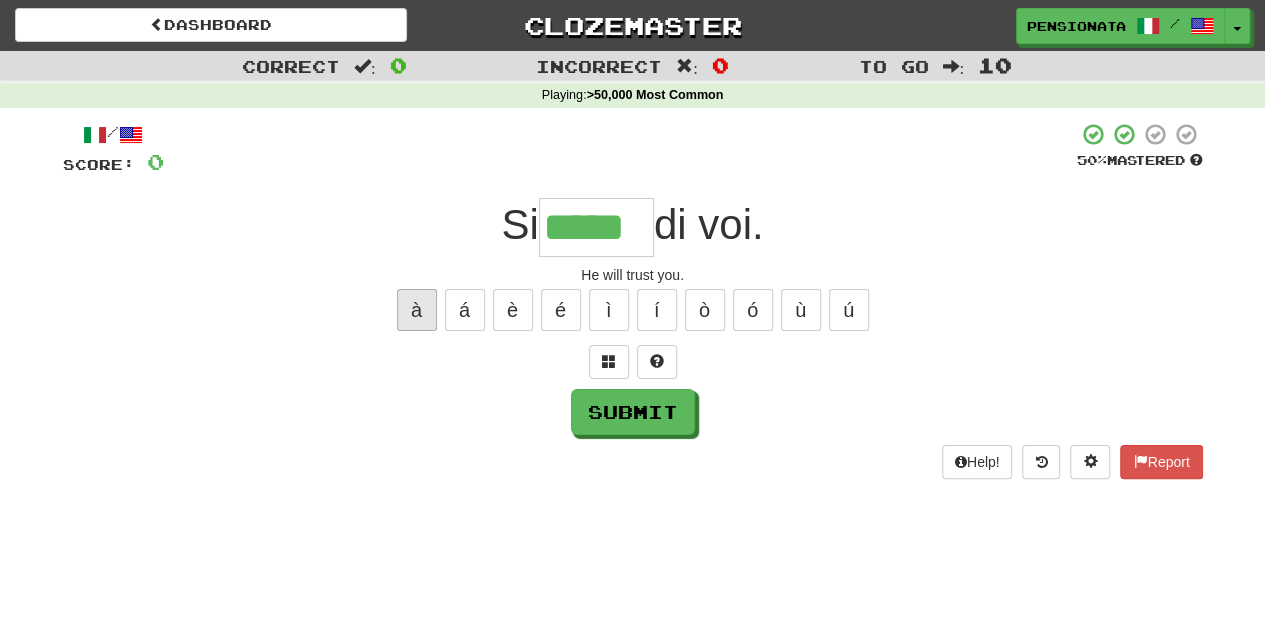 type on "******" 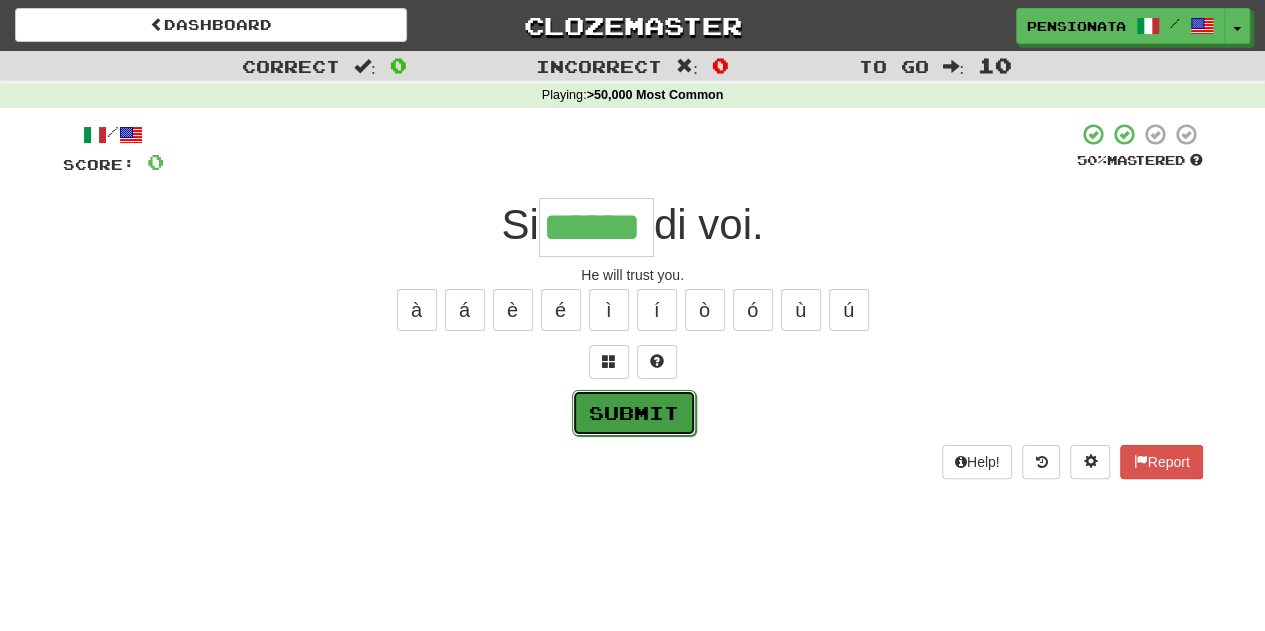 click on "Submit" at bounding box center [634, 413] 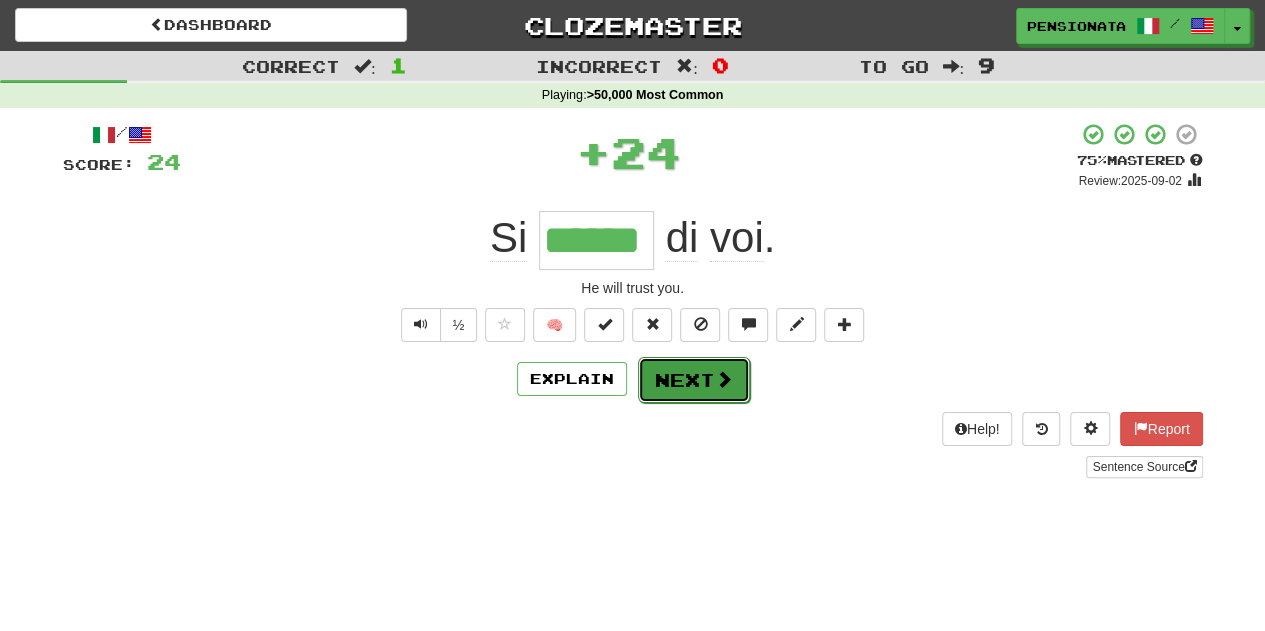 click on "Next" at bounding box center [694, 380] 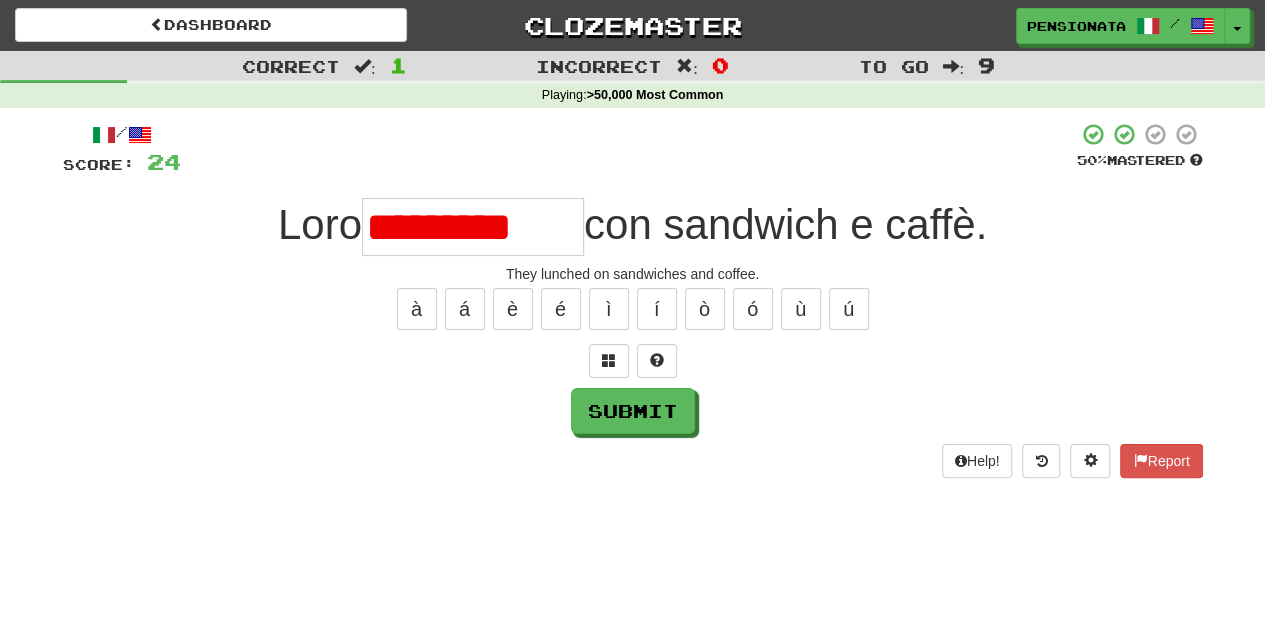 scroll, scrollTop: 0, scrollLeft: 0, axis: both 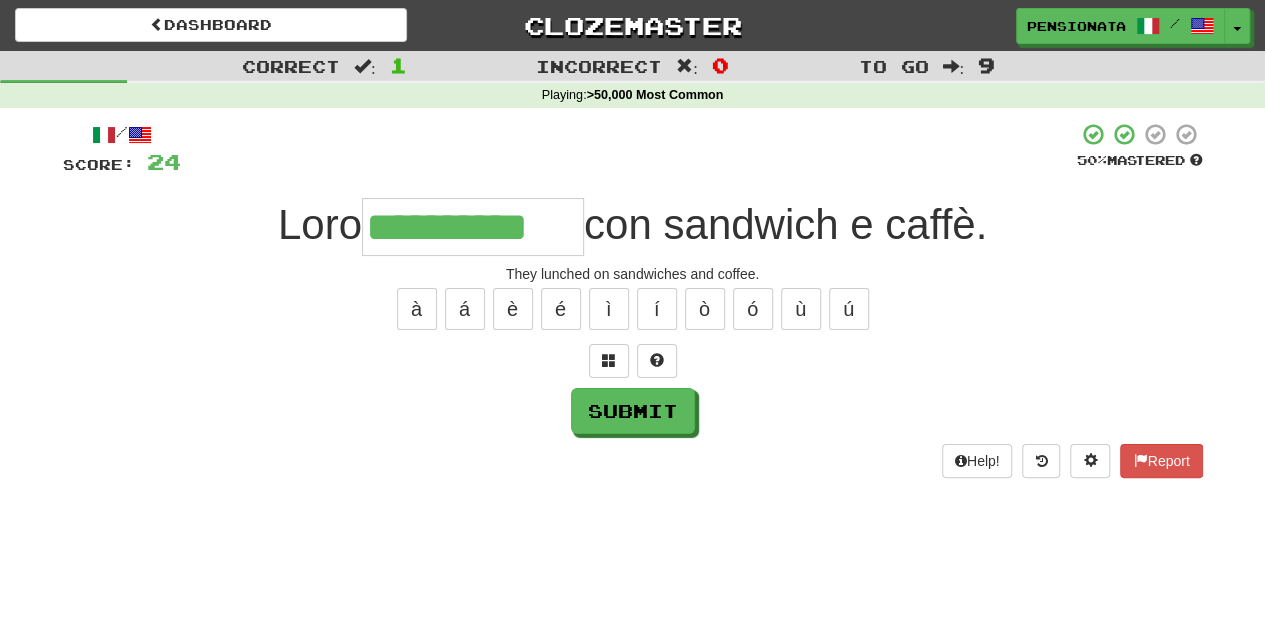 type on "**********" 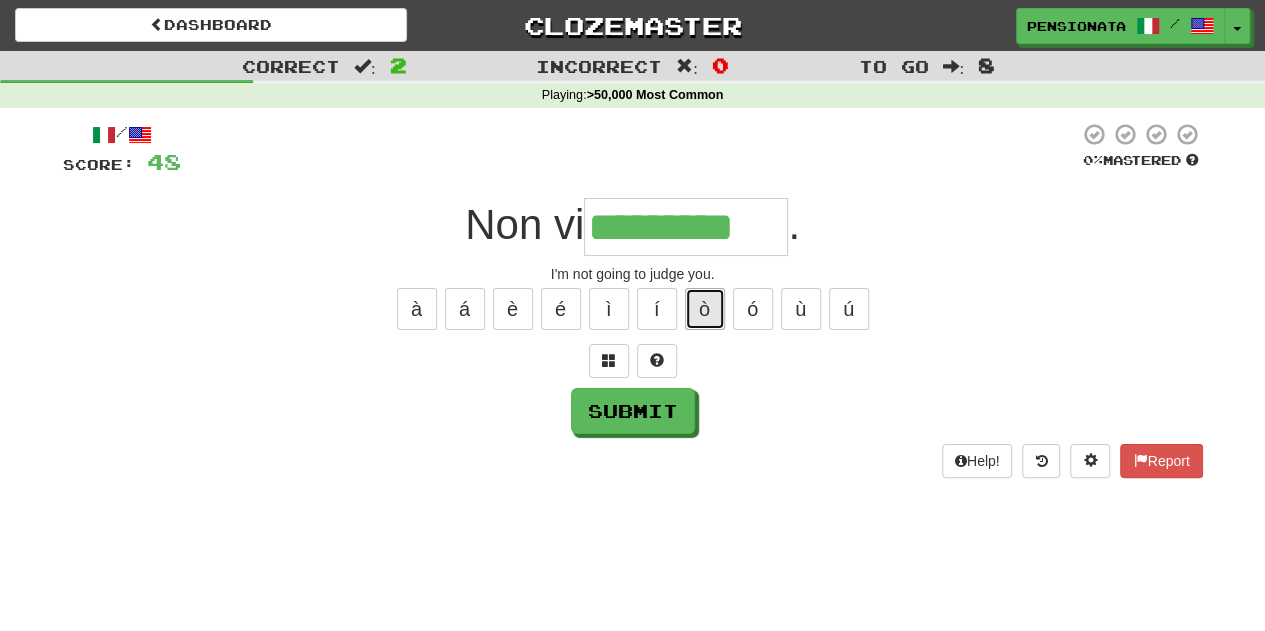 click on "ò" at bounding box center (705, 309) 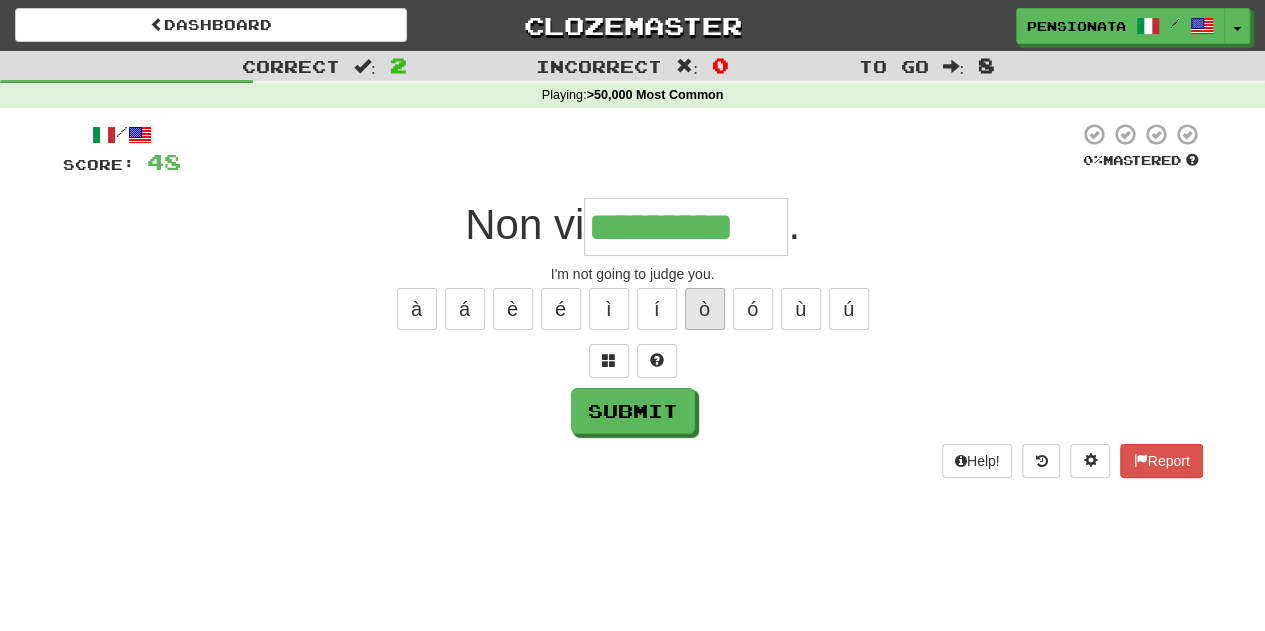 type on "**********" 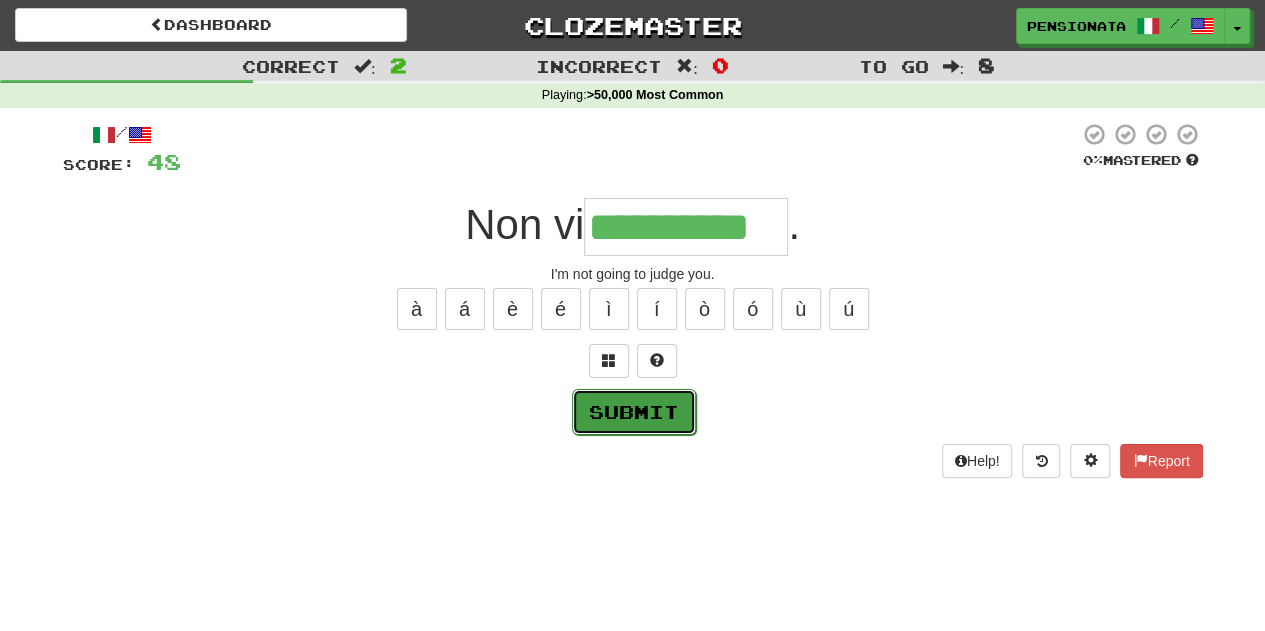 click on "Submit" at bounding box center (634, 412) 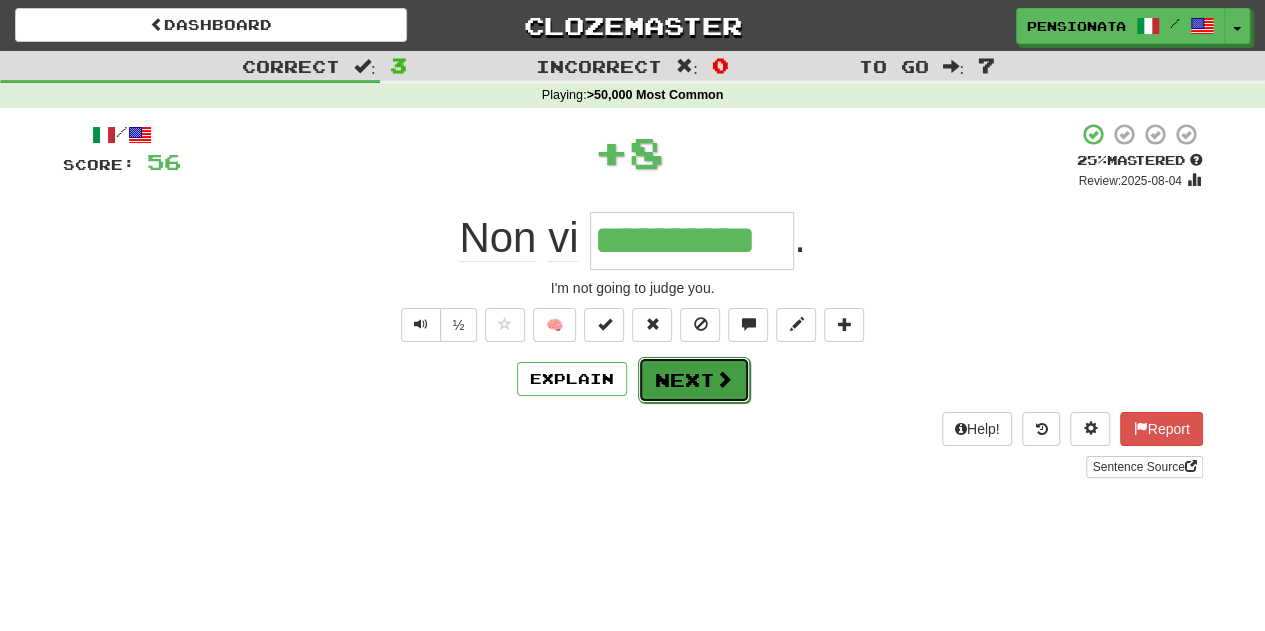 click on "Next" at bounding box center (694, 380) 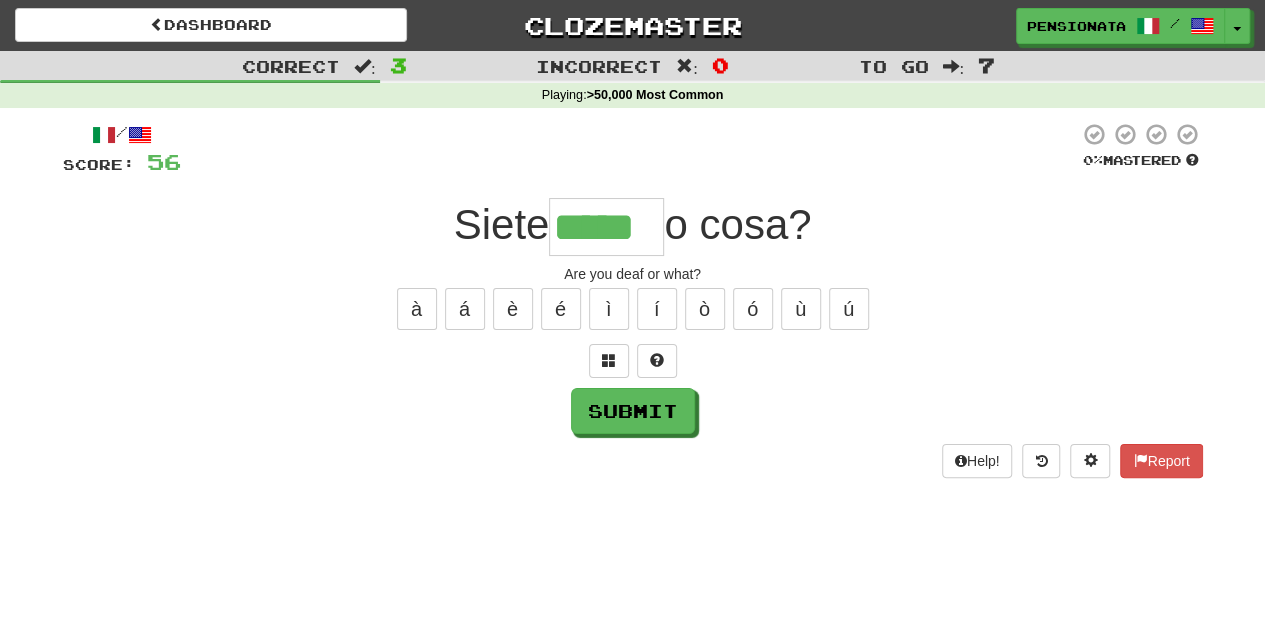 type on "*****" 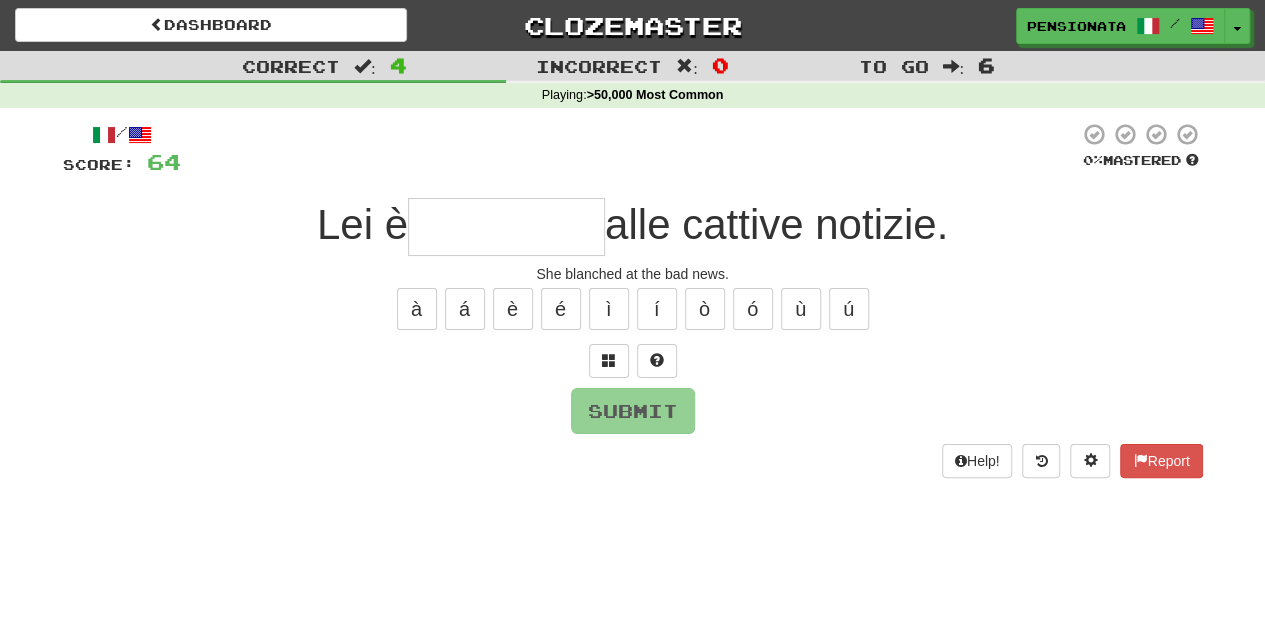 type on "*" 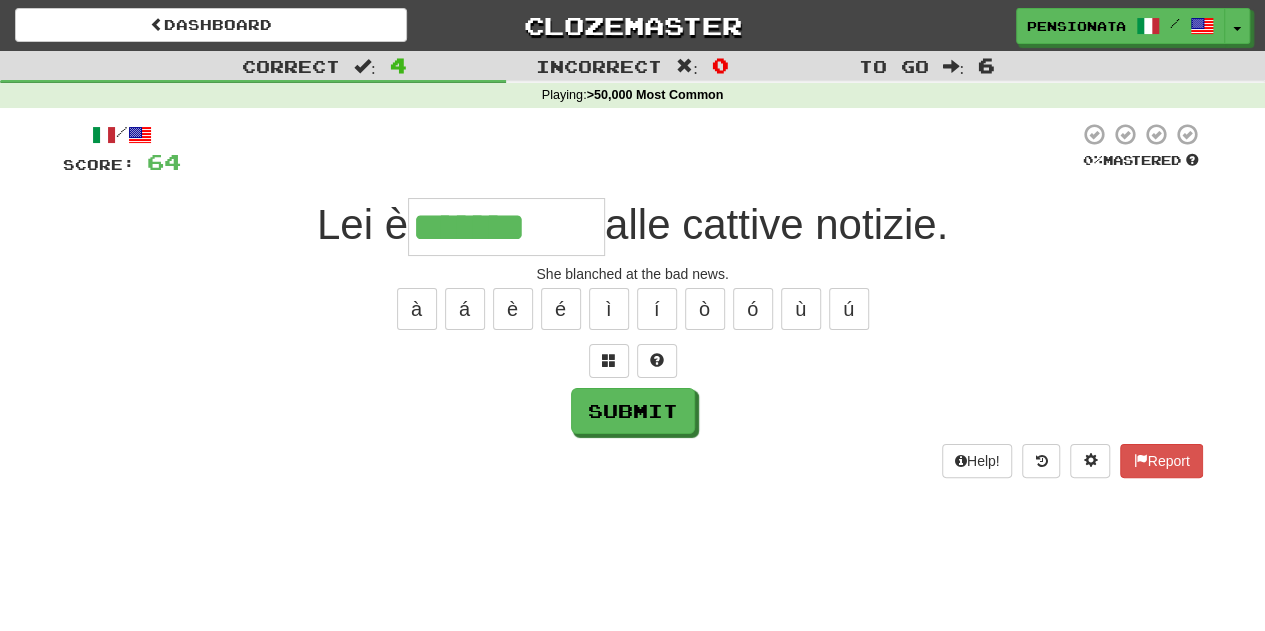 type on "**********" 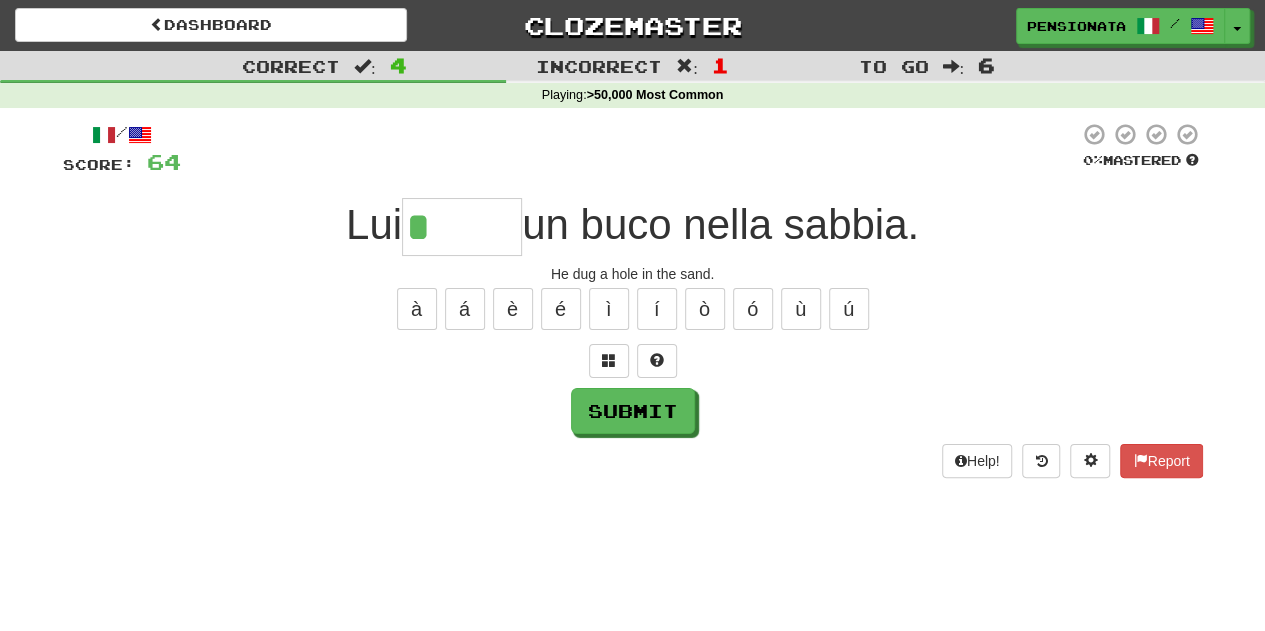 type on "*****" 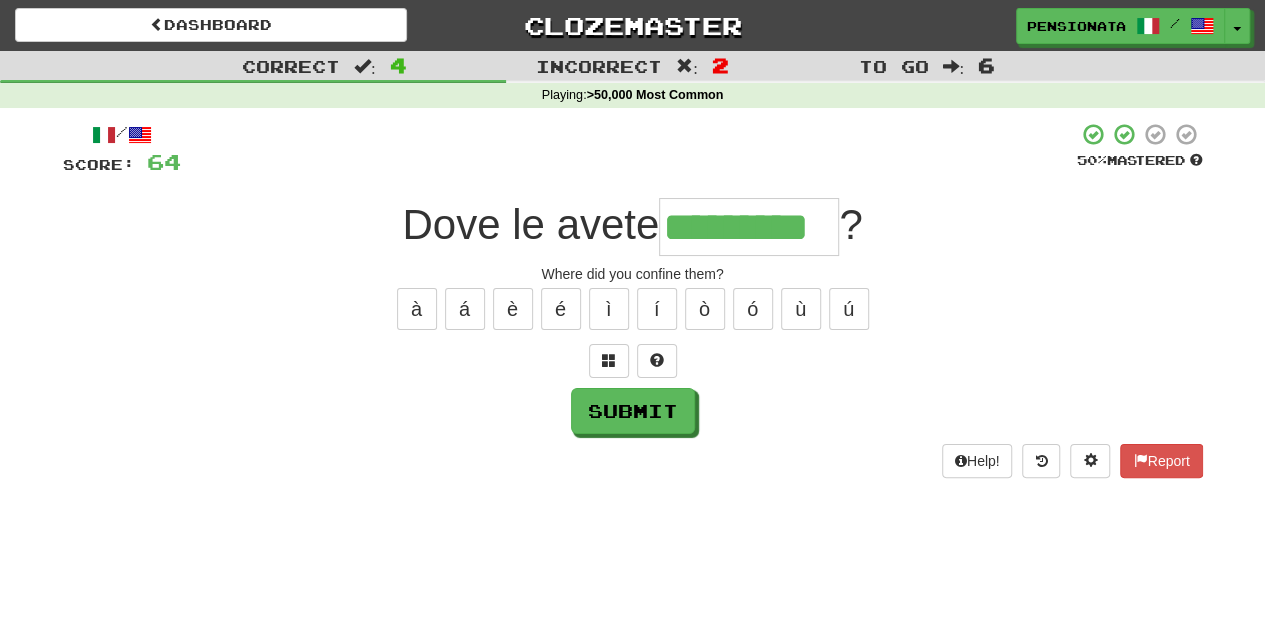 type on "*********" 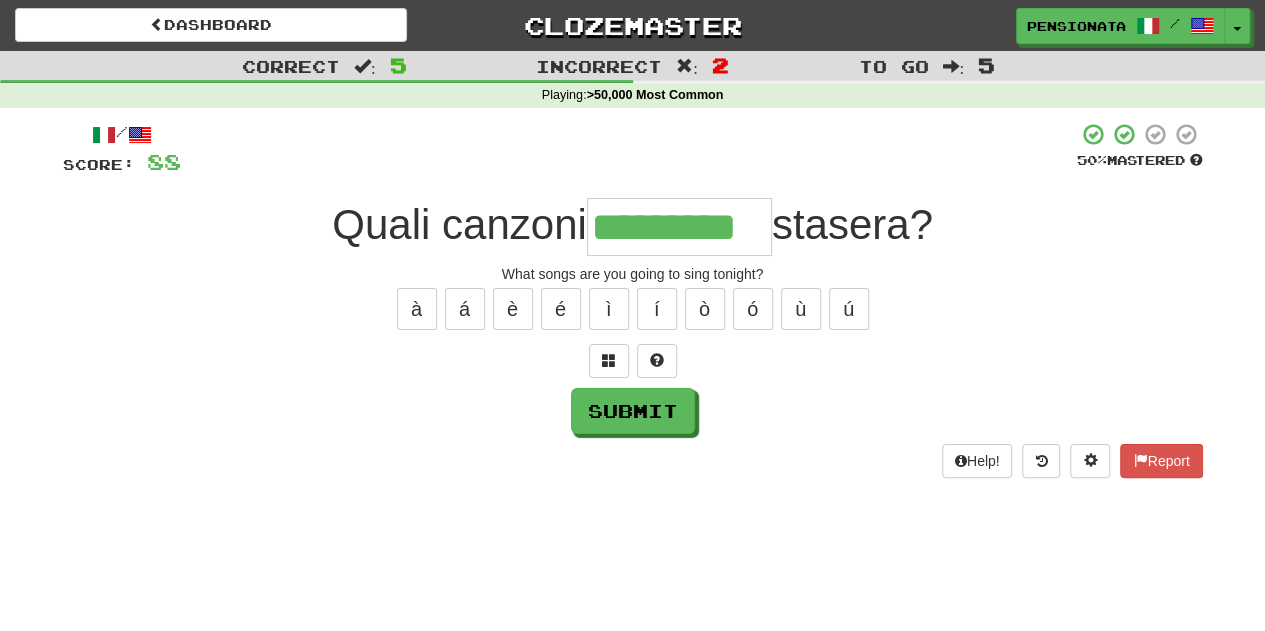 type on "*********" 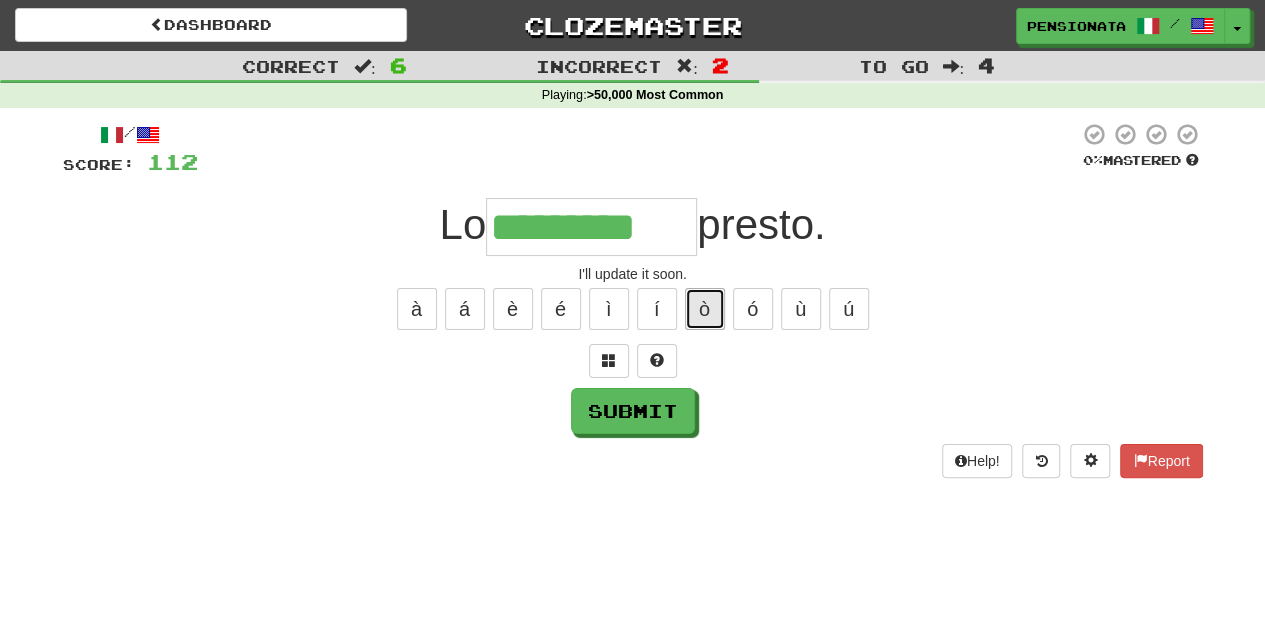 click on "ò" at bounding box center [705, 309] 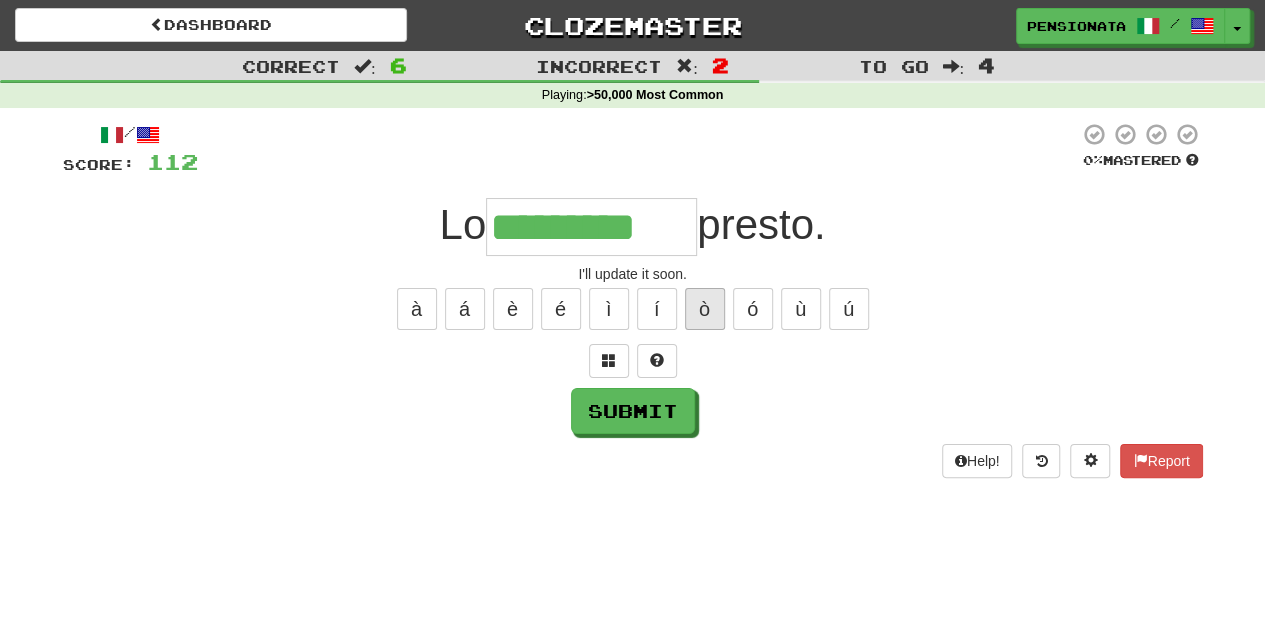 type on "**********" 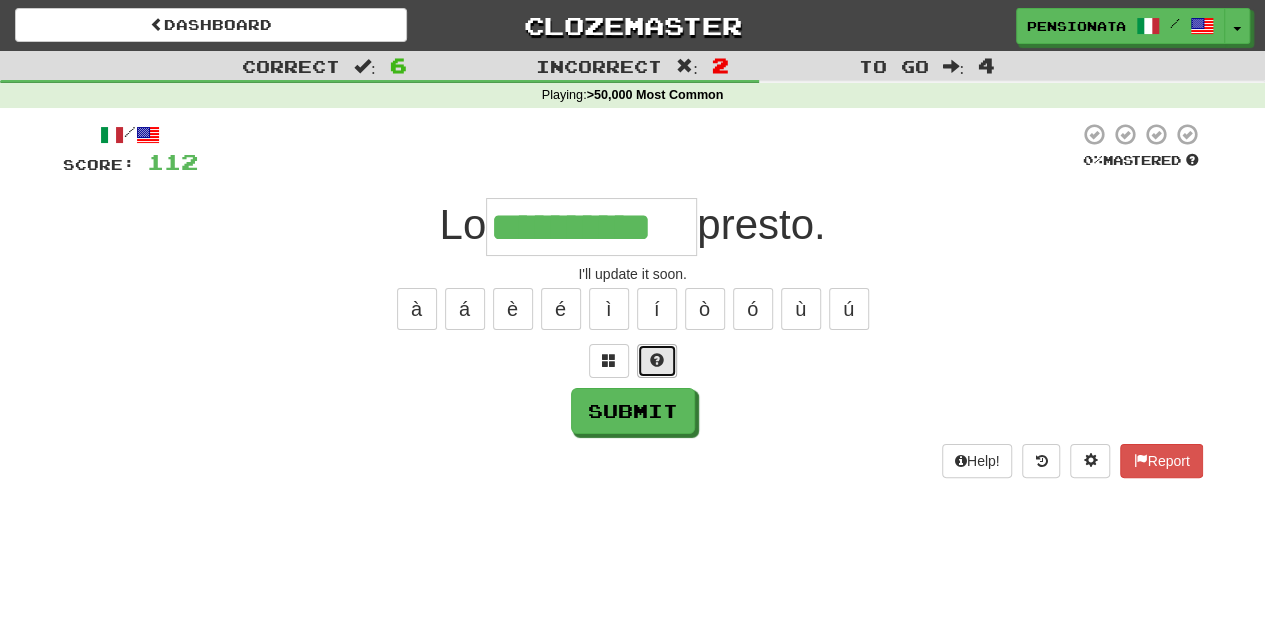 click at bounding box center (657, 361) 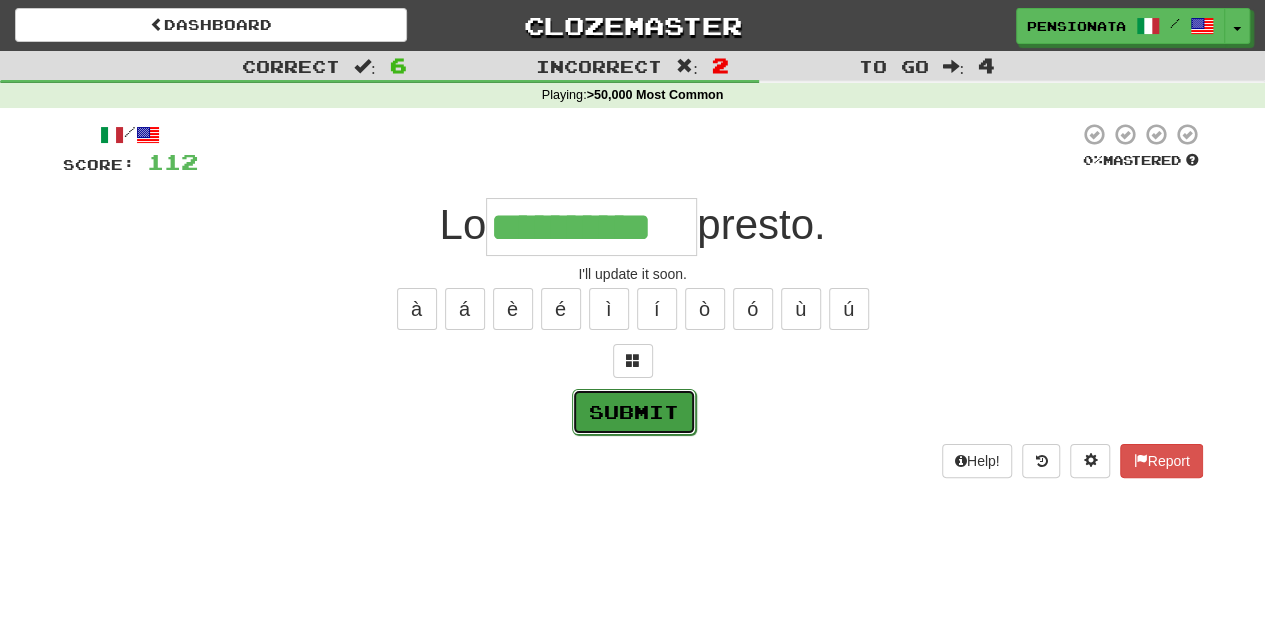 click on "Submit" at bounding box center (634, 412) 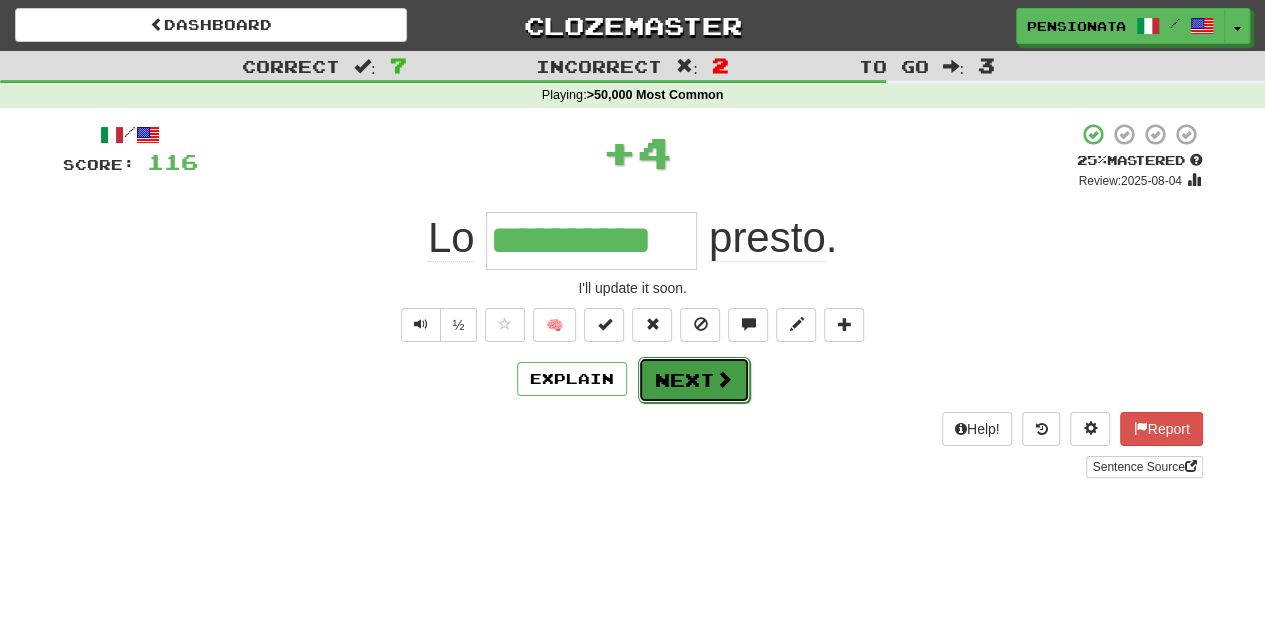 click on "Next" at bounding box center (694, 380) 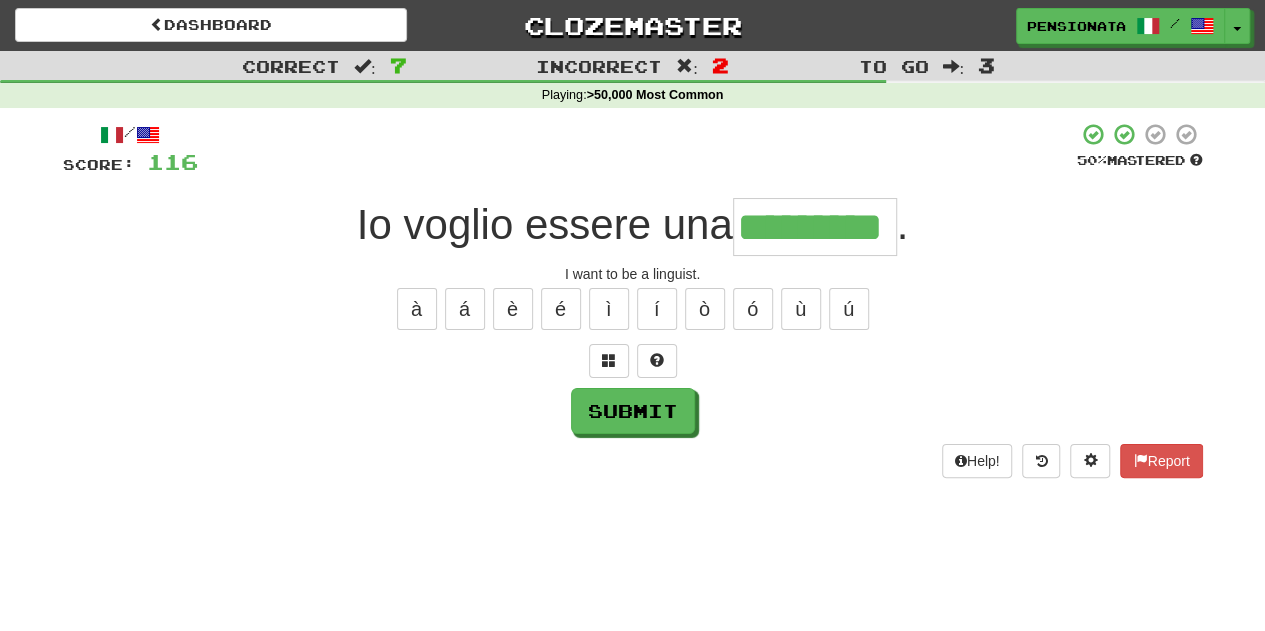 type on "*********" 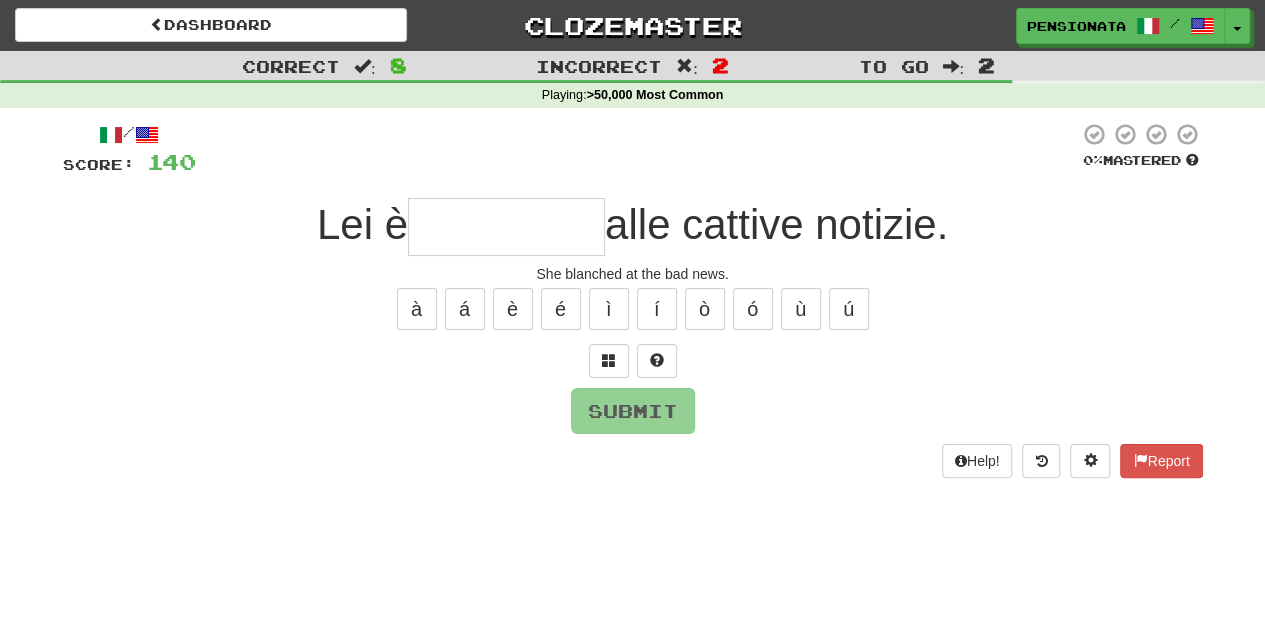type on "*" 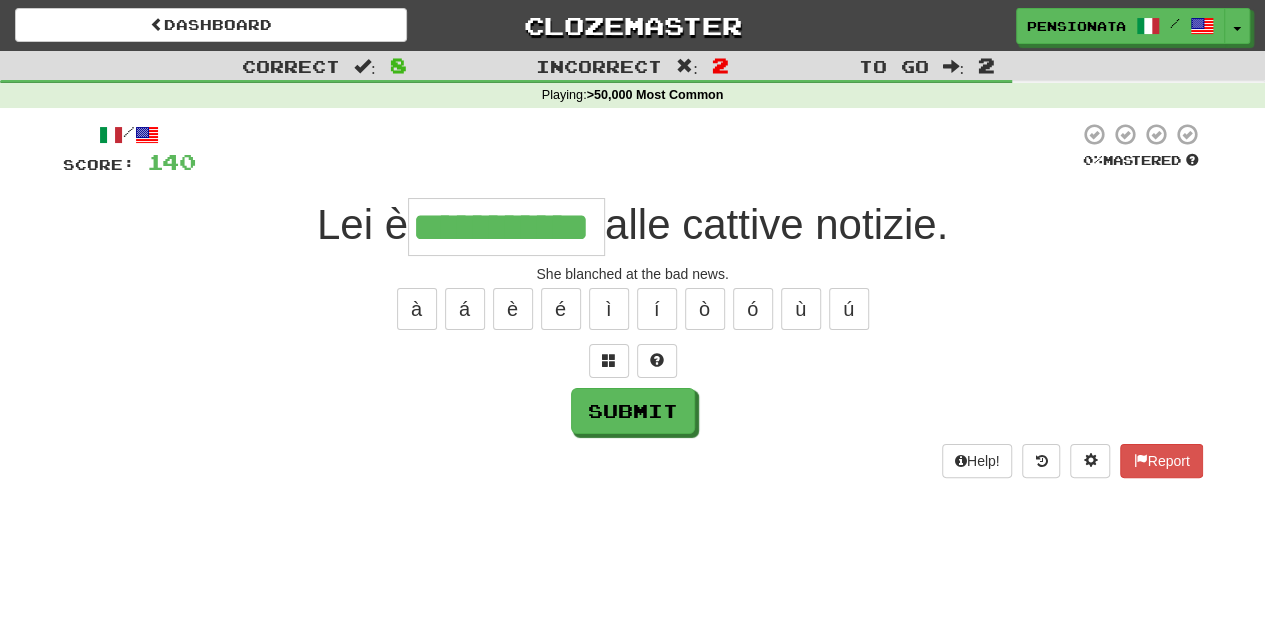 type on "**********" 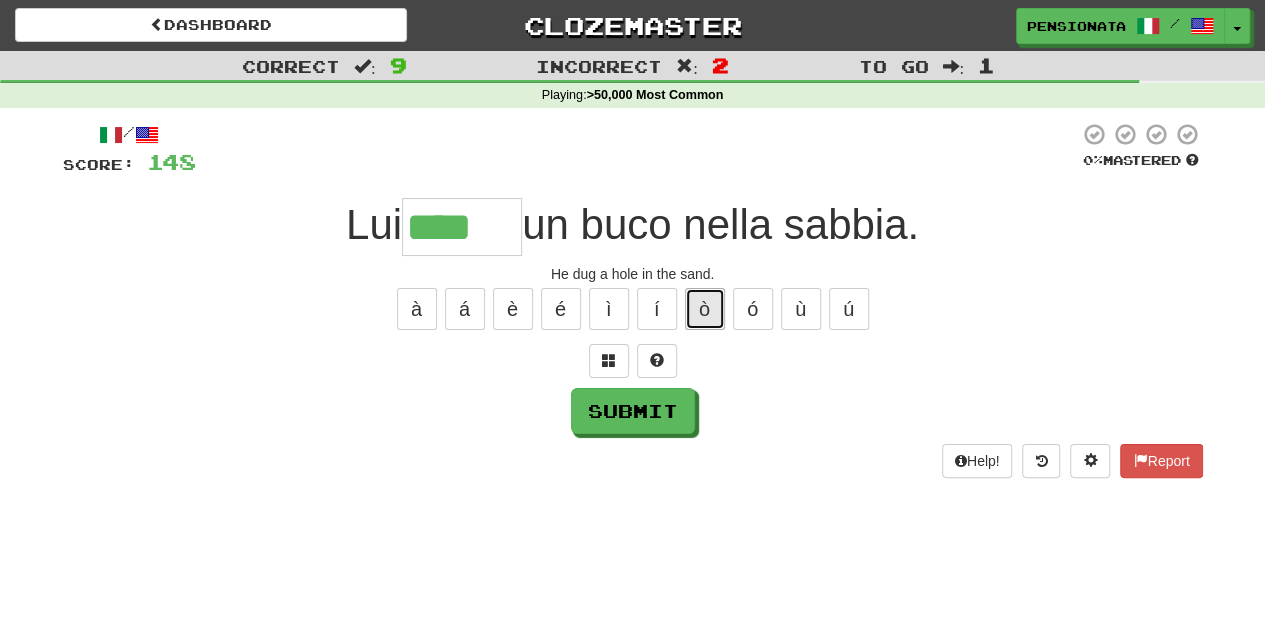 click on "ò" at bounding box center [705, 309] 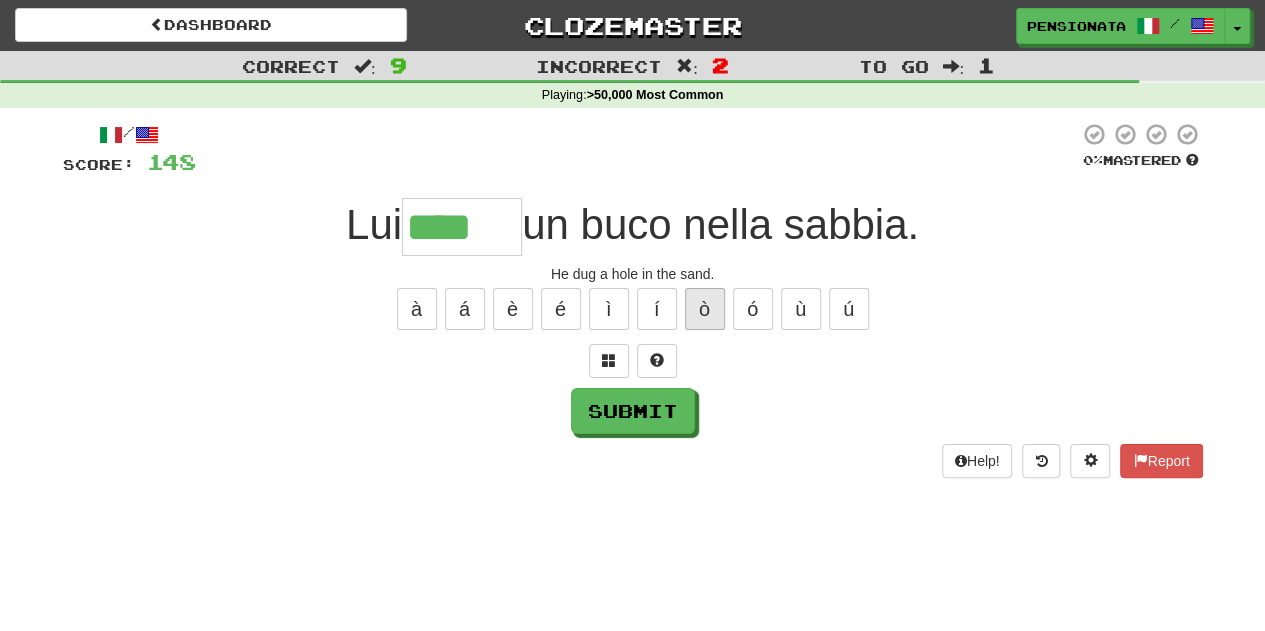 type on "*****" 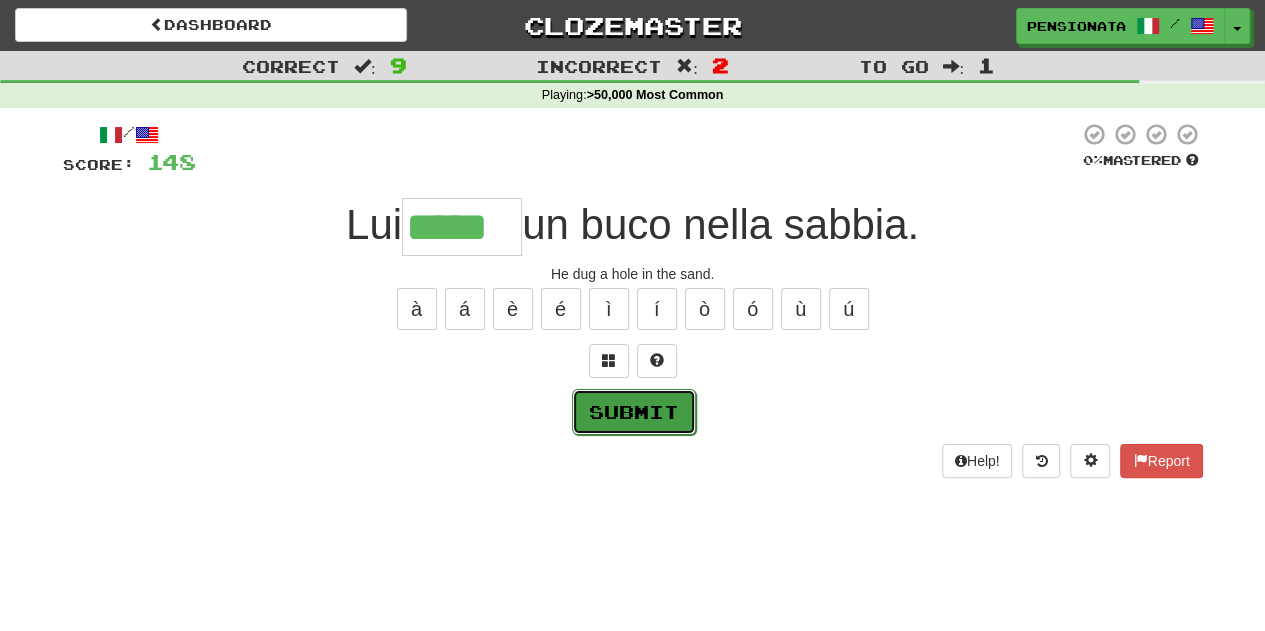 click on "Submit" at bounding box center (634, 412) 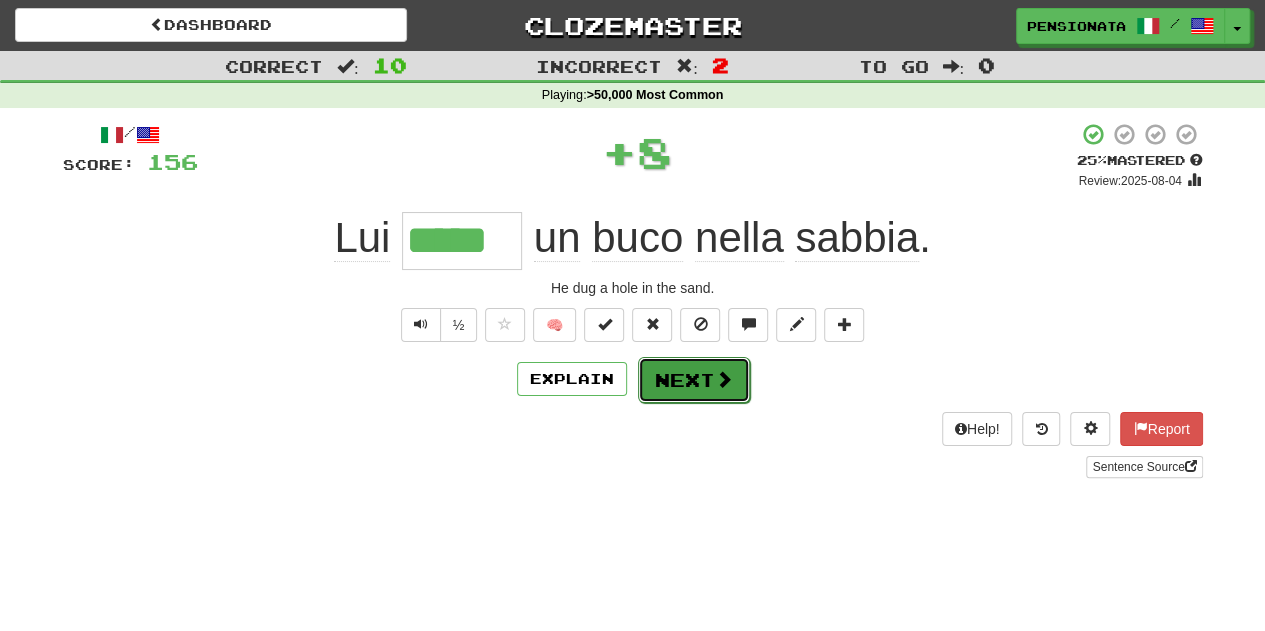 click on "Next" at bounding box center [694, 380] 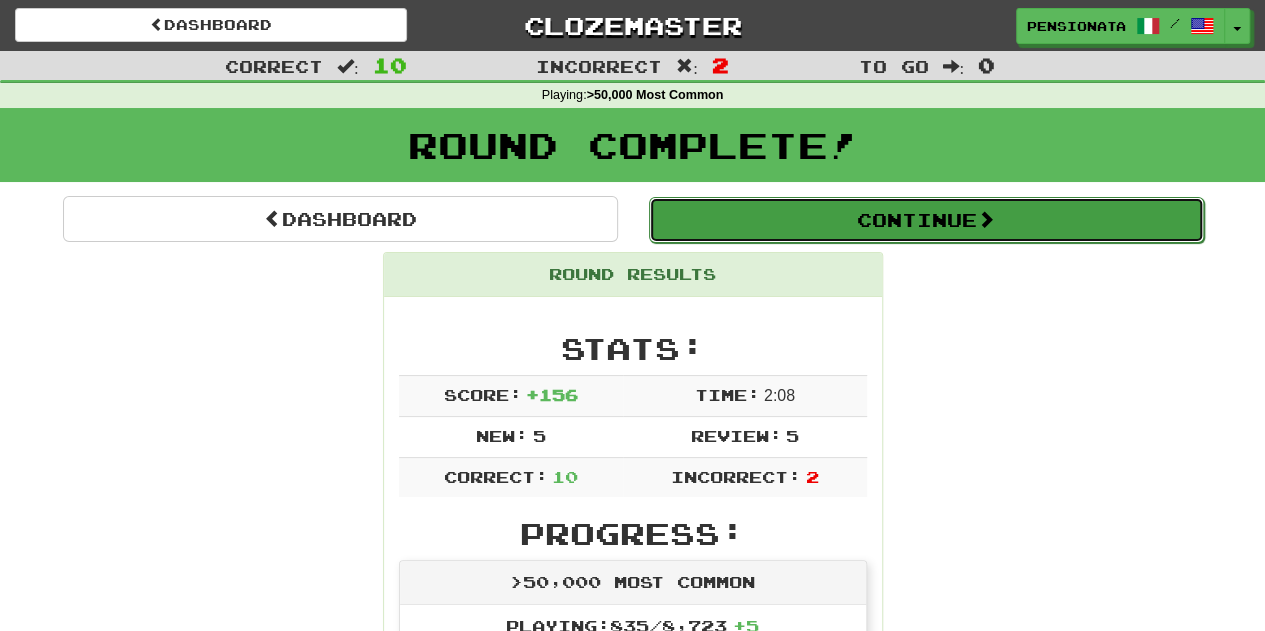 click on "Continue" at bounding box center (926, 220) 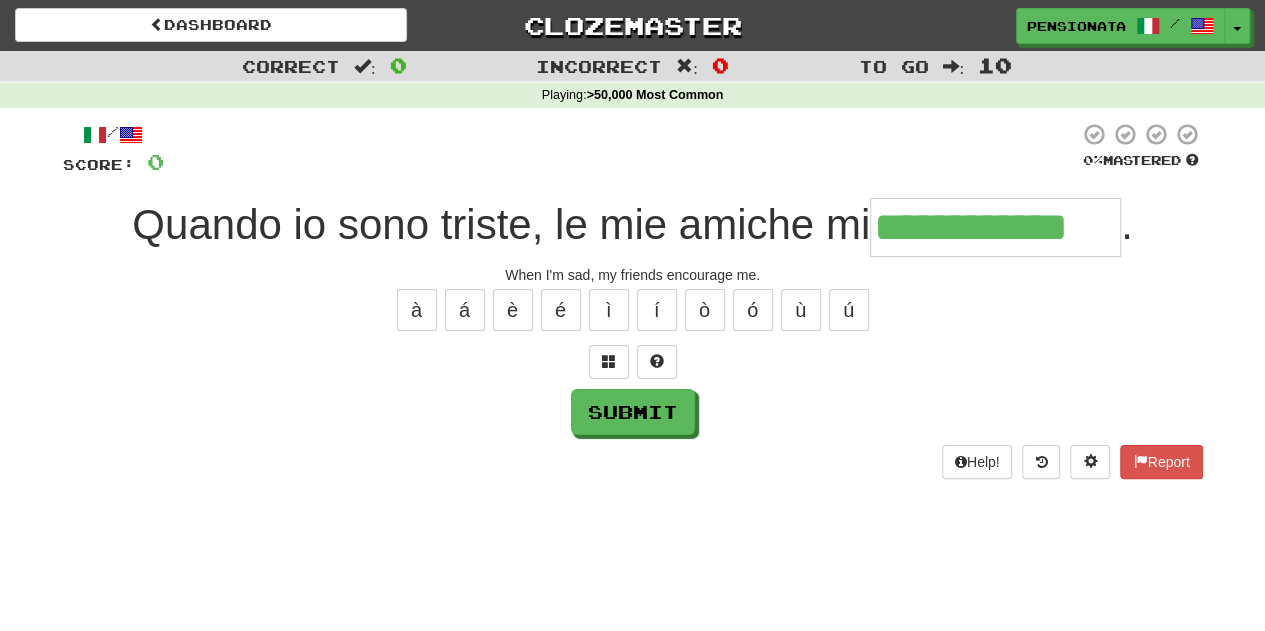 type on "**********" 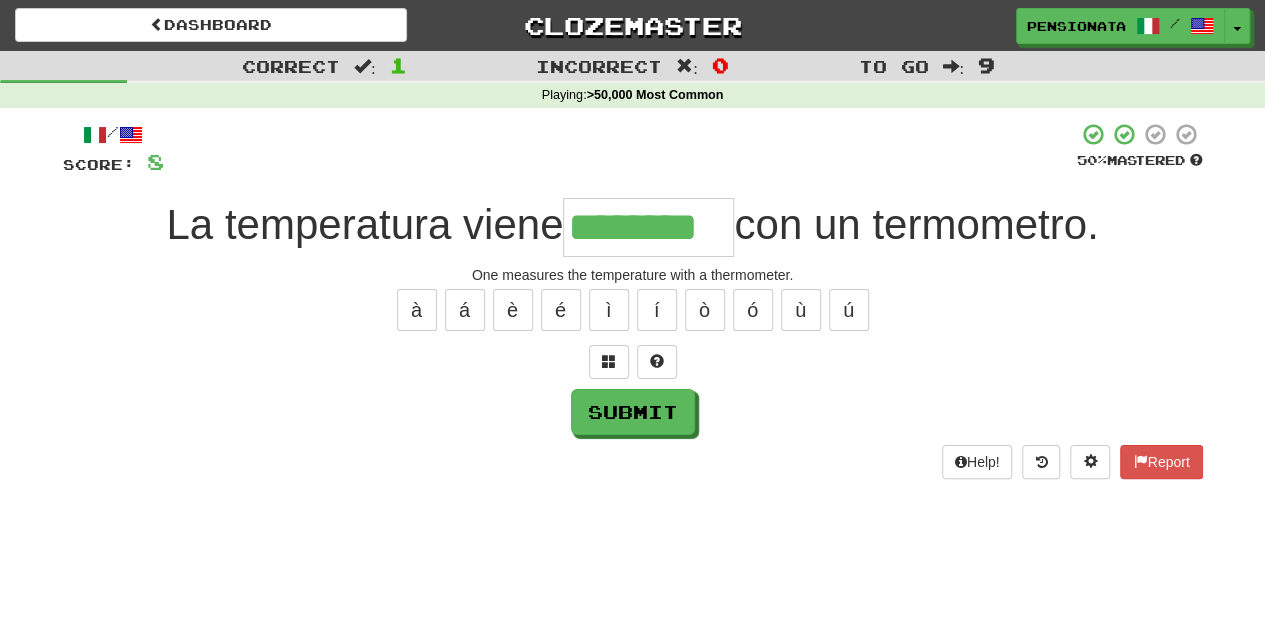 type on "********" 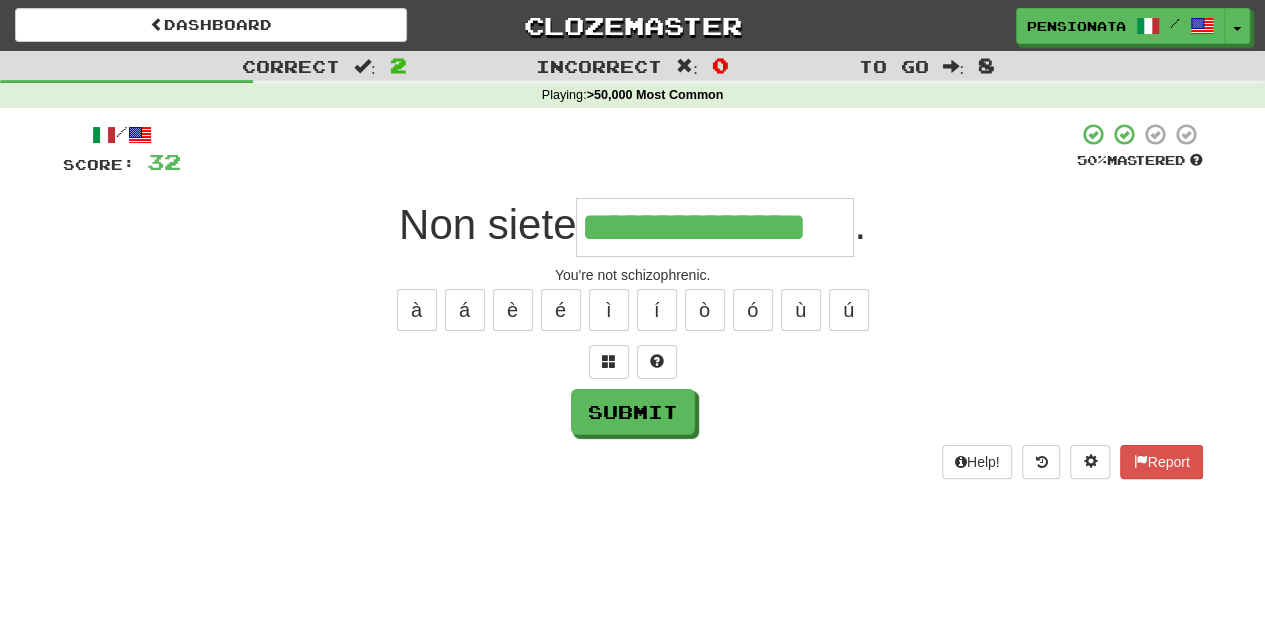 type on "**********" 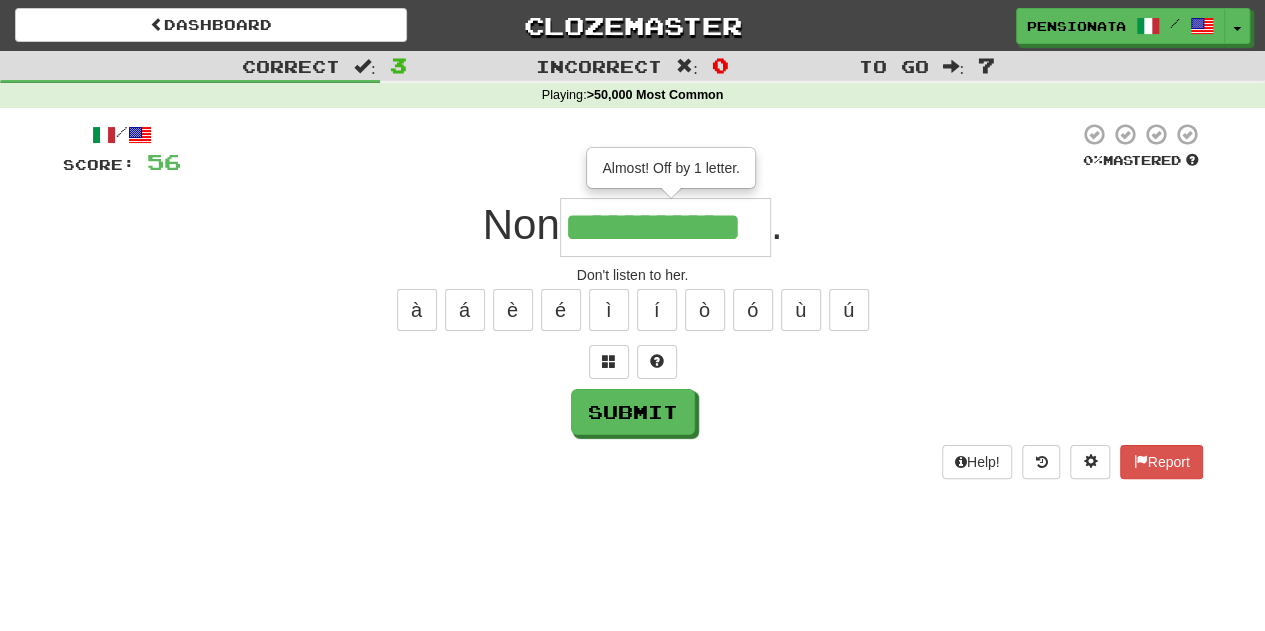 type on "**********" 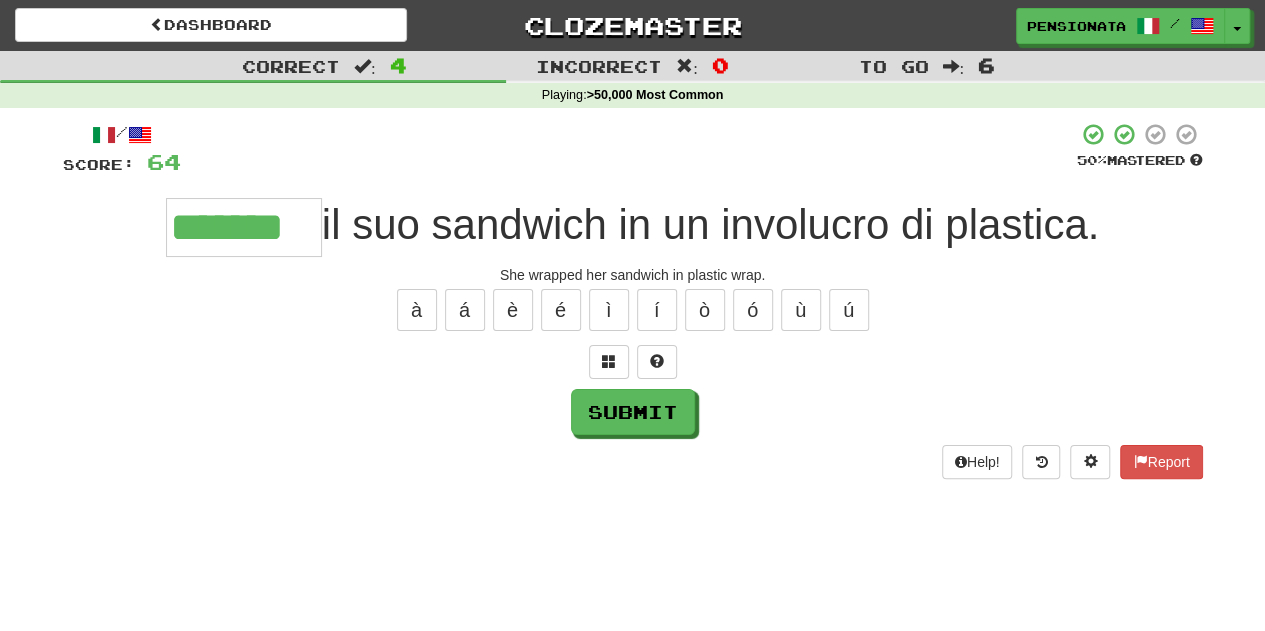 type on "*******" 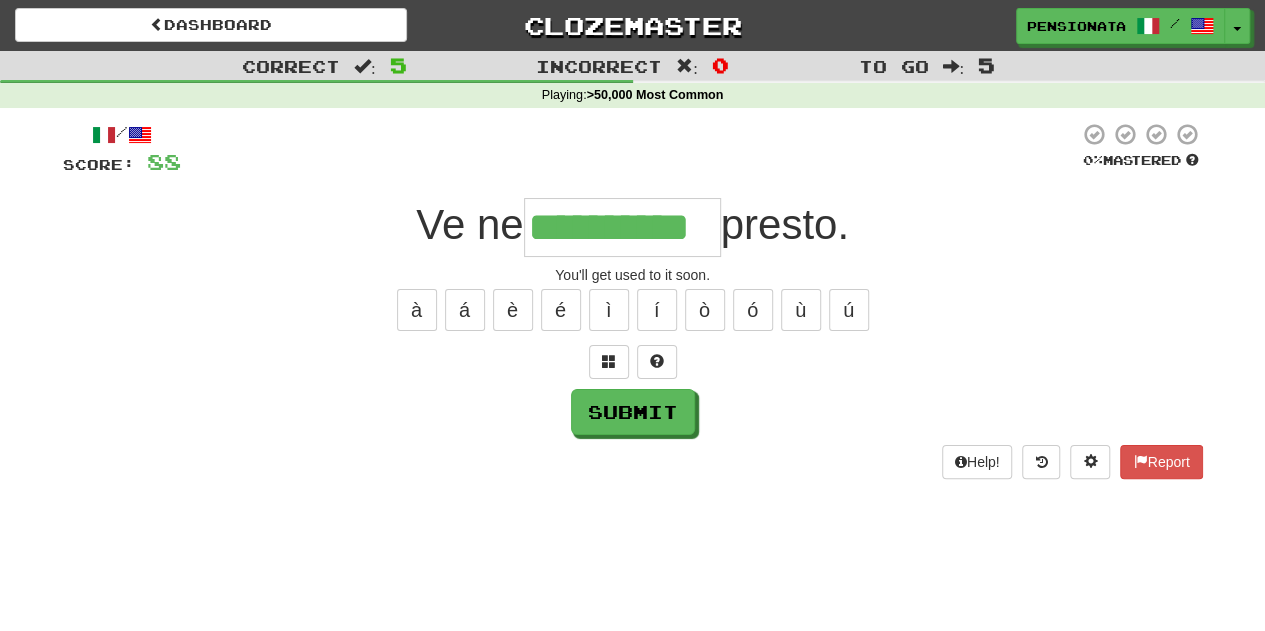 type on "**********" 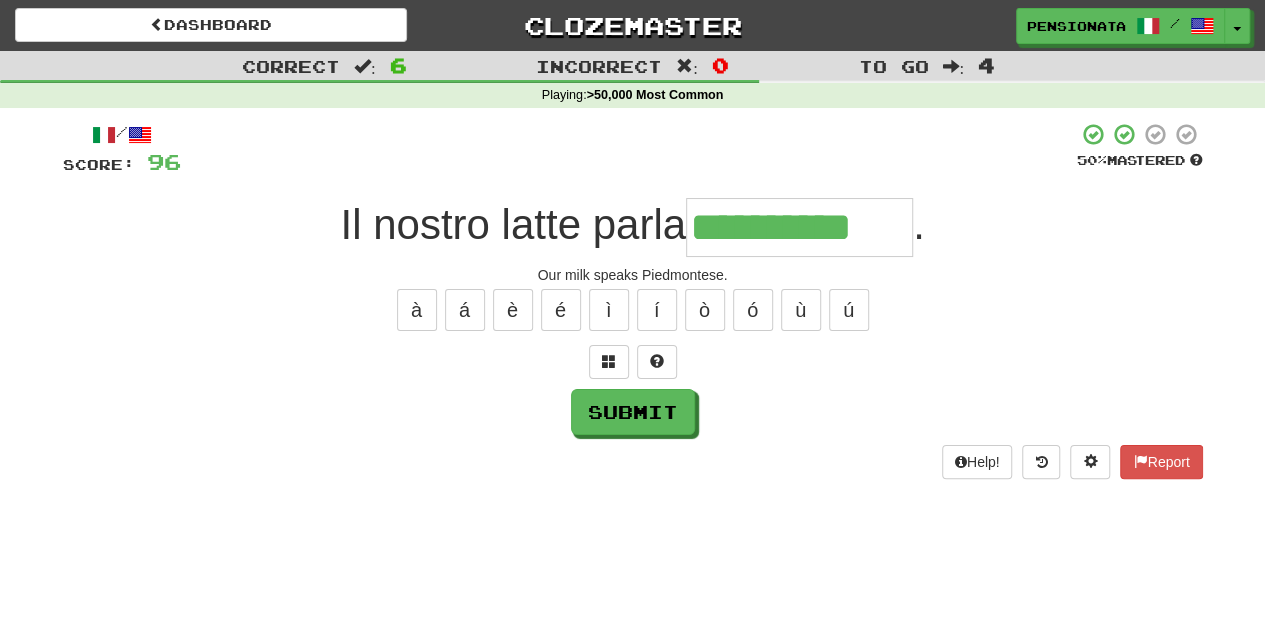 type on "**********" 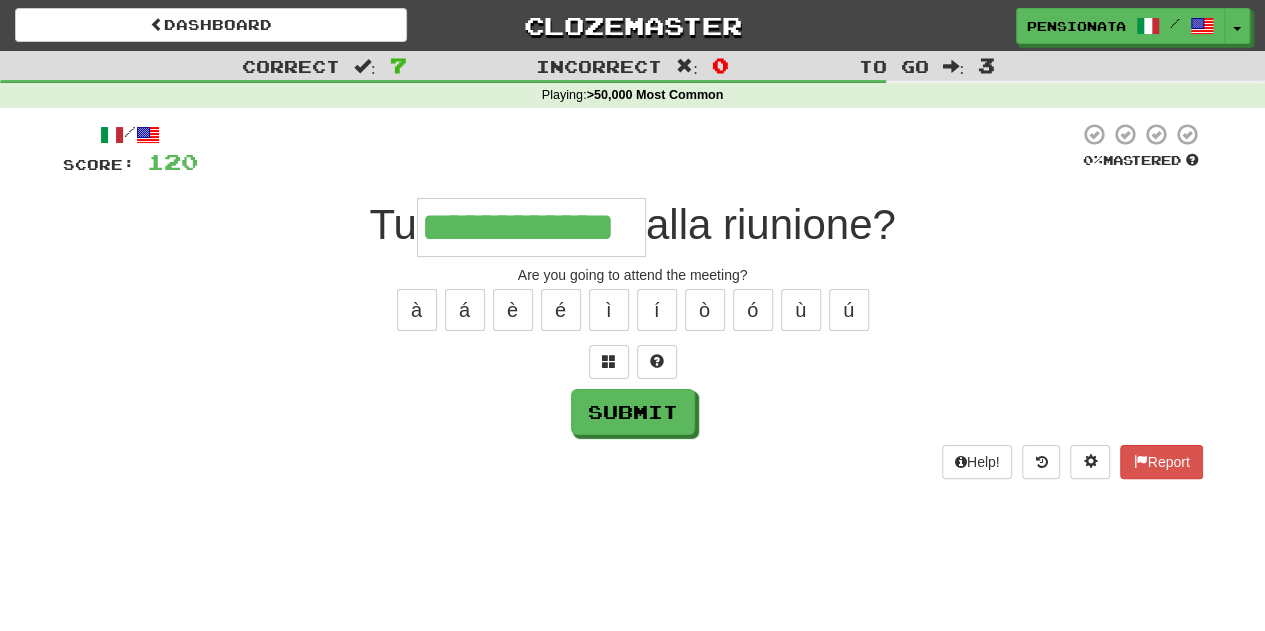 type on "**********" 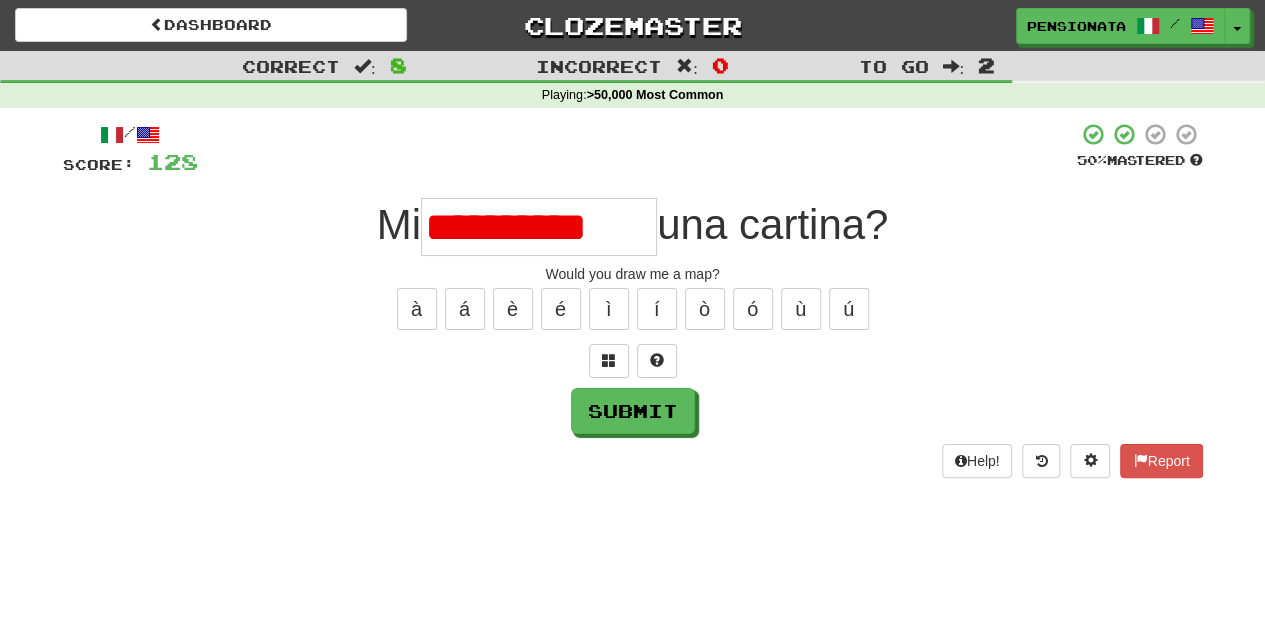 scroll, scrollTop: 0, scrollLeft: 0, axis: both 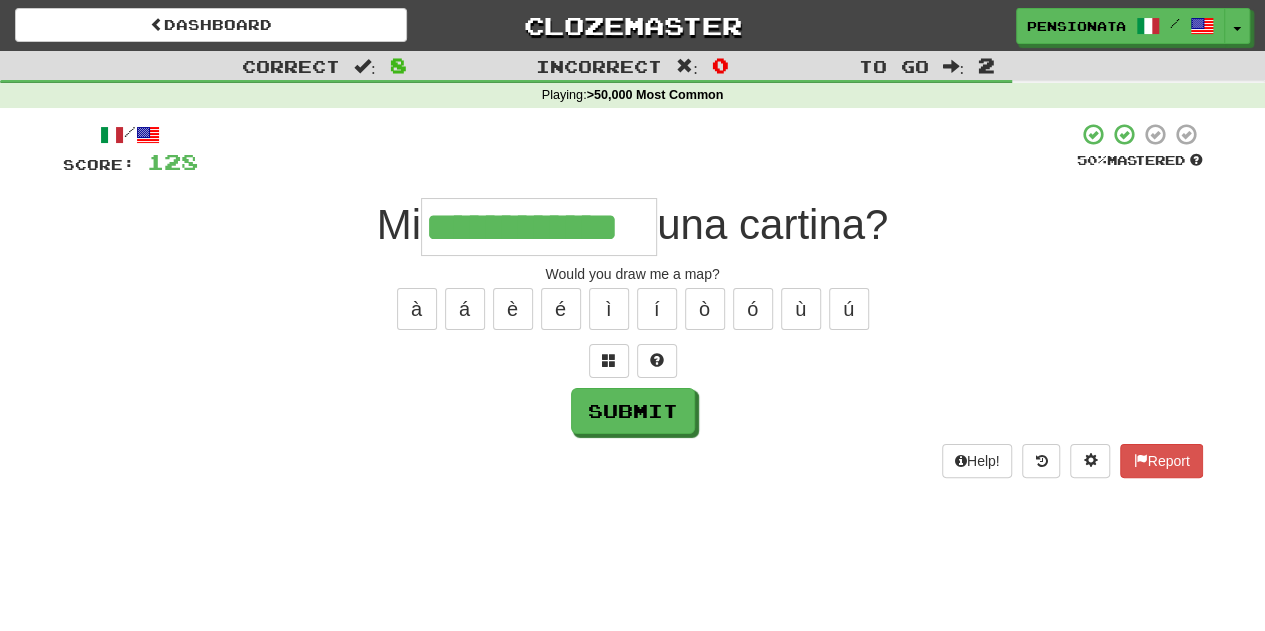 type on "**********" 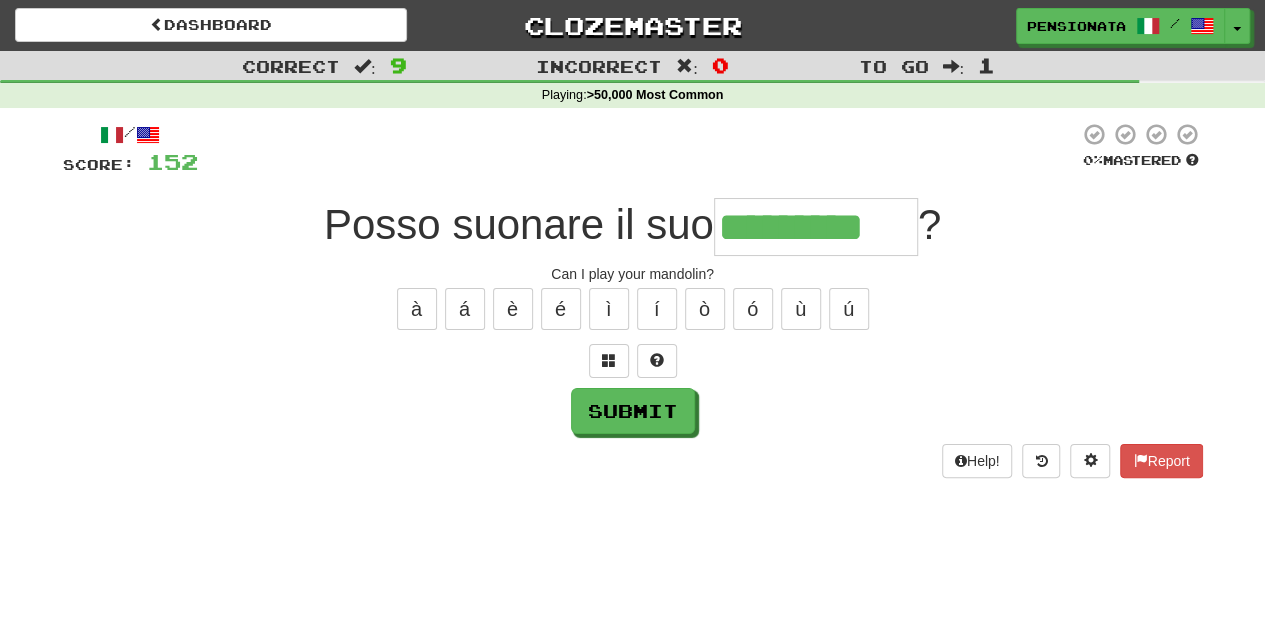 type on "*********" 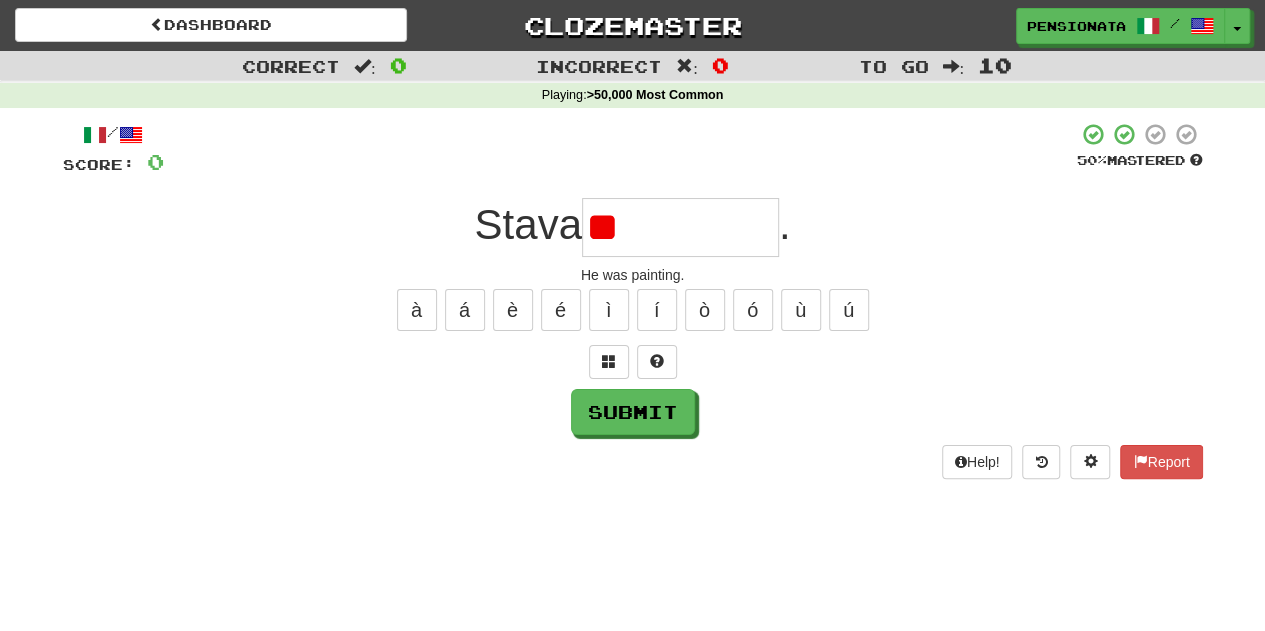 type on "*" 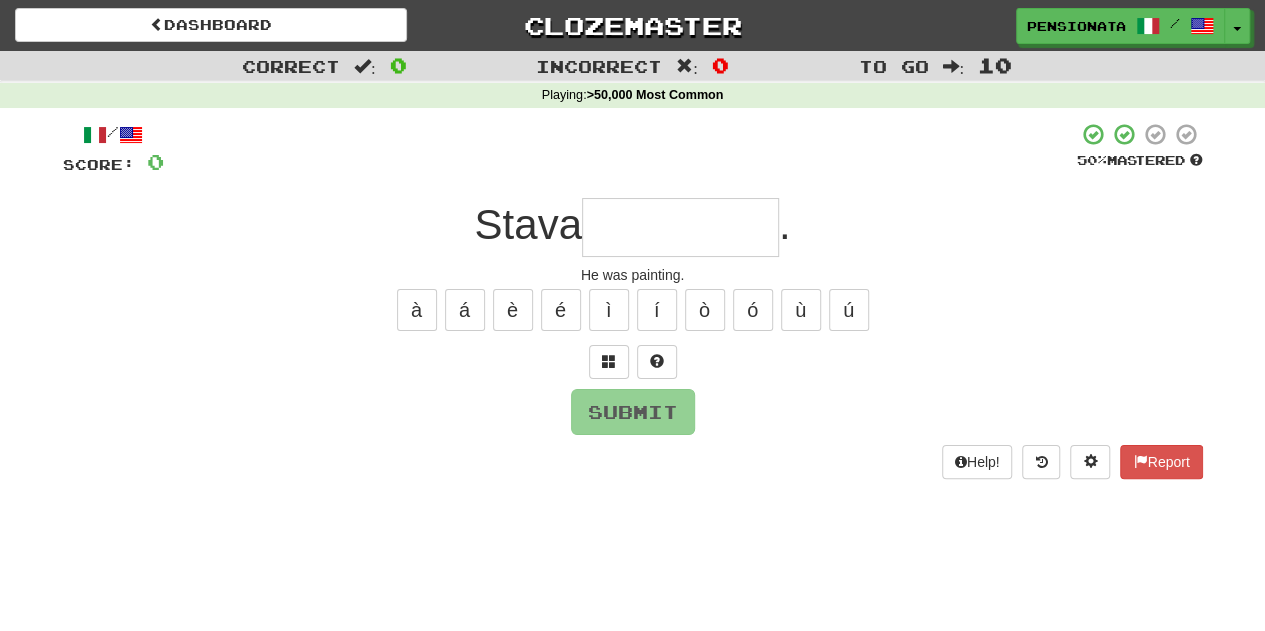 type on "**********" 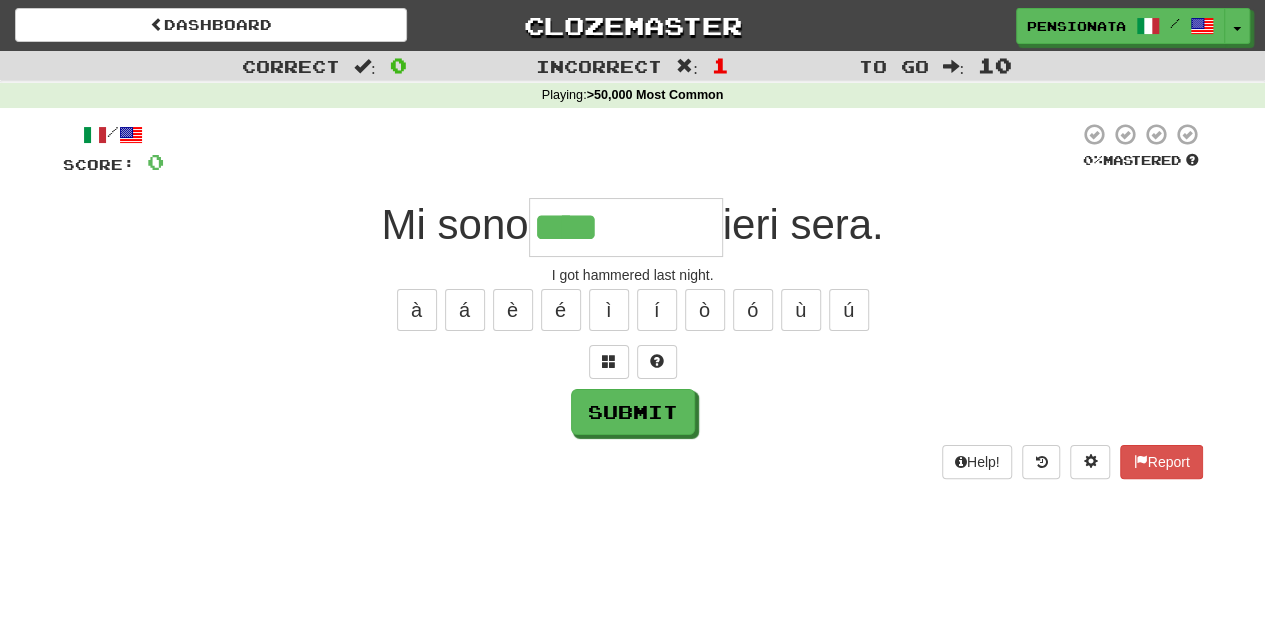 type on "*********" 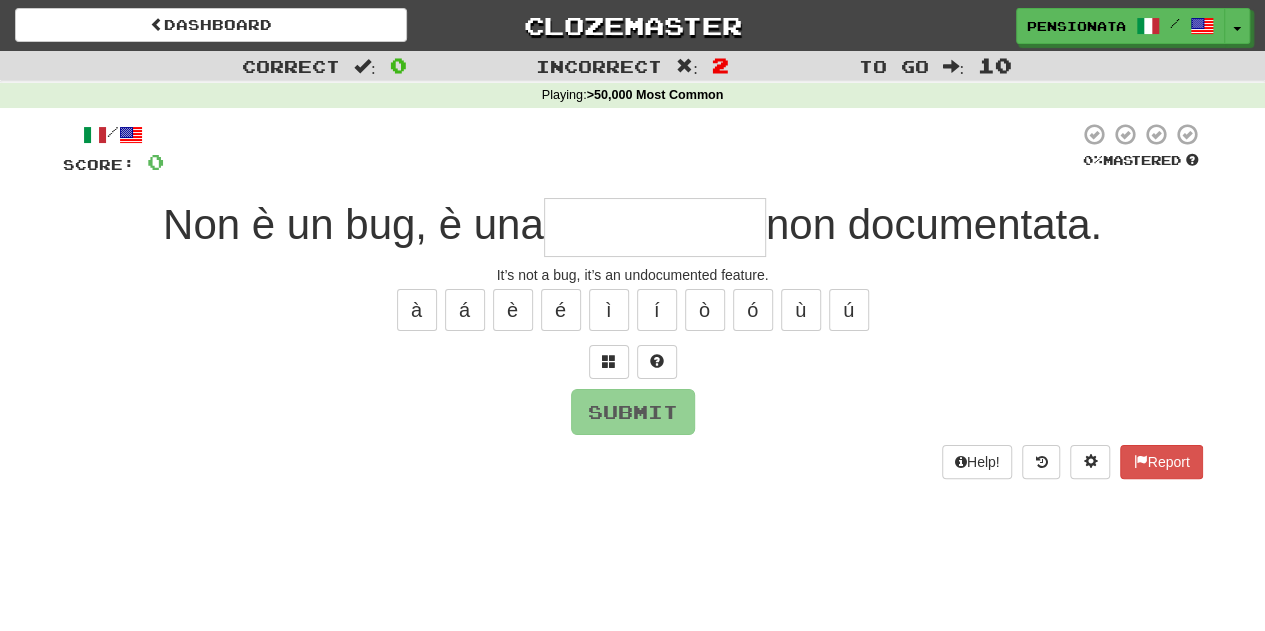 type on "*" 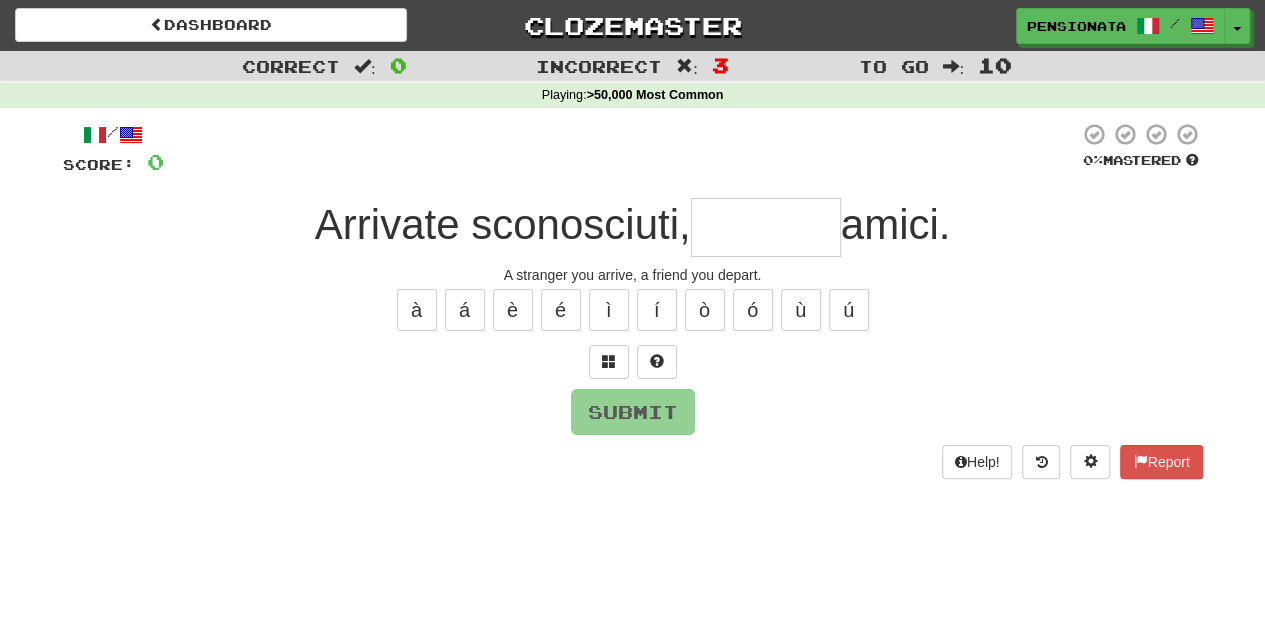 type on "*" 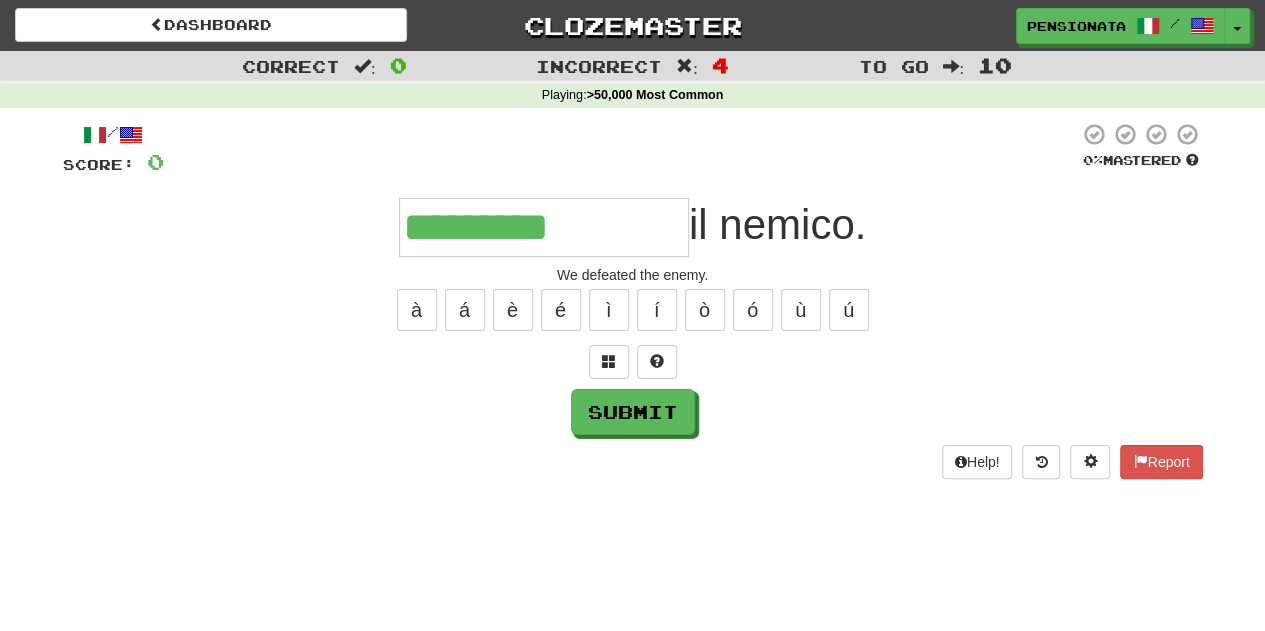 type on "**********" 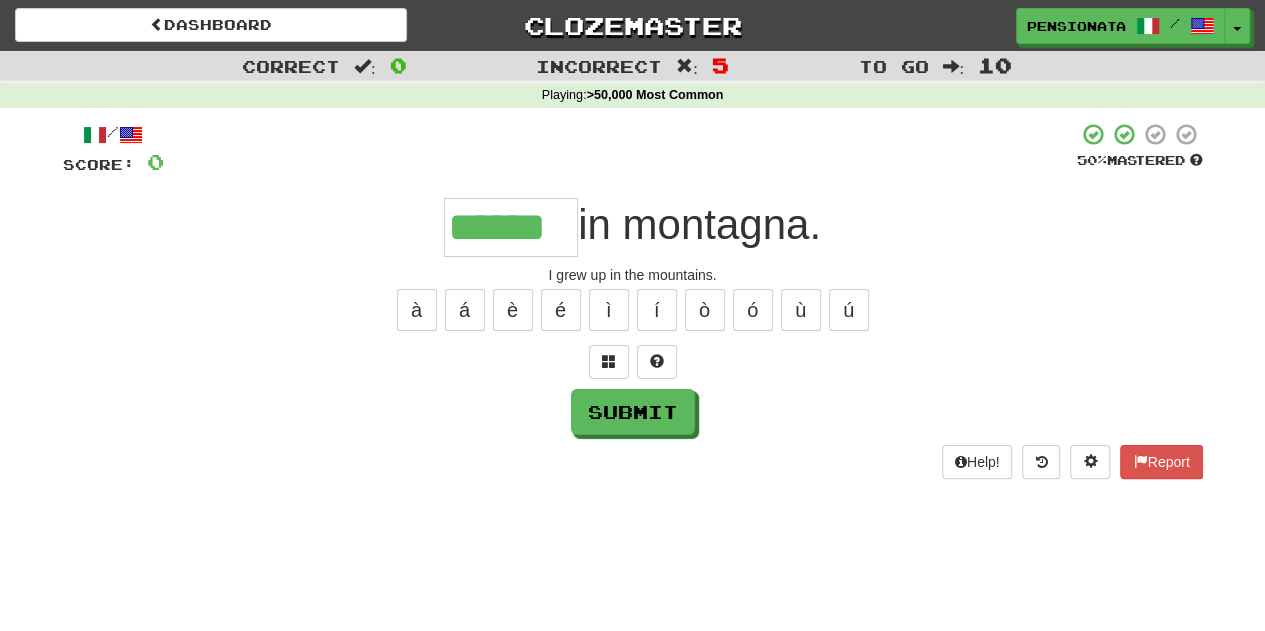 scroll, scrollTop: 0, scrollLeft: 2, axis: horizontal 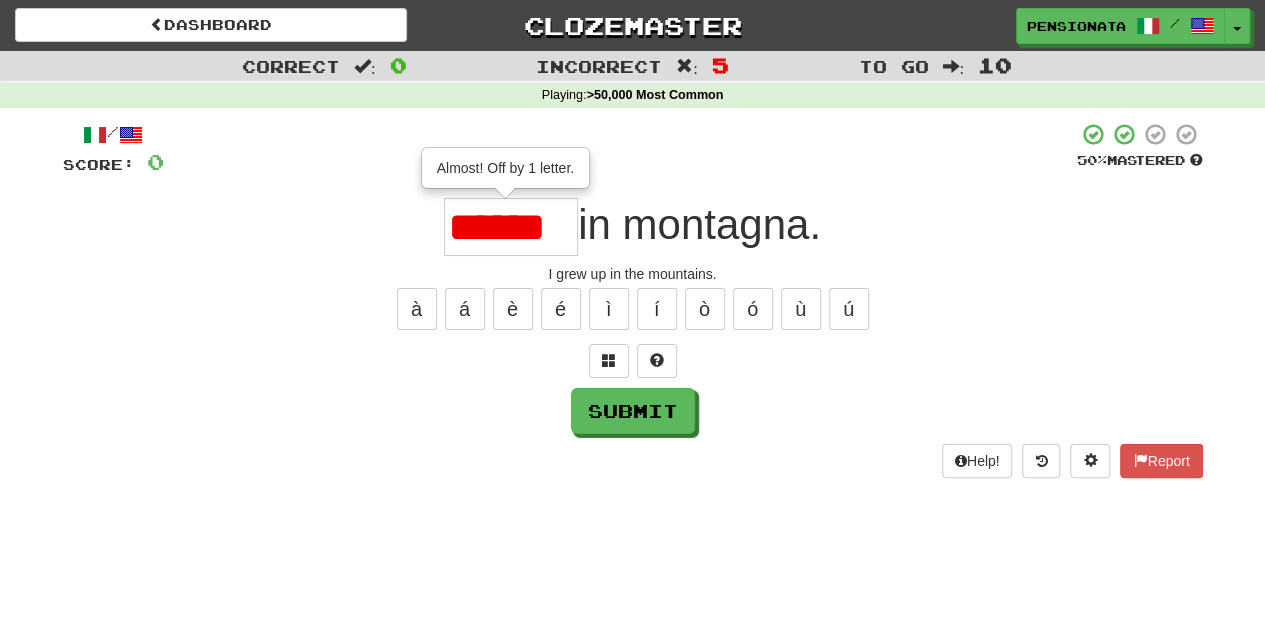 type on "******" 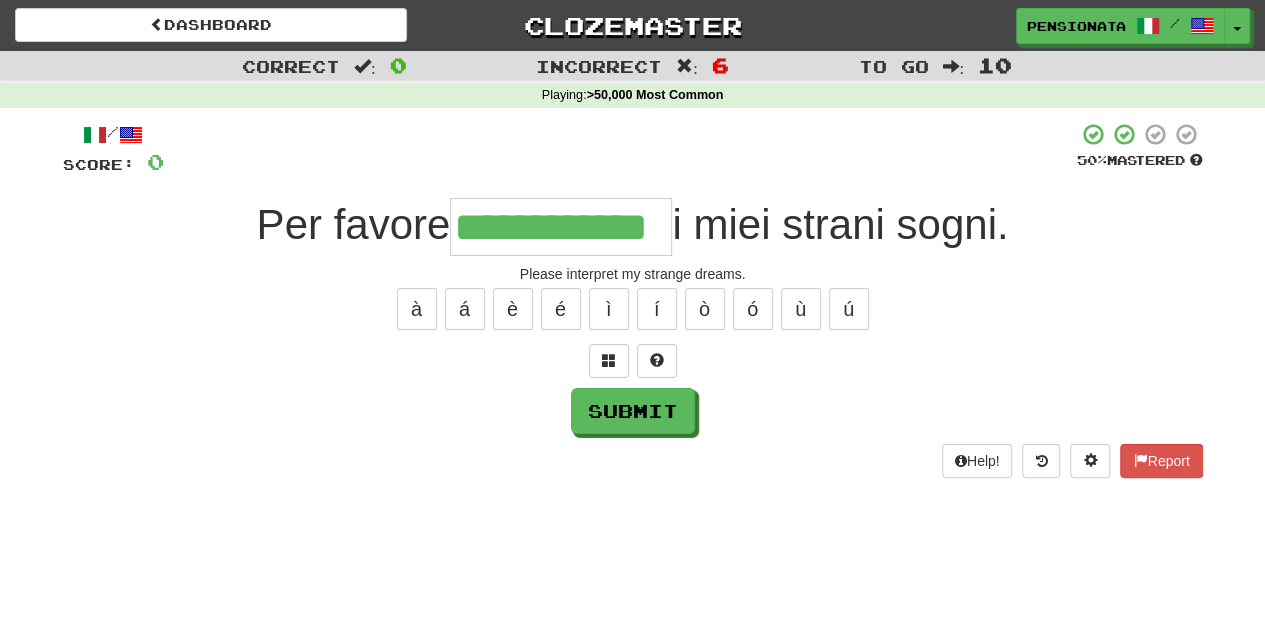 type on "**********" 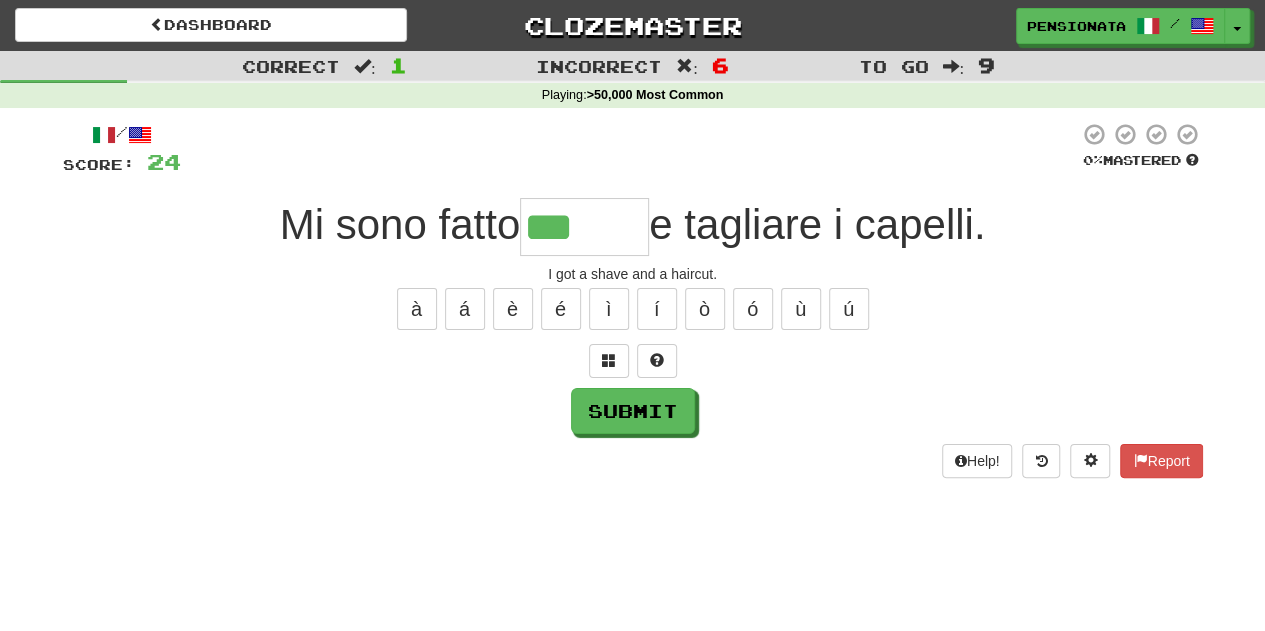 type on "******" 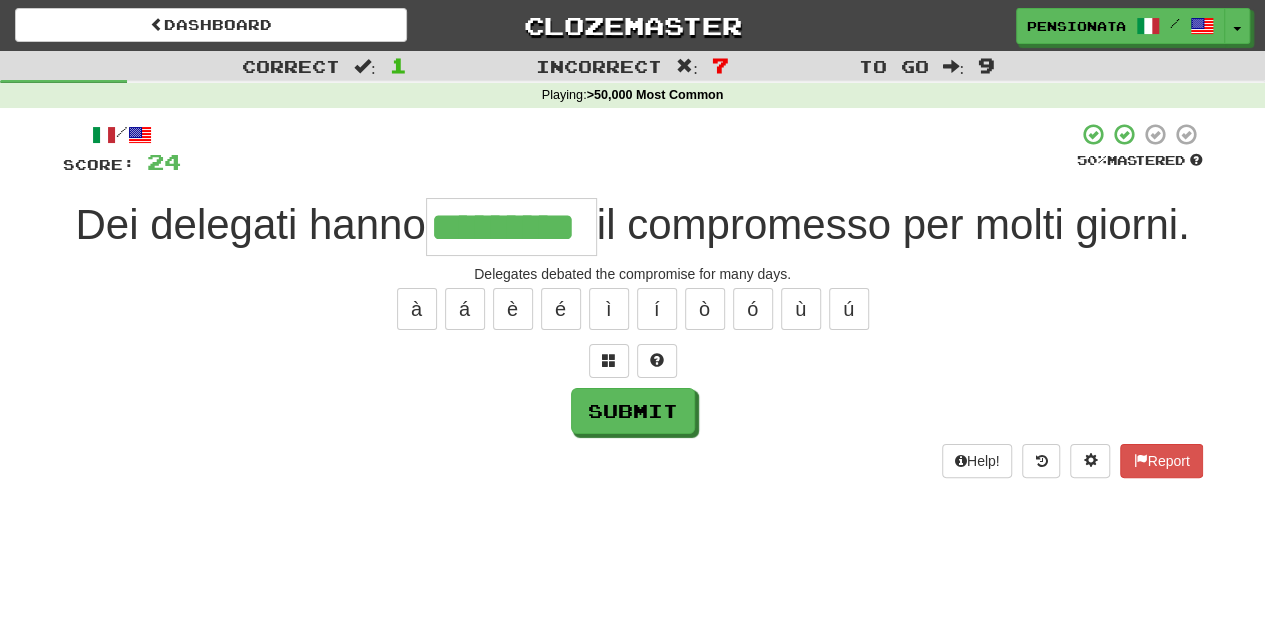 type on "*********" 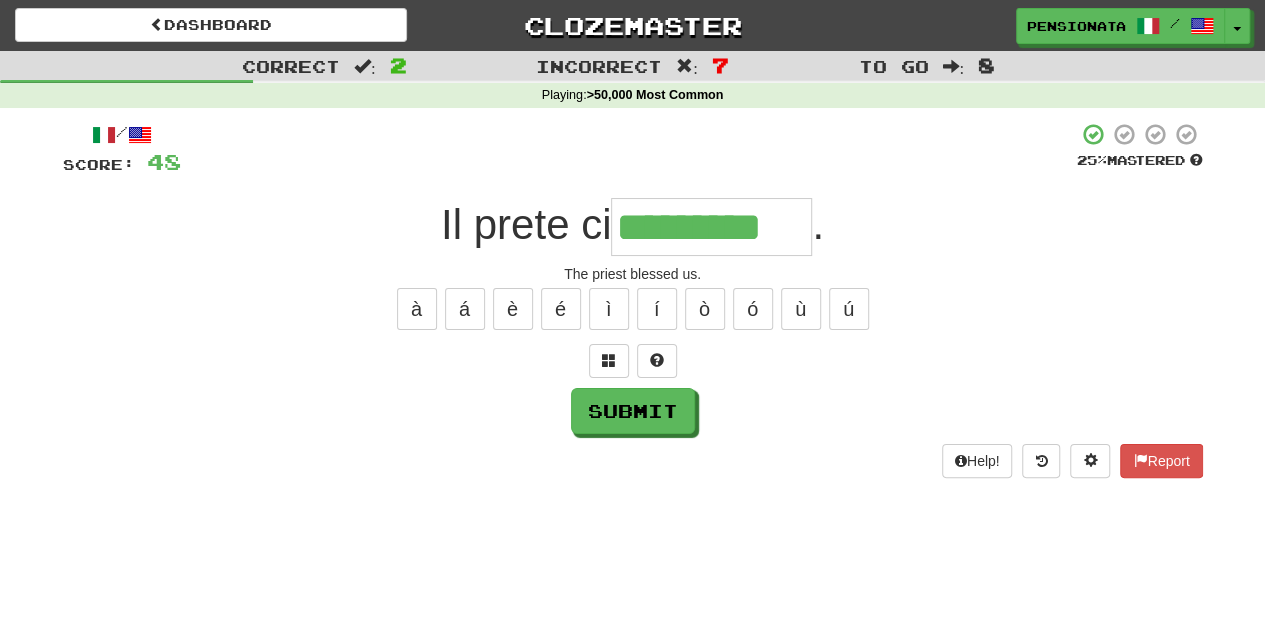 type on "*********" 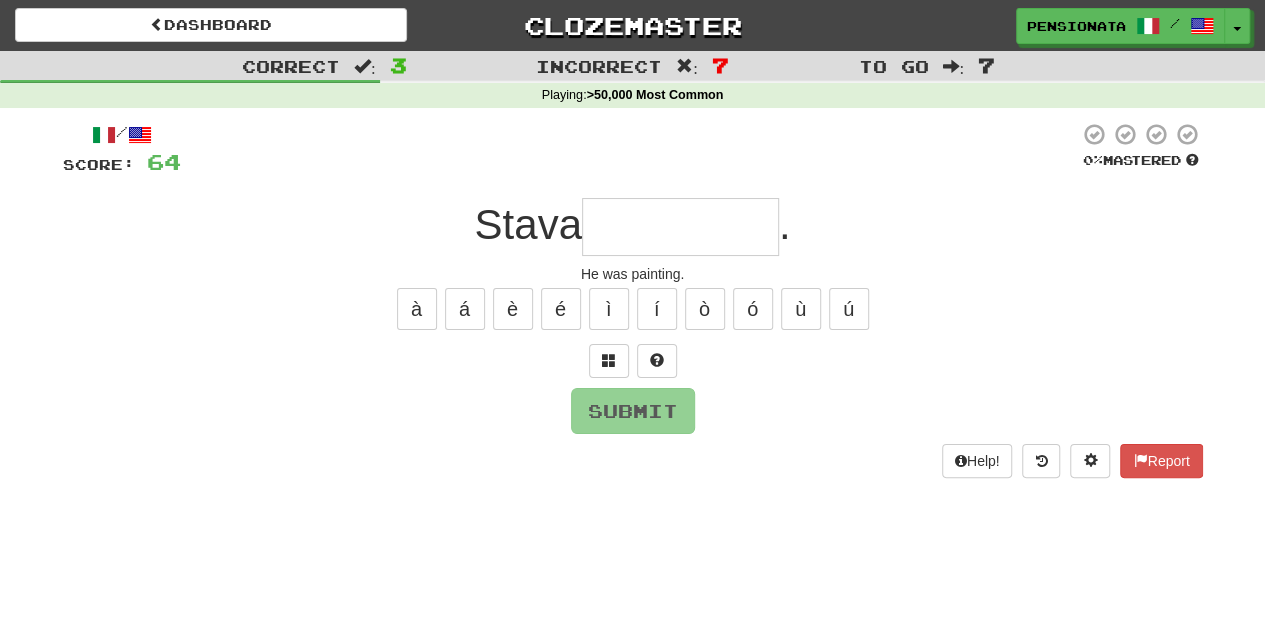 type on "*" 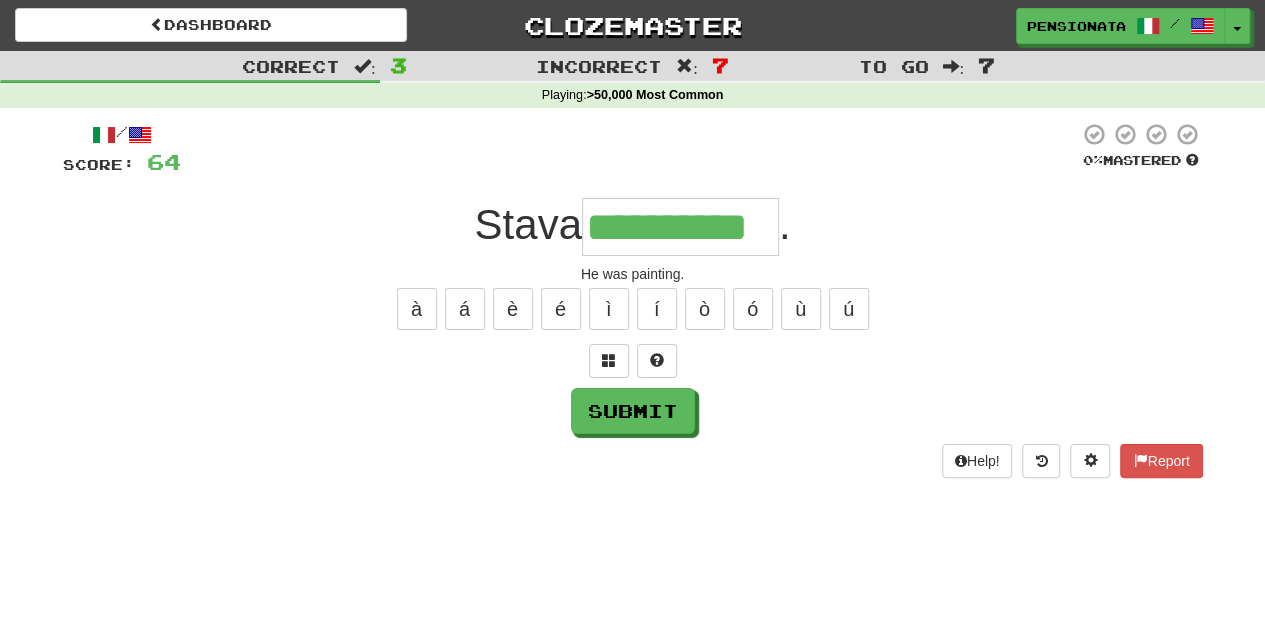 type on "**********" 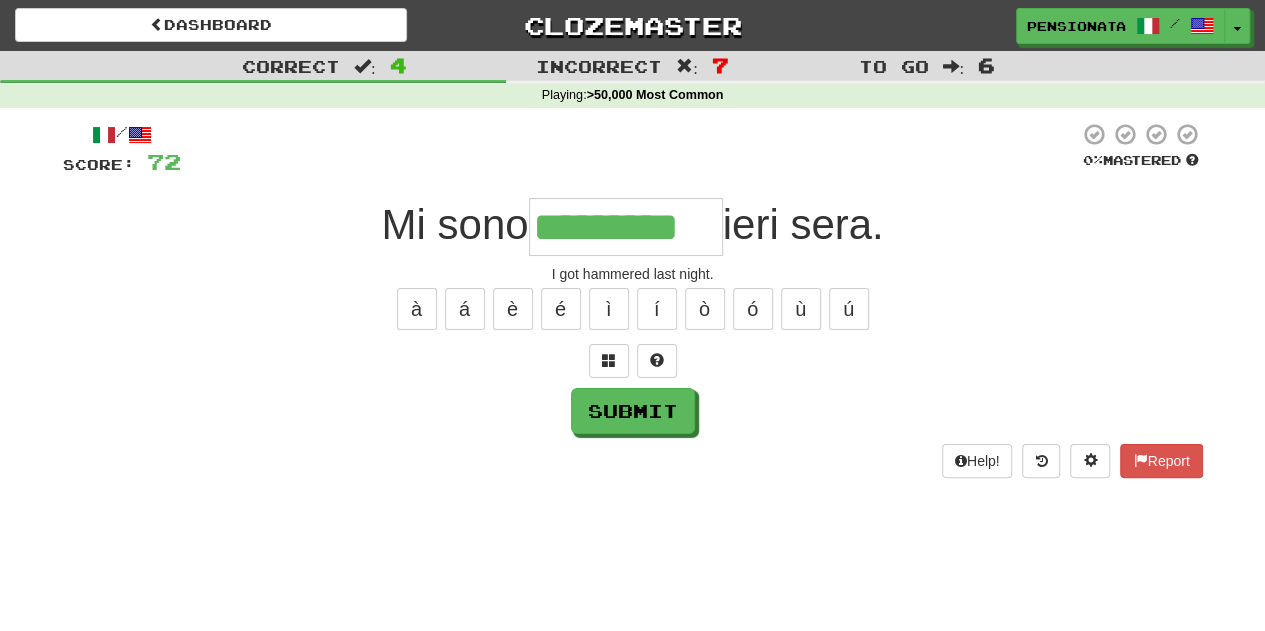 type on "*********" 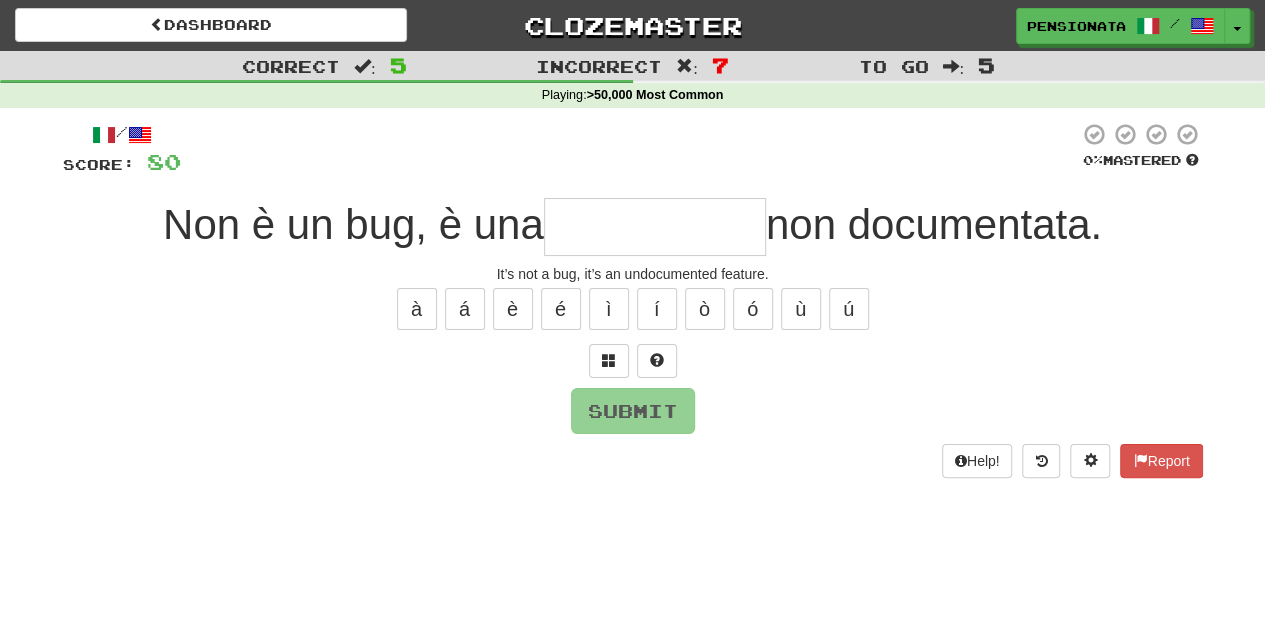 type on "**********" 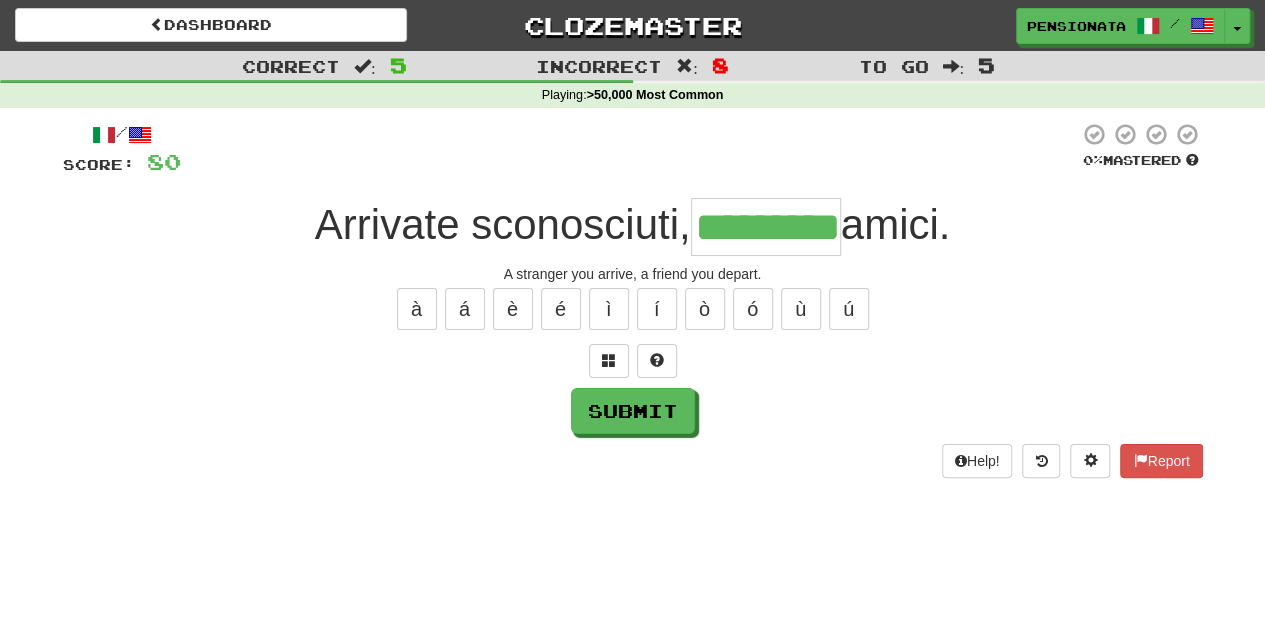 type on "*********" 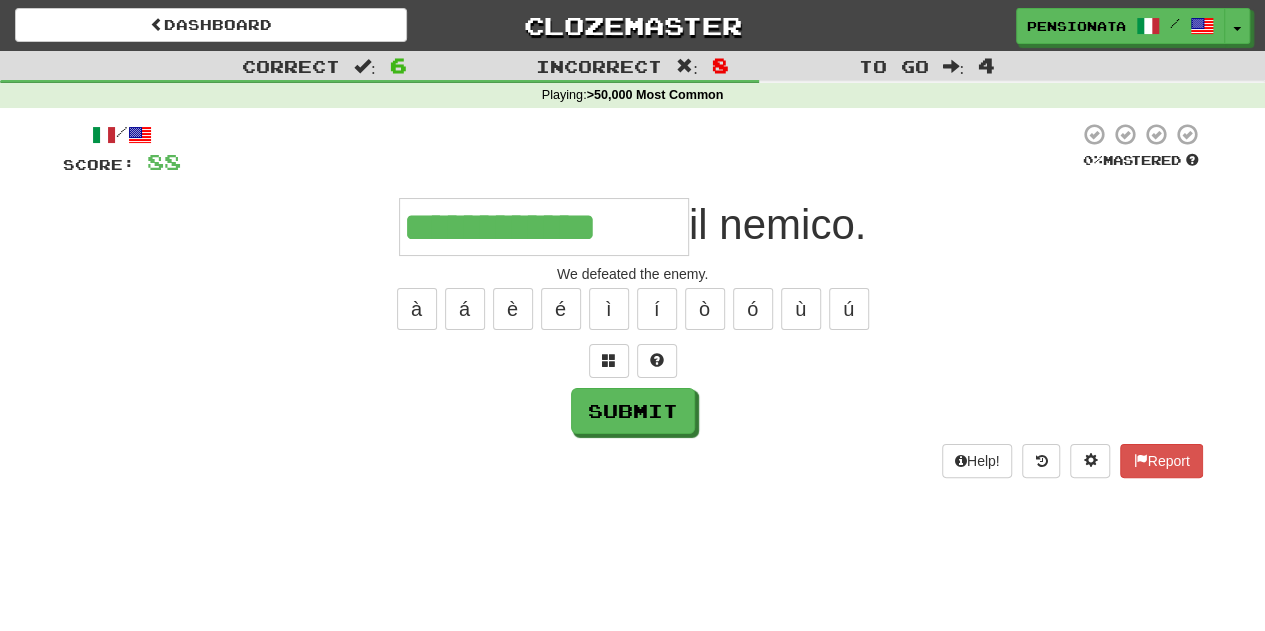 type on "**********" 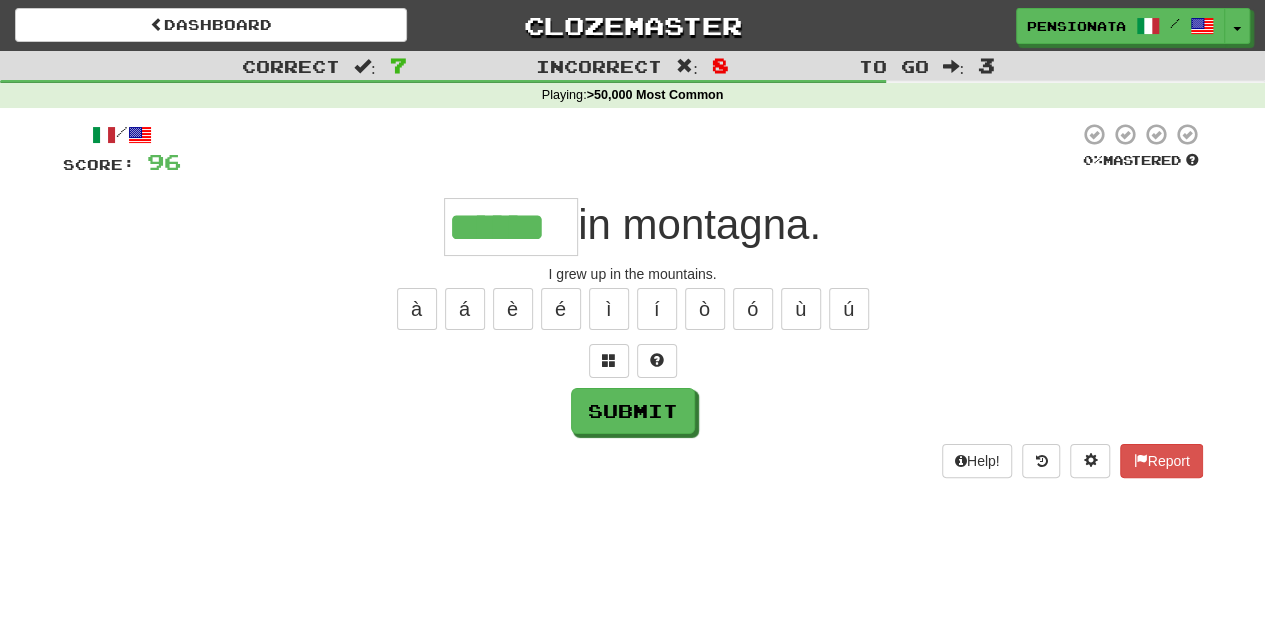 type on "******" 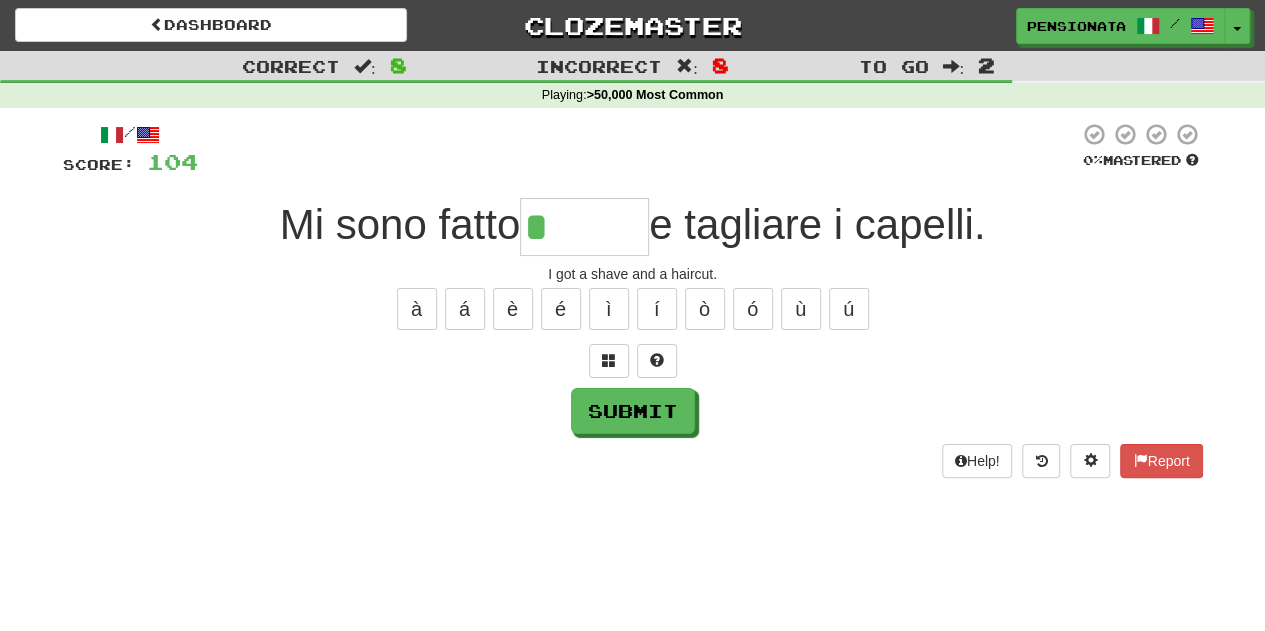 type on "******" 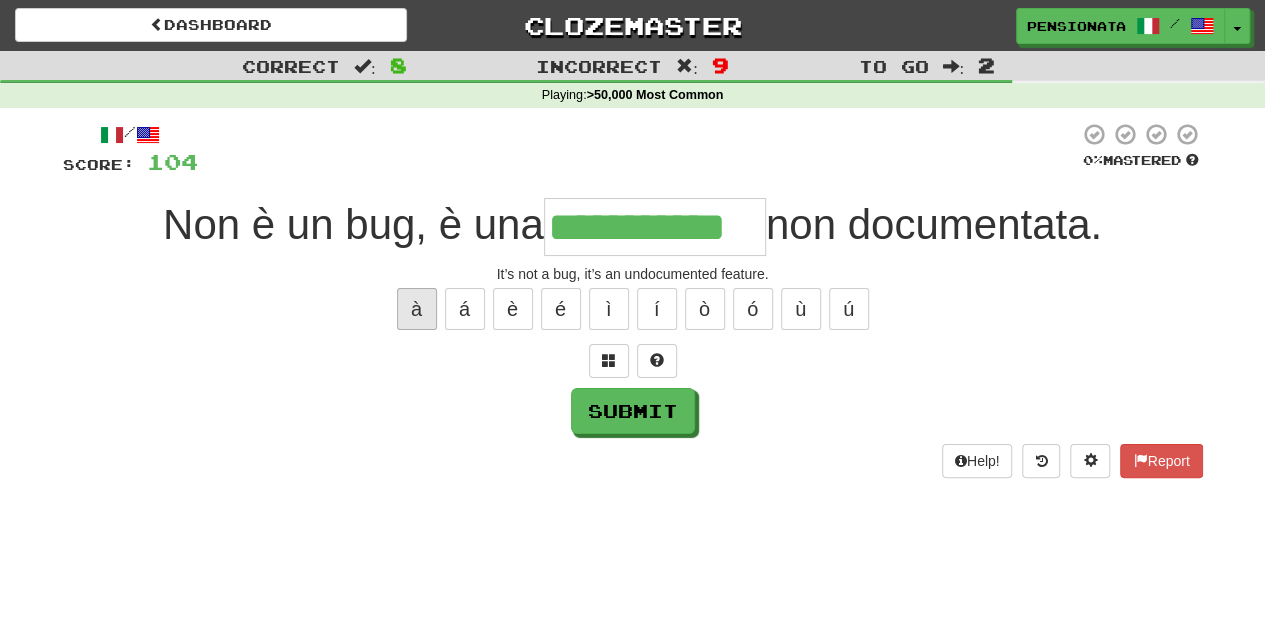 click on "à" at bounding box center (417, 309) 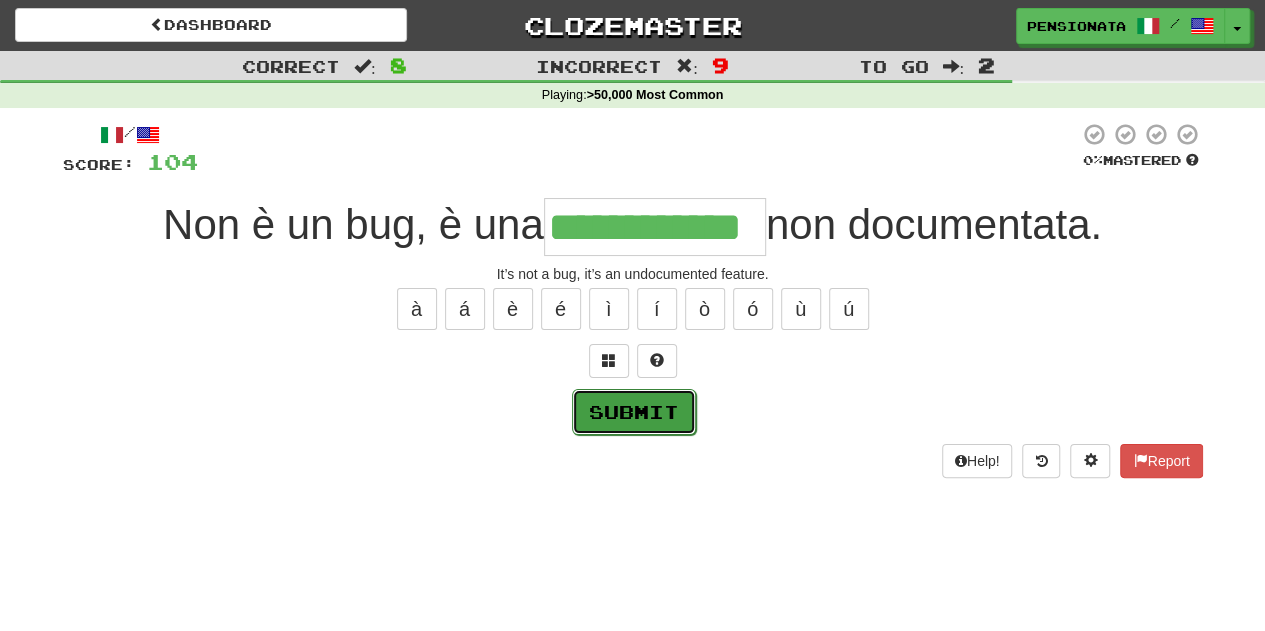 click on "Submit" at bounding box center (634, 412) 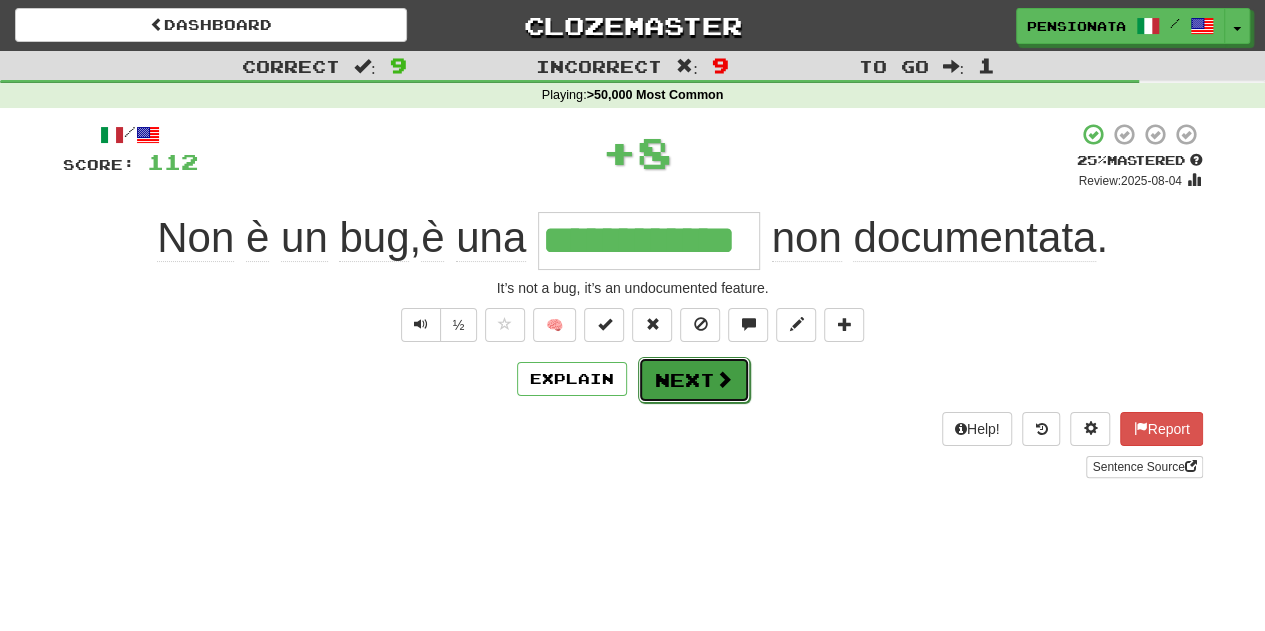 click on "Next" at bounding box center (694, 380) 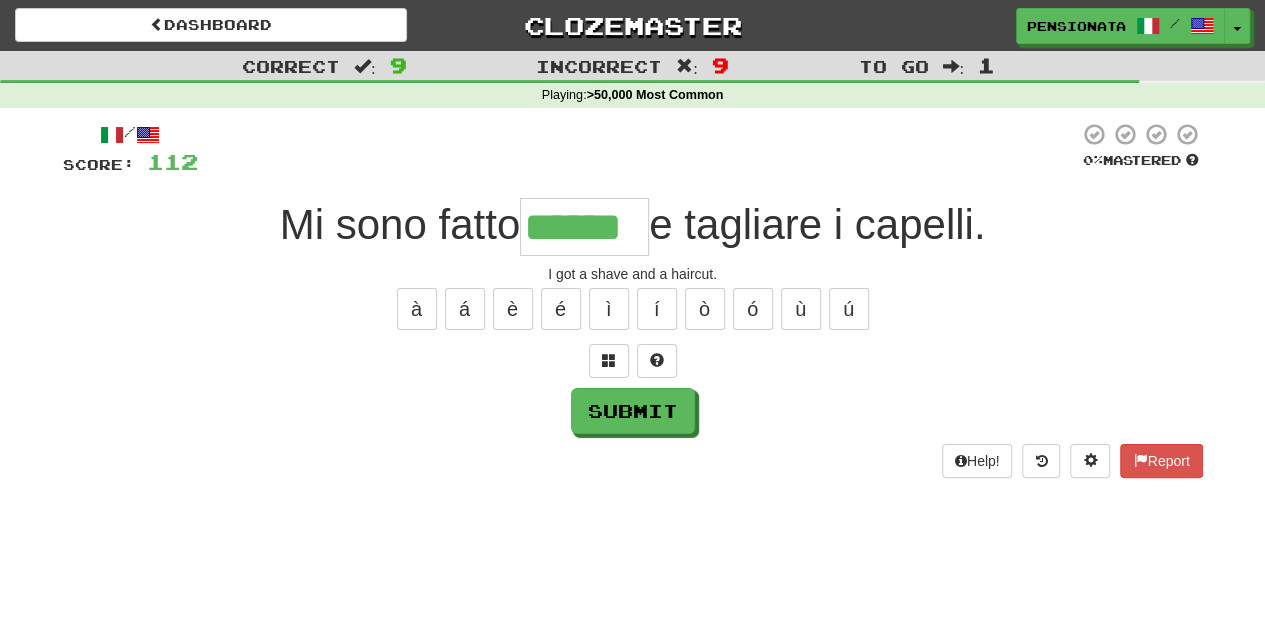 type on "******" 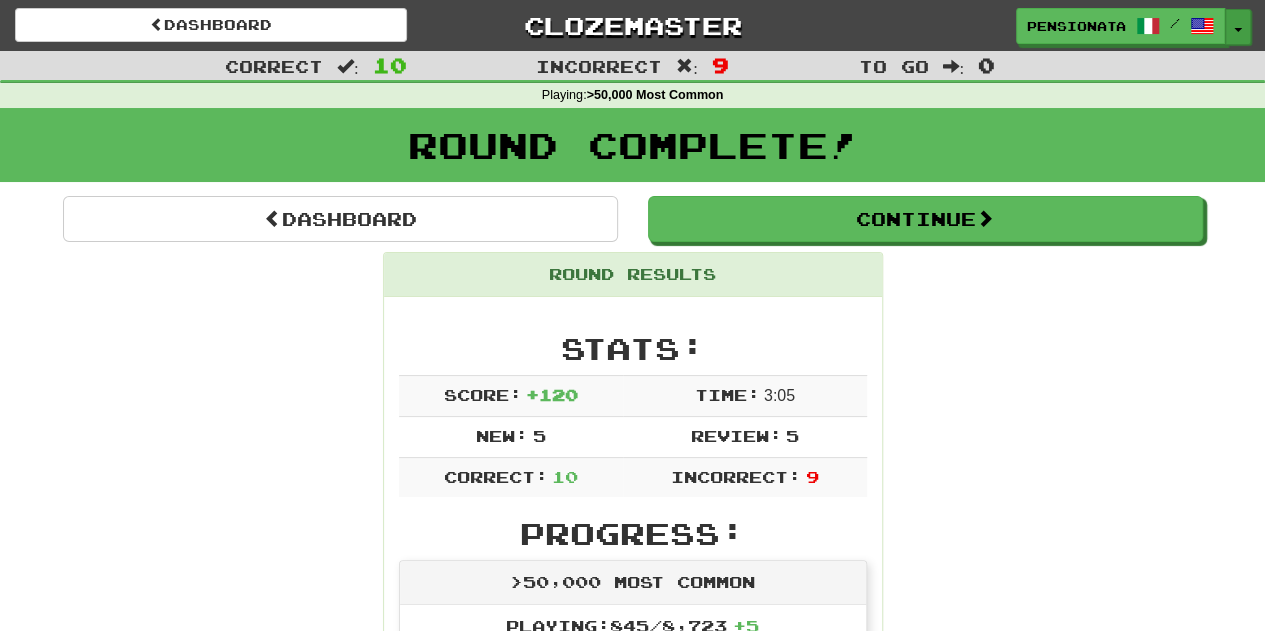click at bounding box center [1238, 30] 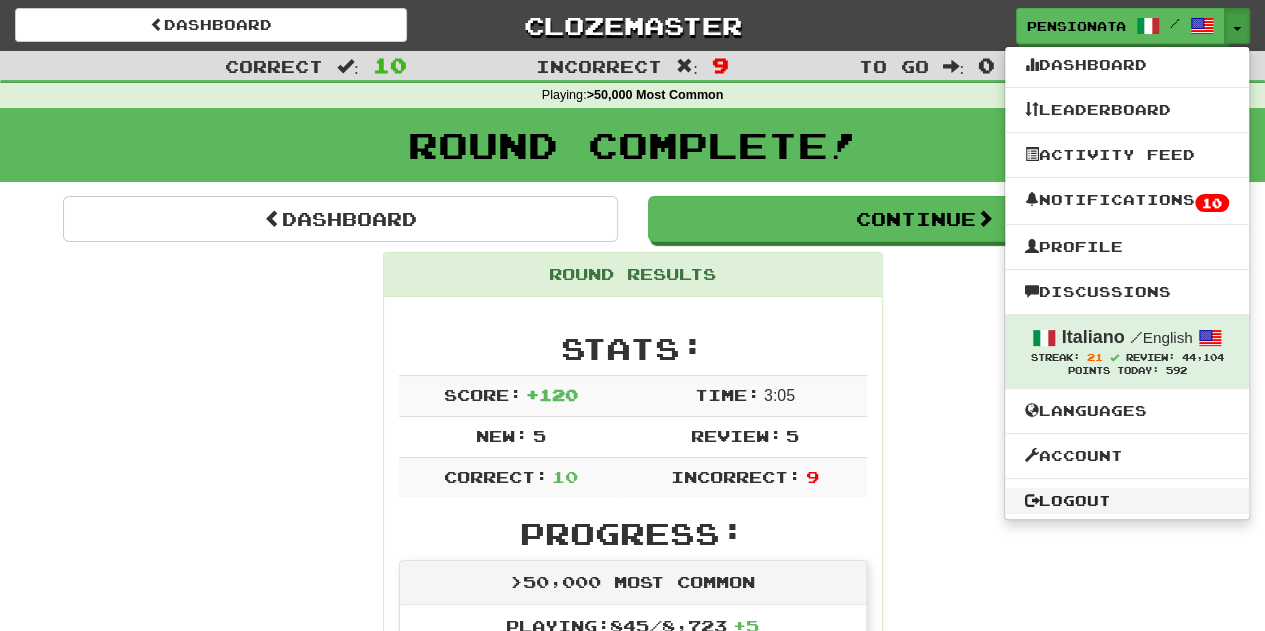 click on "Logout" at bounding box center (1127, 501) 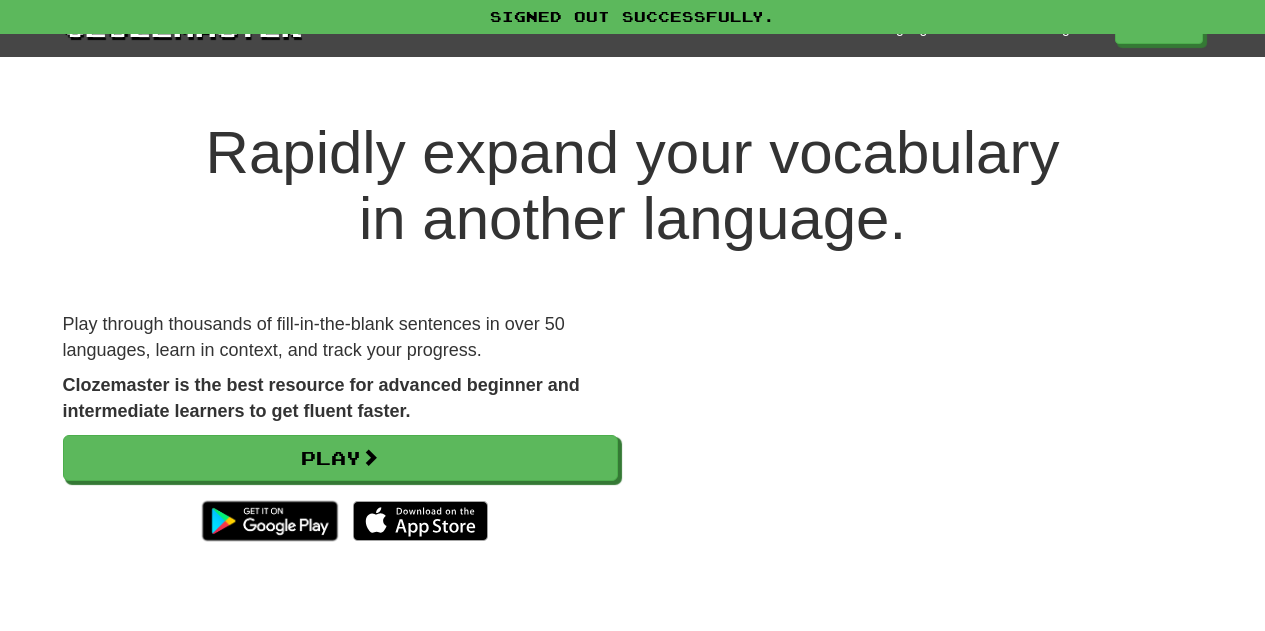 scroll, scrollTop: 0, scrollLeft: 0, axis: both 